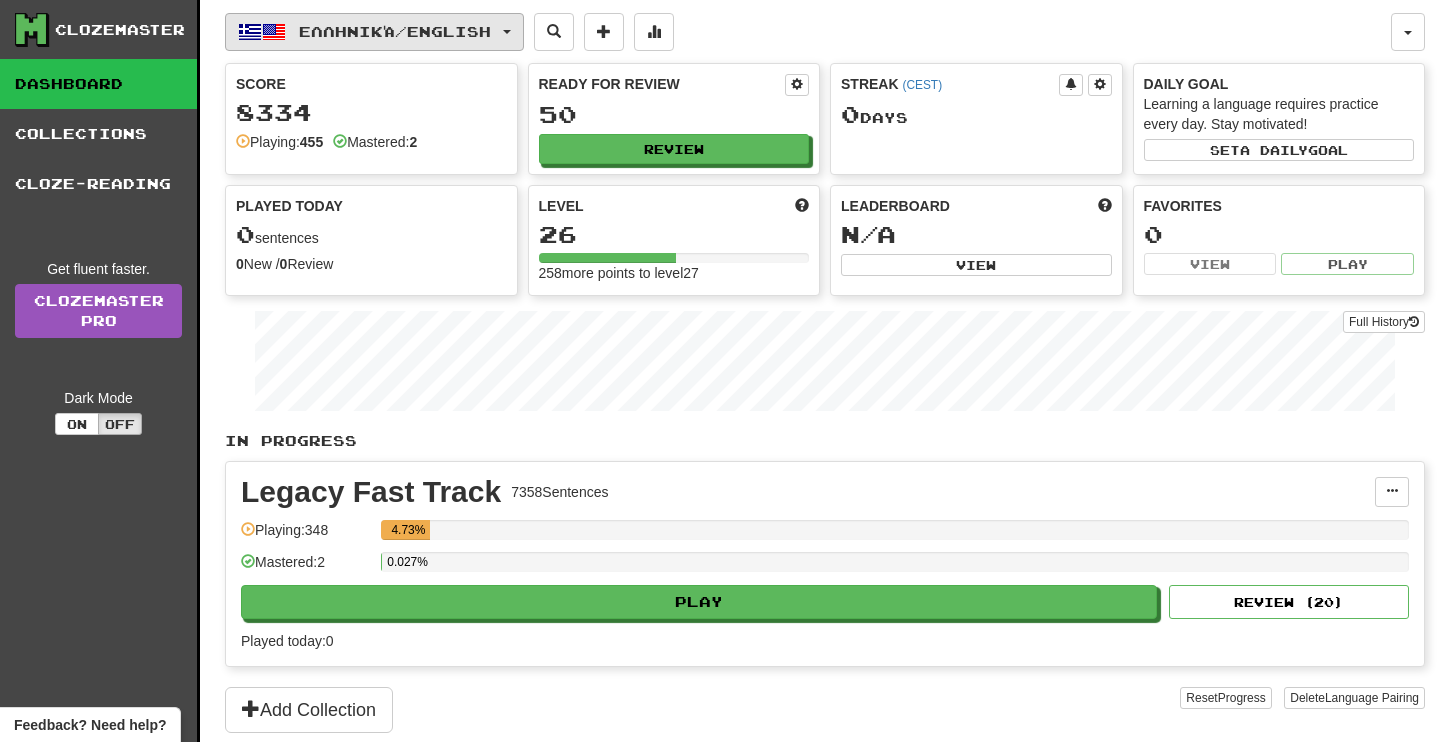 scroll, scrollTop: 0, scrollLeft: 0, axis: both 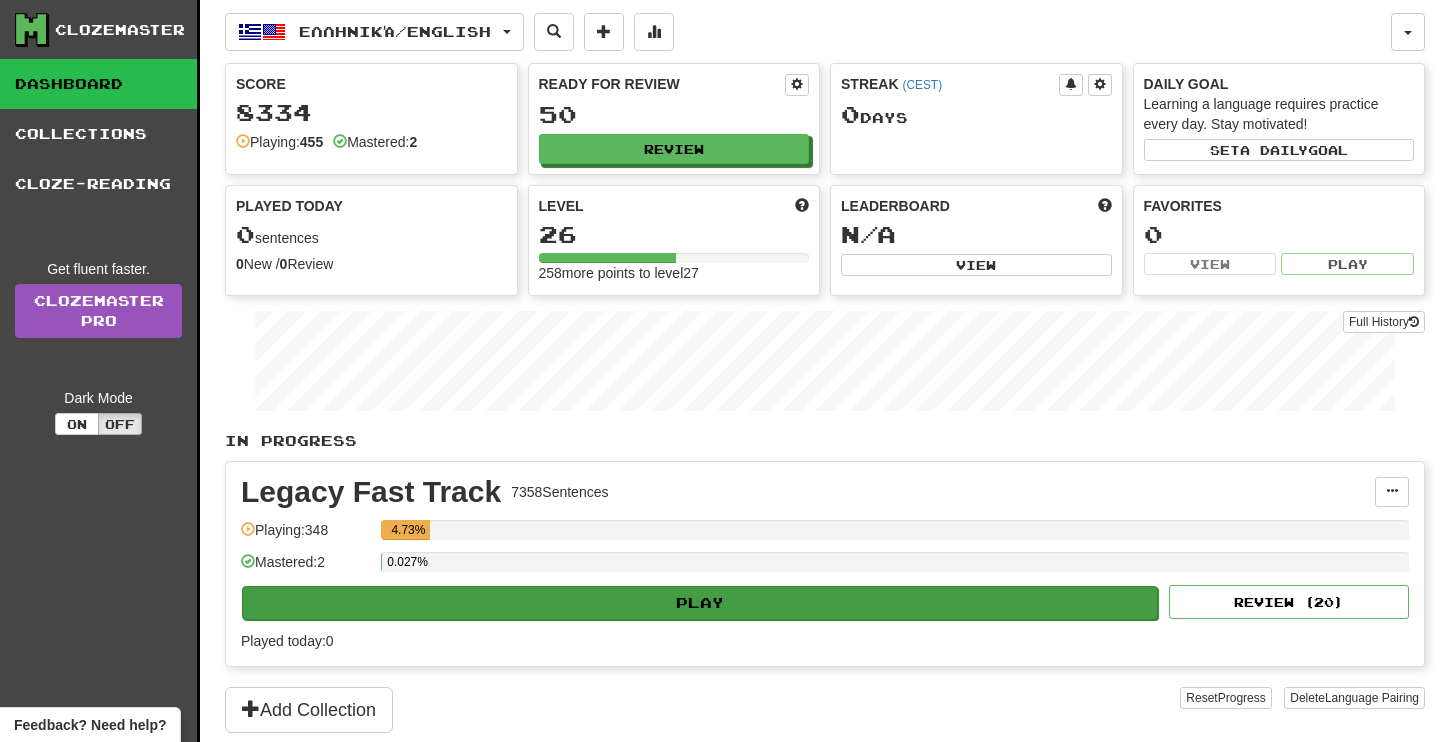 click on "Play" at bounding box center [700, 603] 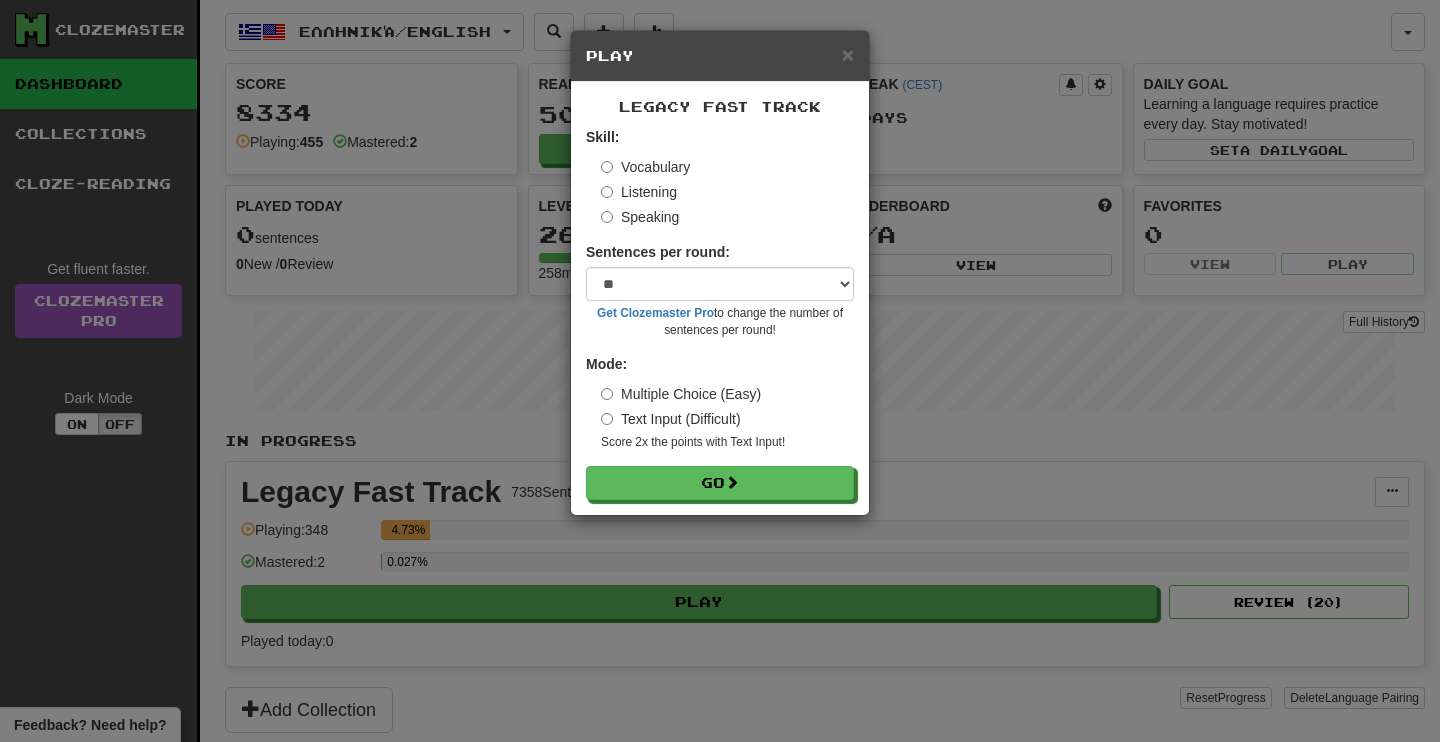 click on "Listening" at bounding box center [639, 192] 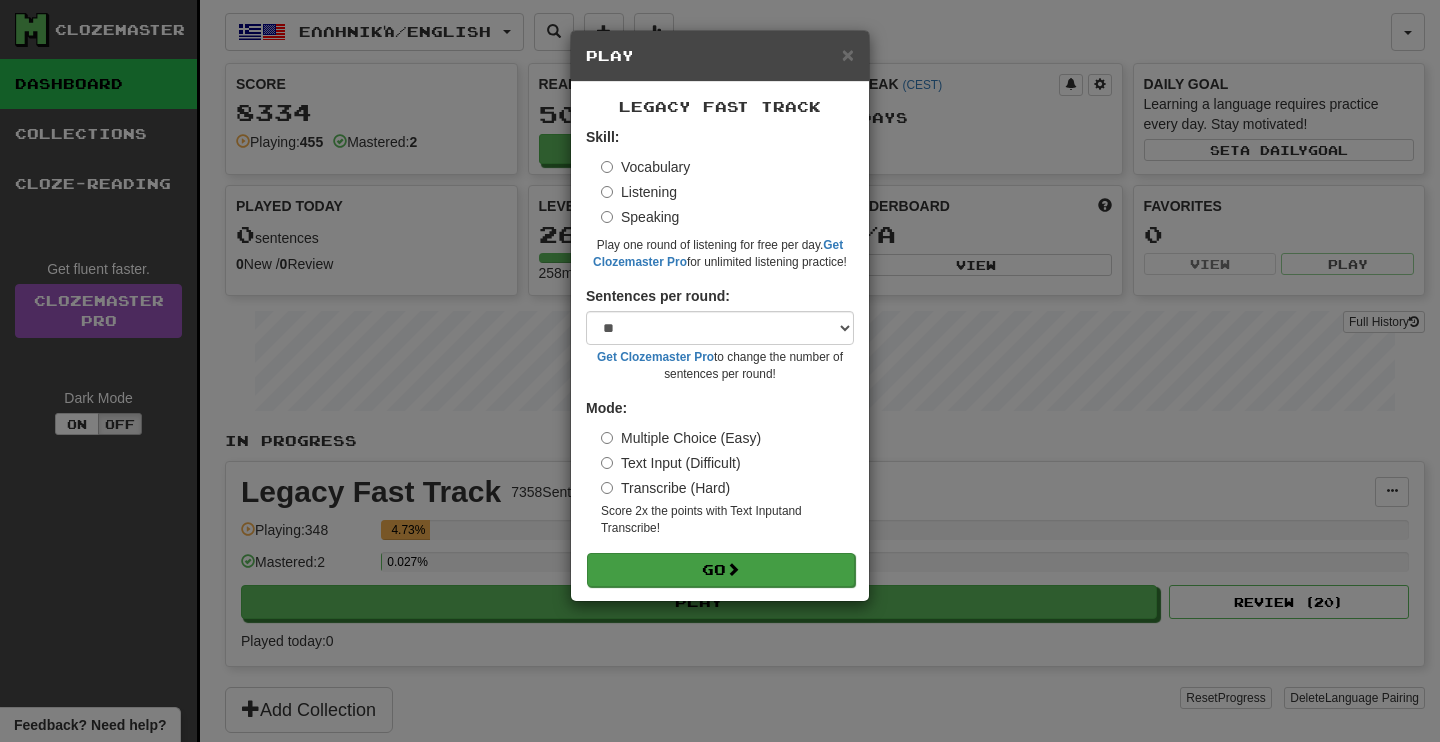 click on "Go" at bounding box center [721, 570] 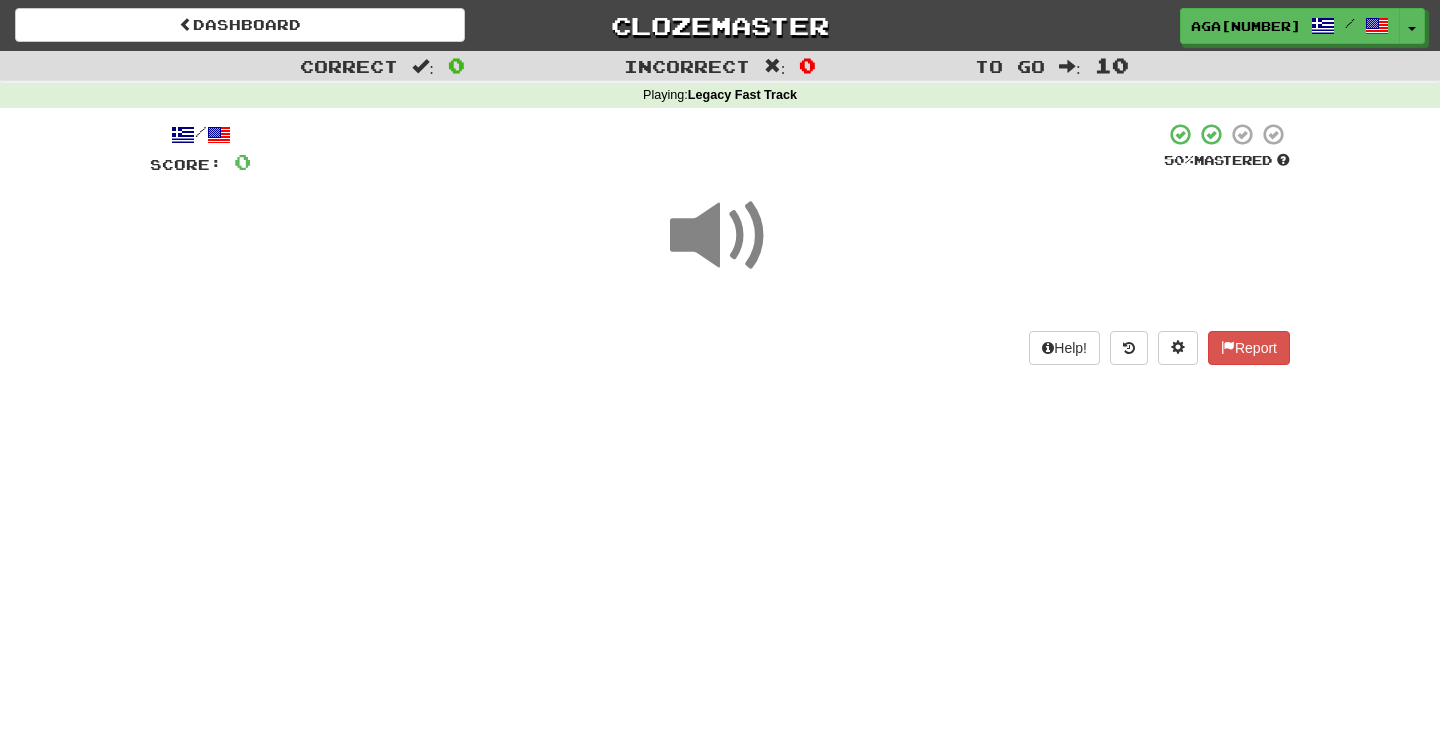 scroll, scrollTop: 0, scrollLeft: 0, axis: both 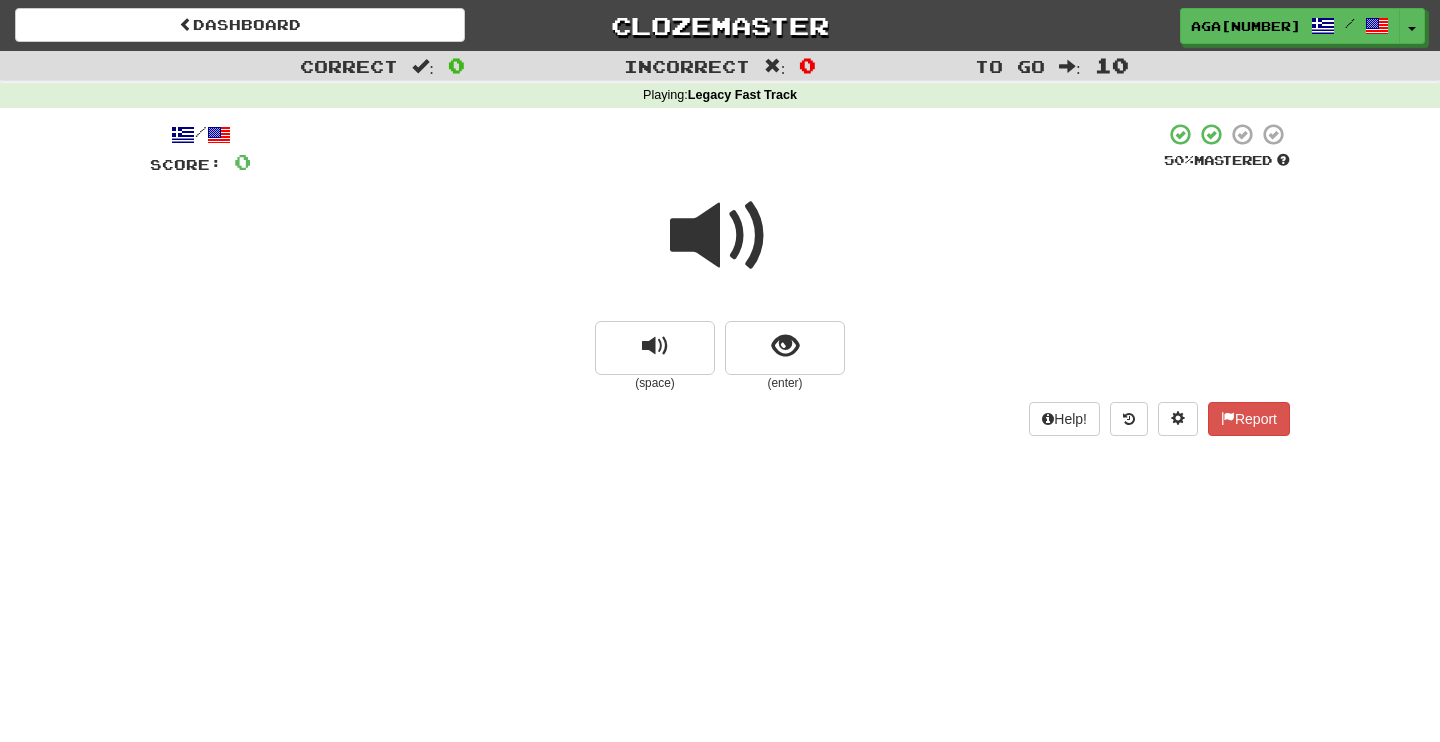 click at bounding box center (720, 236) 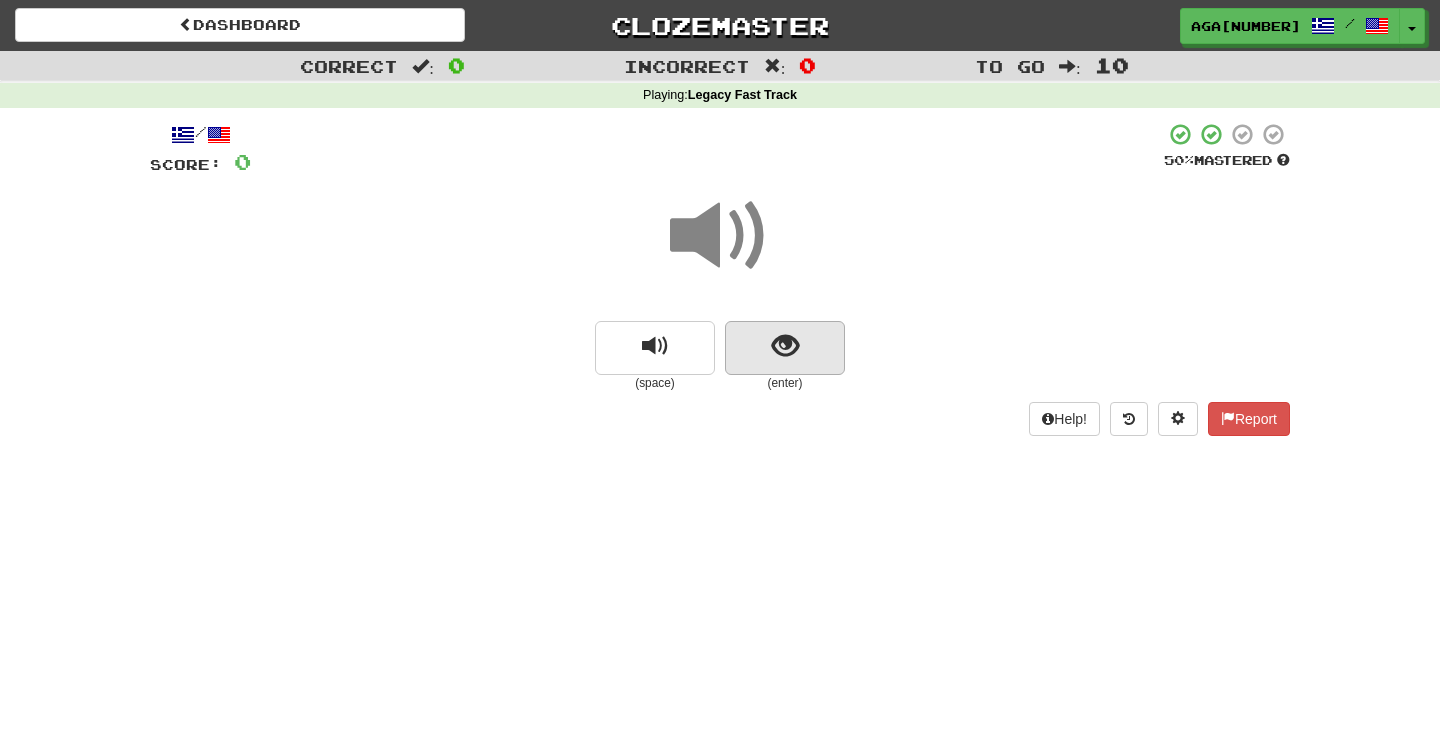 click at bounding box center (785, 348) 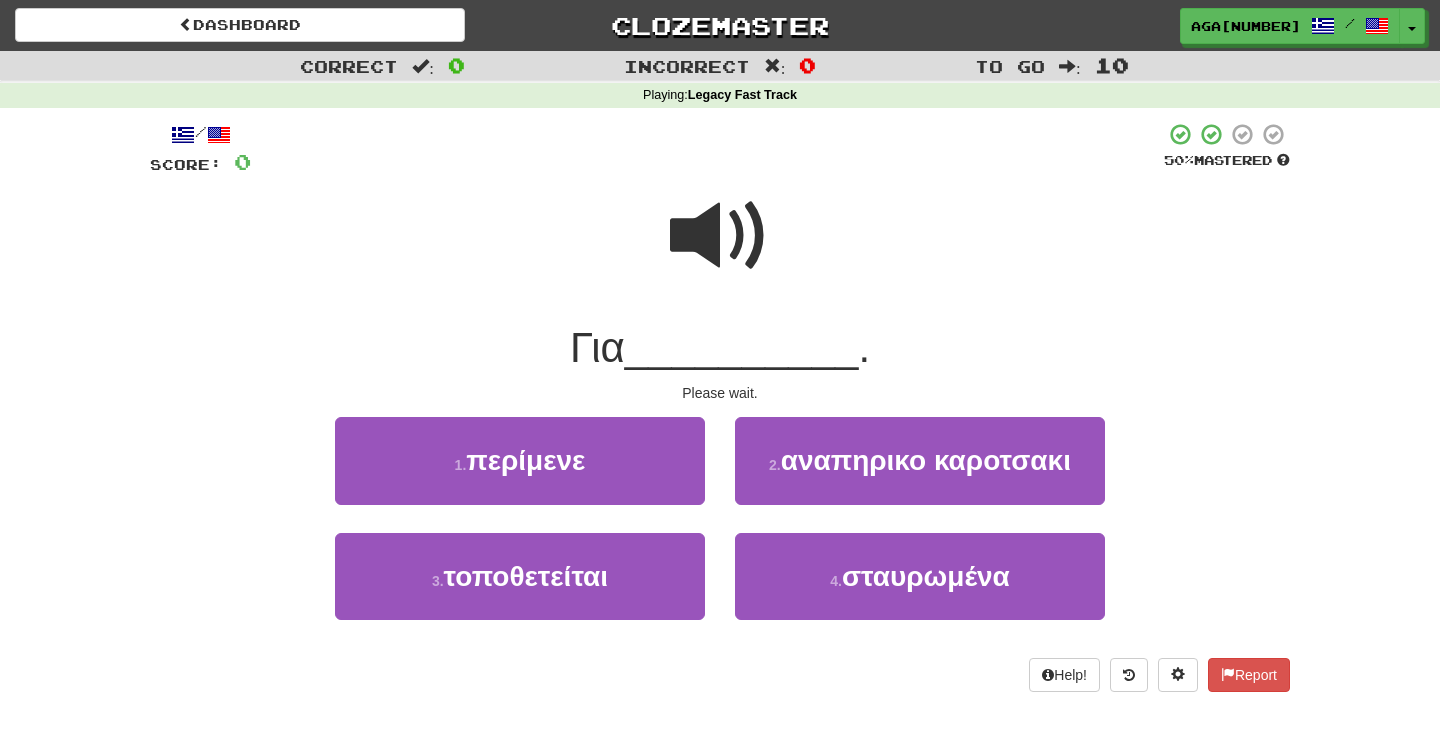 click on "__________" at bounding box center [742, 347] 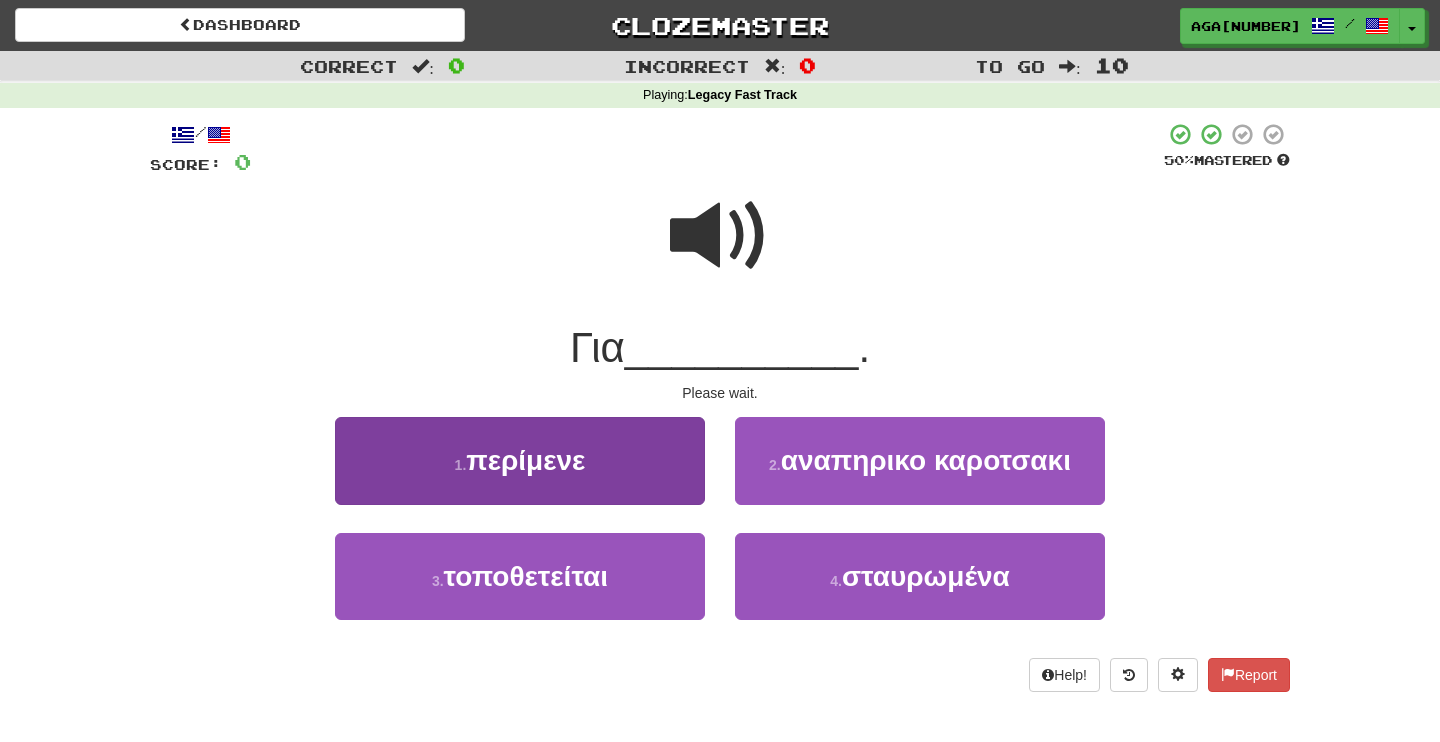 click on "1 .  περίμενε" at bounding box center (520, 460) 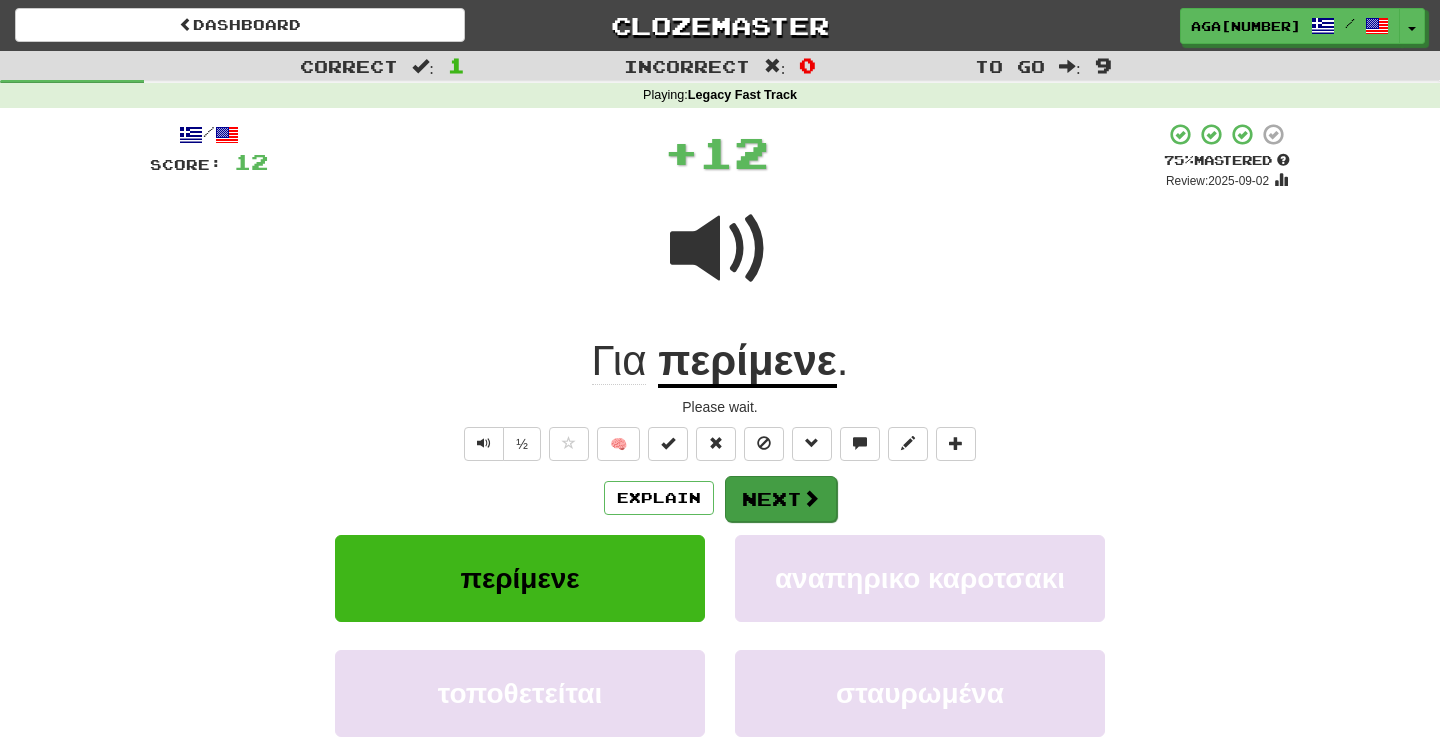 click on "Next" at bounding box center [781, 499] 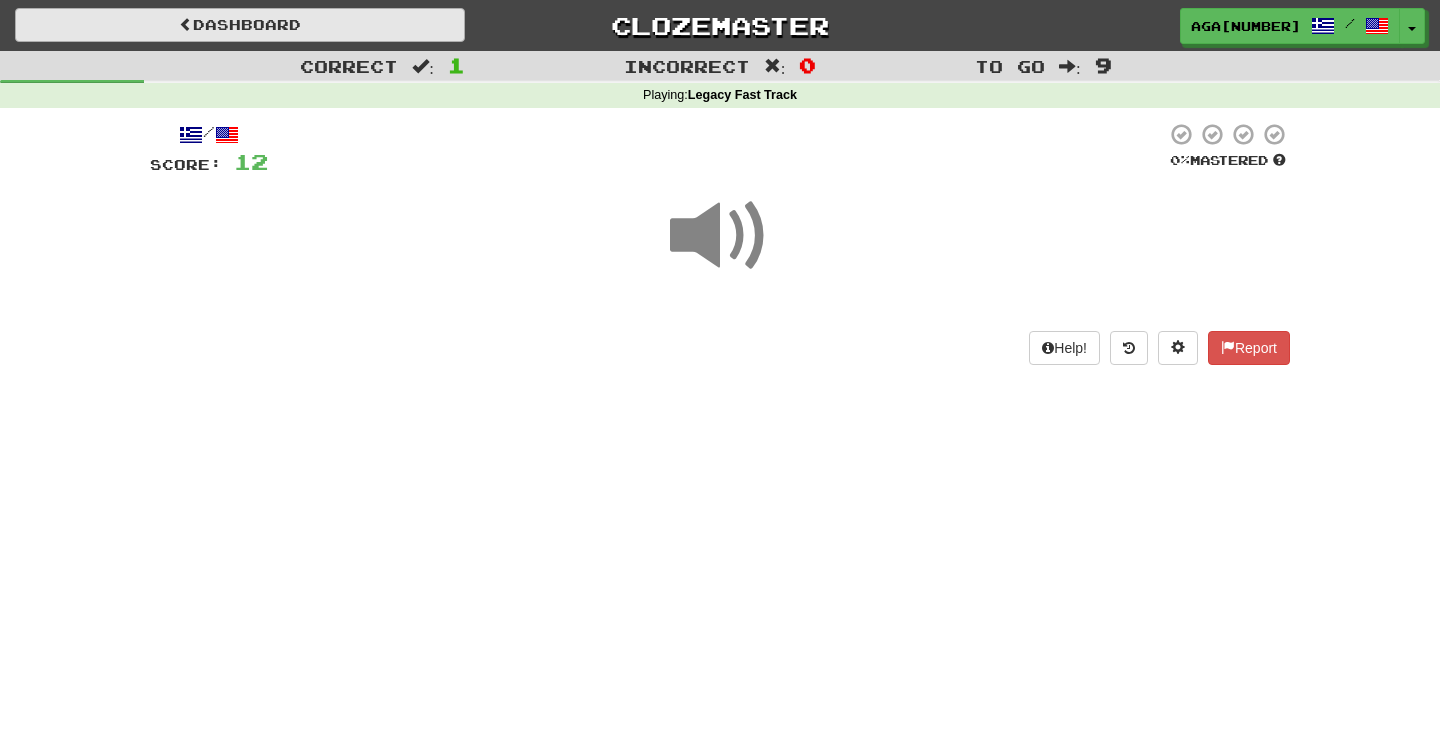 click on "Dashboard" at bounding box center (240, 25) 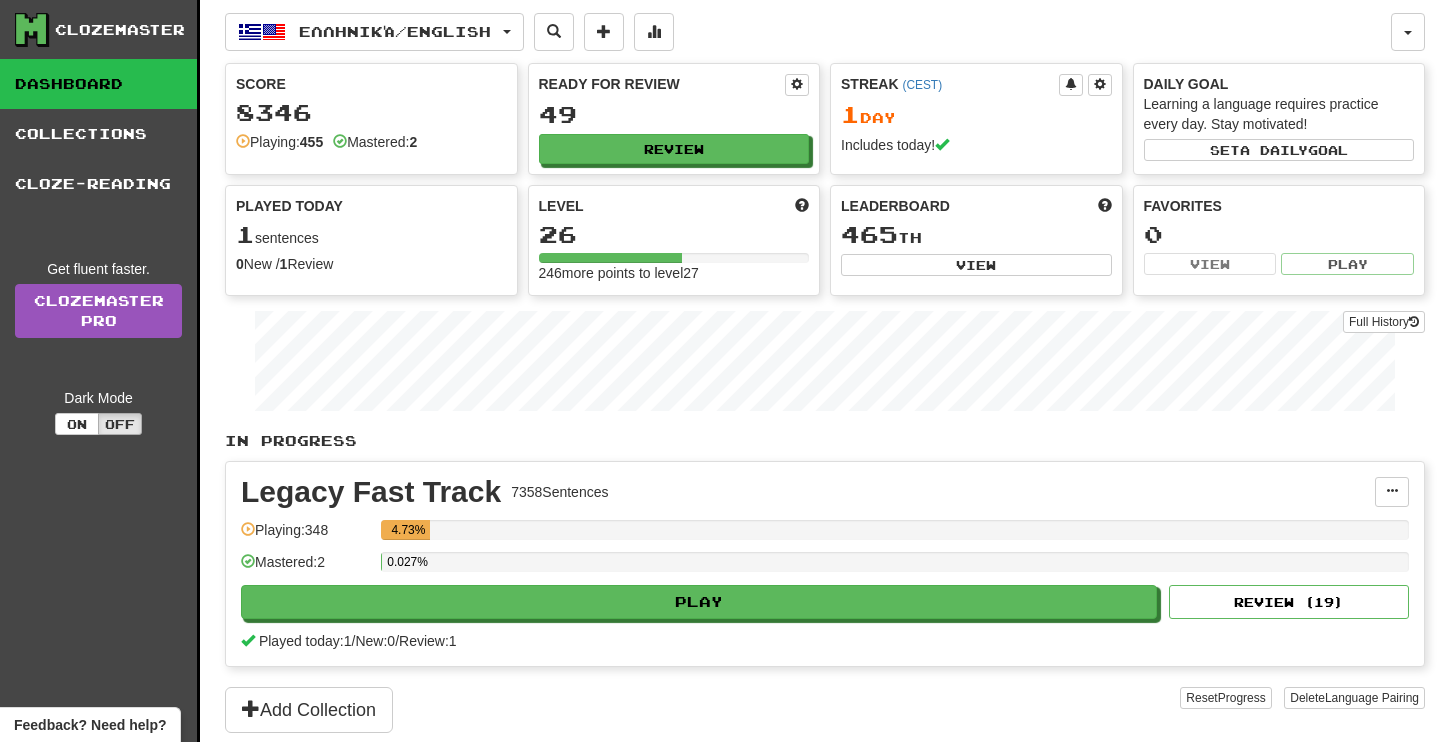 scroll, scrollTop: 0, scrollLeft: 0, axis: both 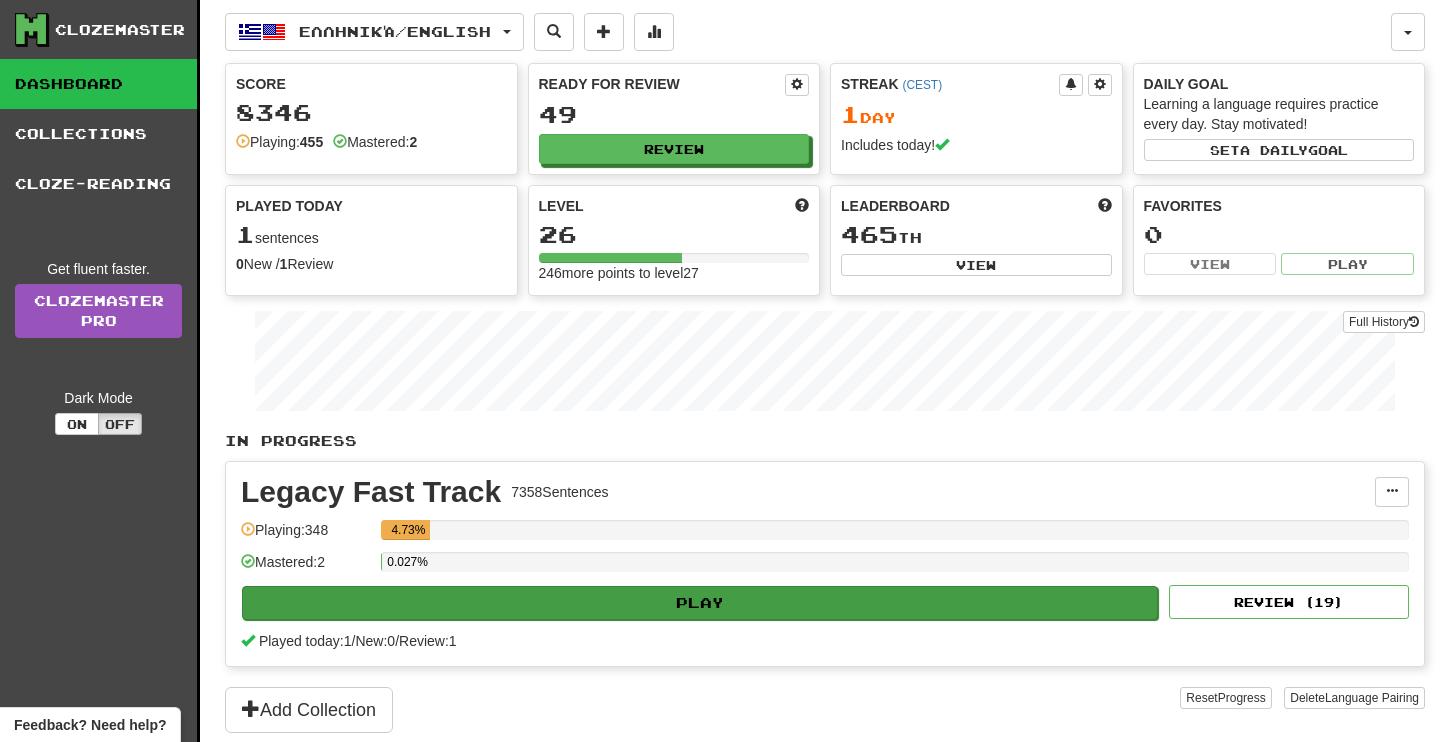 click on "Play" at bounding box center (700, 603) 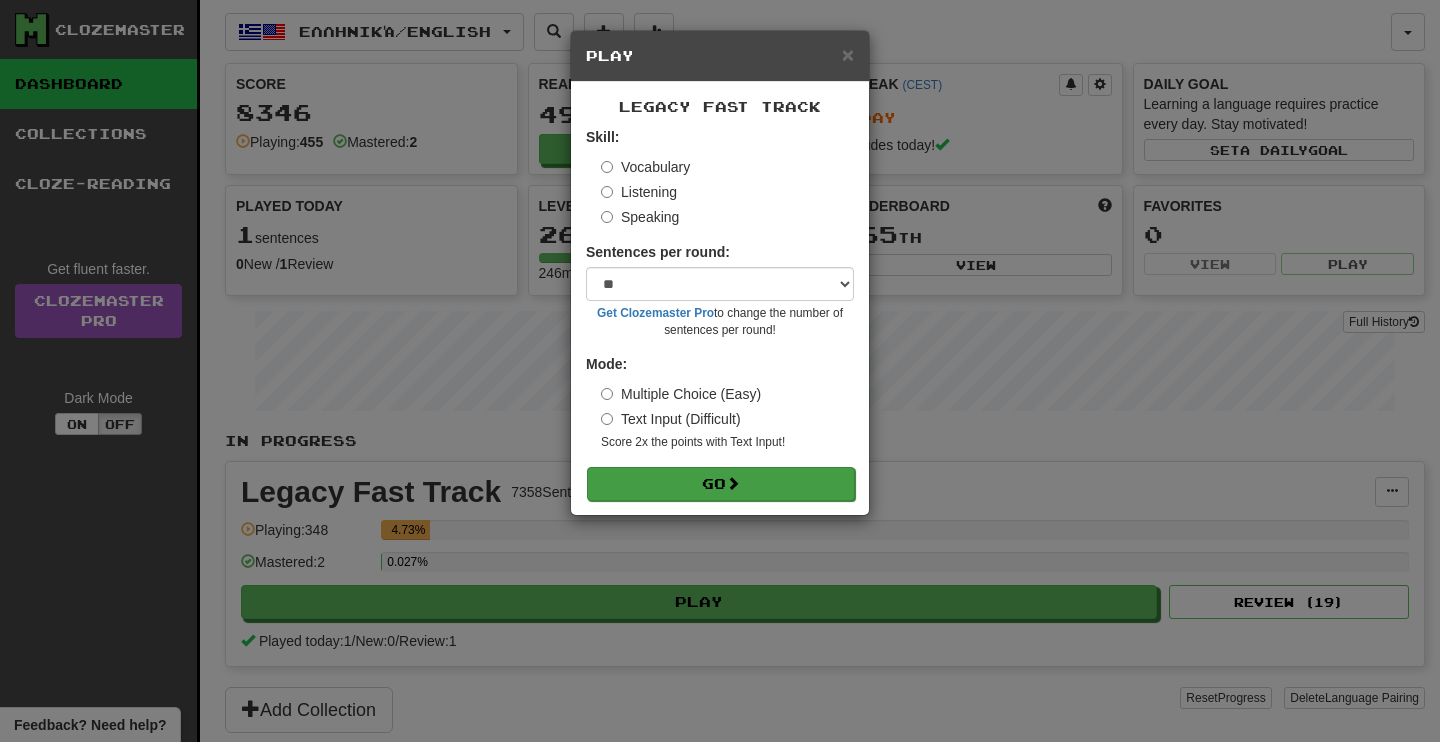 click at bounding box center [733, 483] 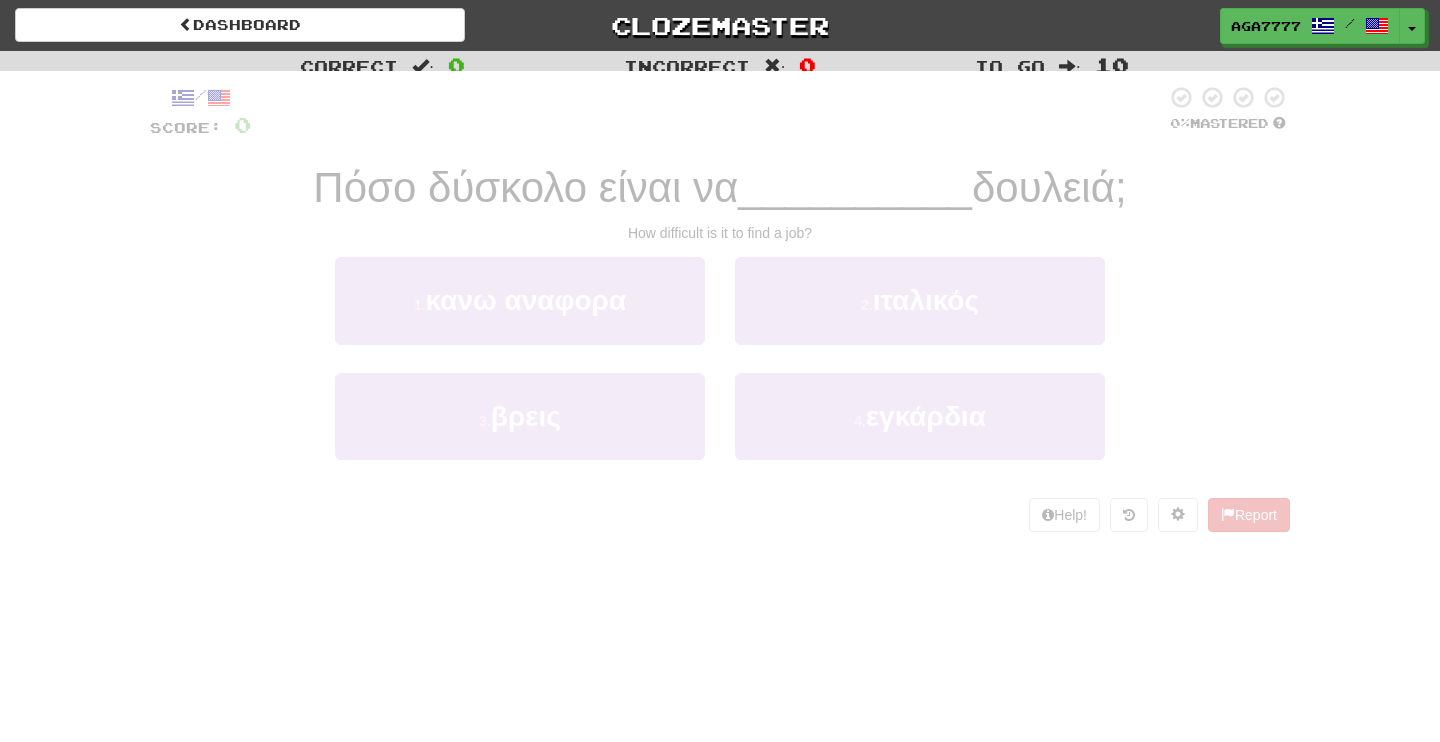 scroll, scrollTop: 0, scrollLeft: 0, axis: both 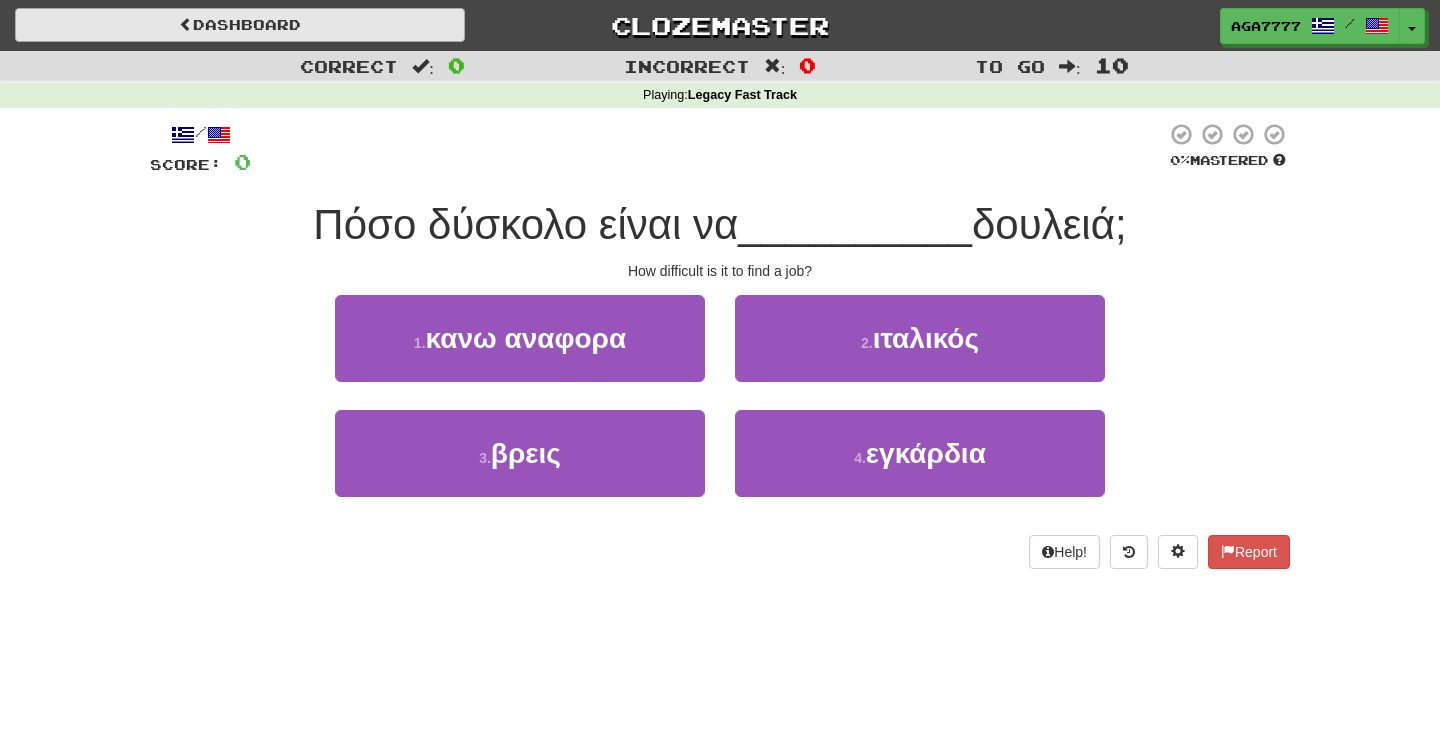 click on "Dashboard" at bounding box center (240, 25) 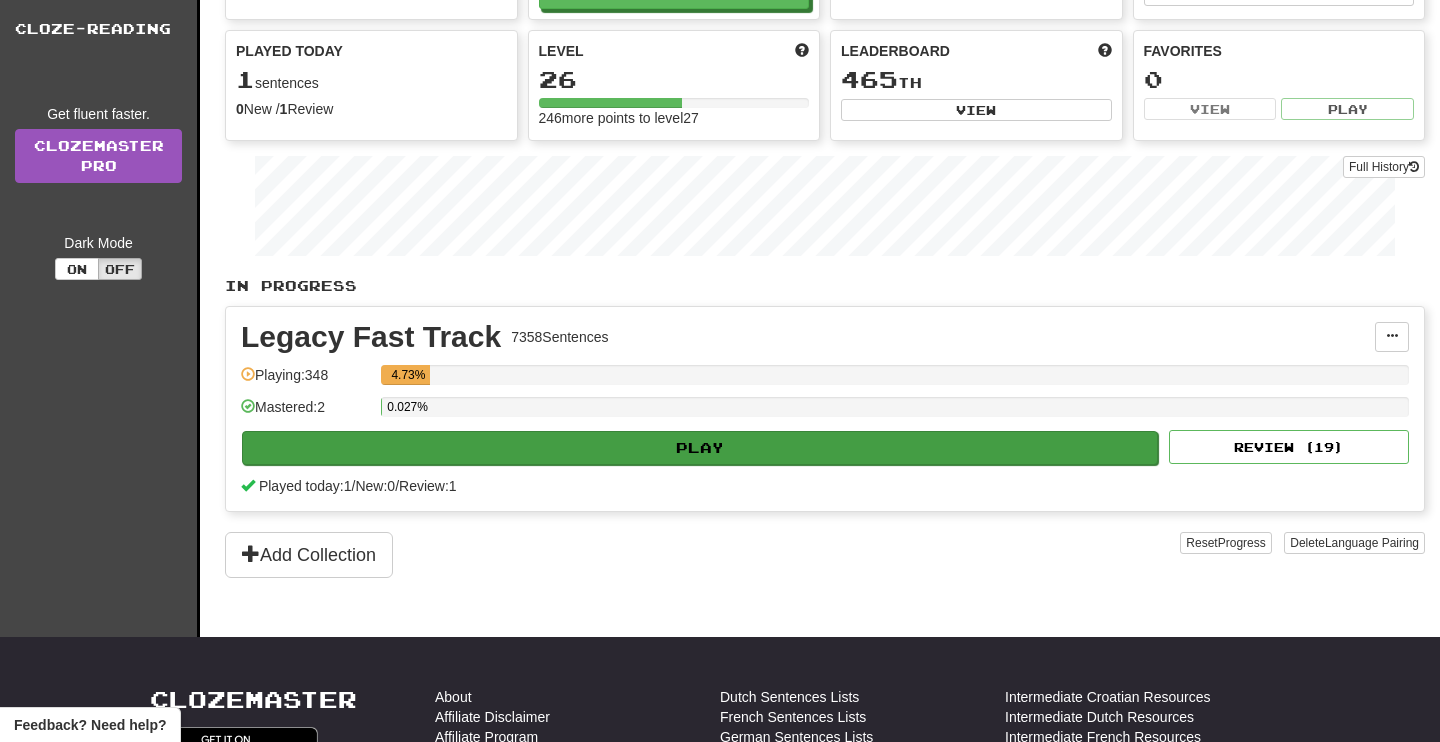 scroll, scrollTop: 156, scrollLeft: 0, axis: vertical 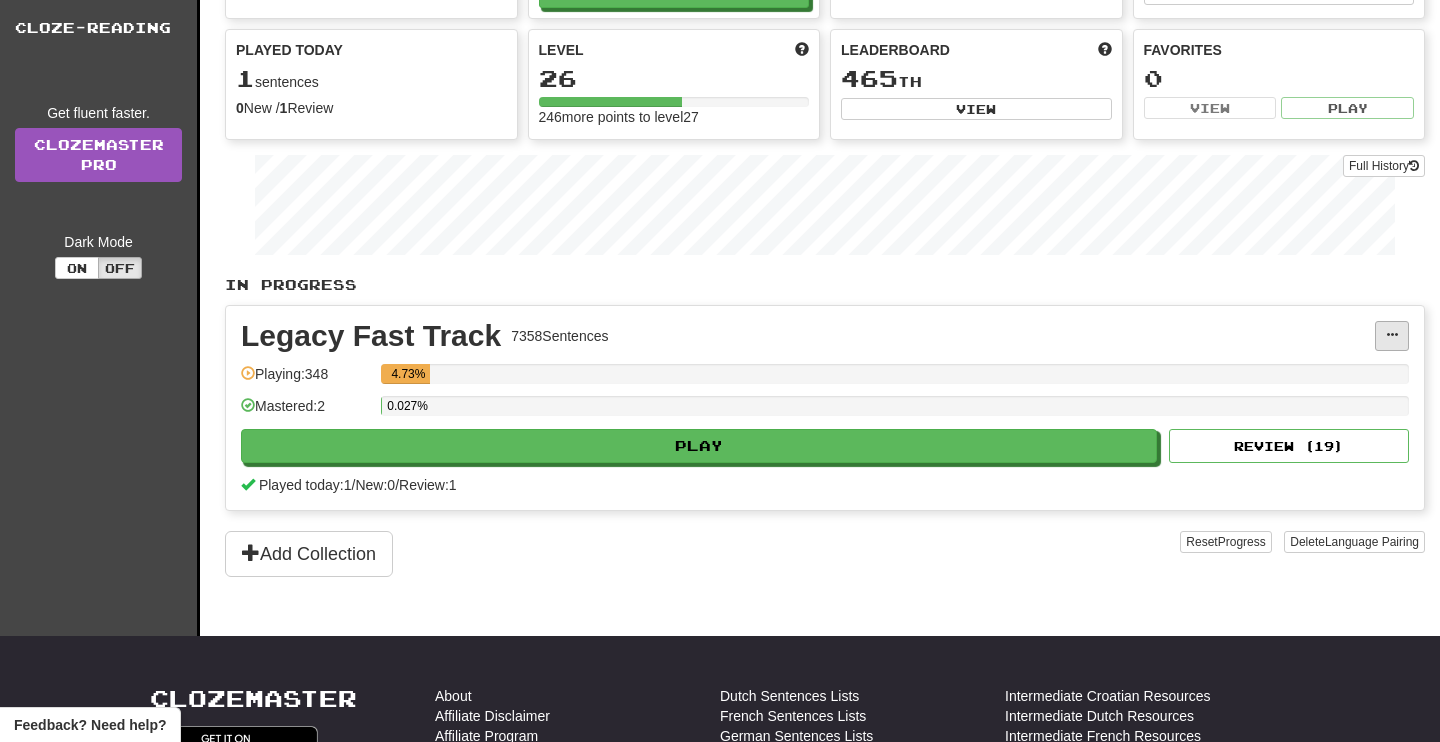 click at bounding box center [1392, 336] 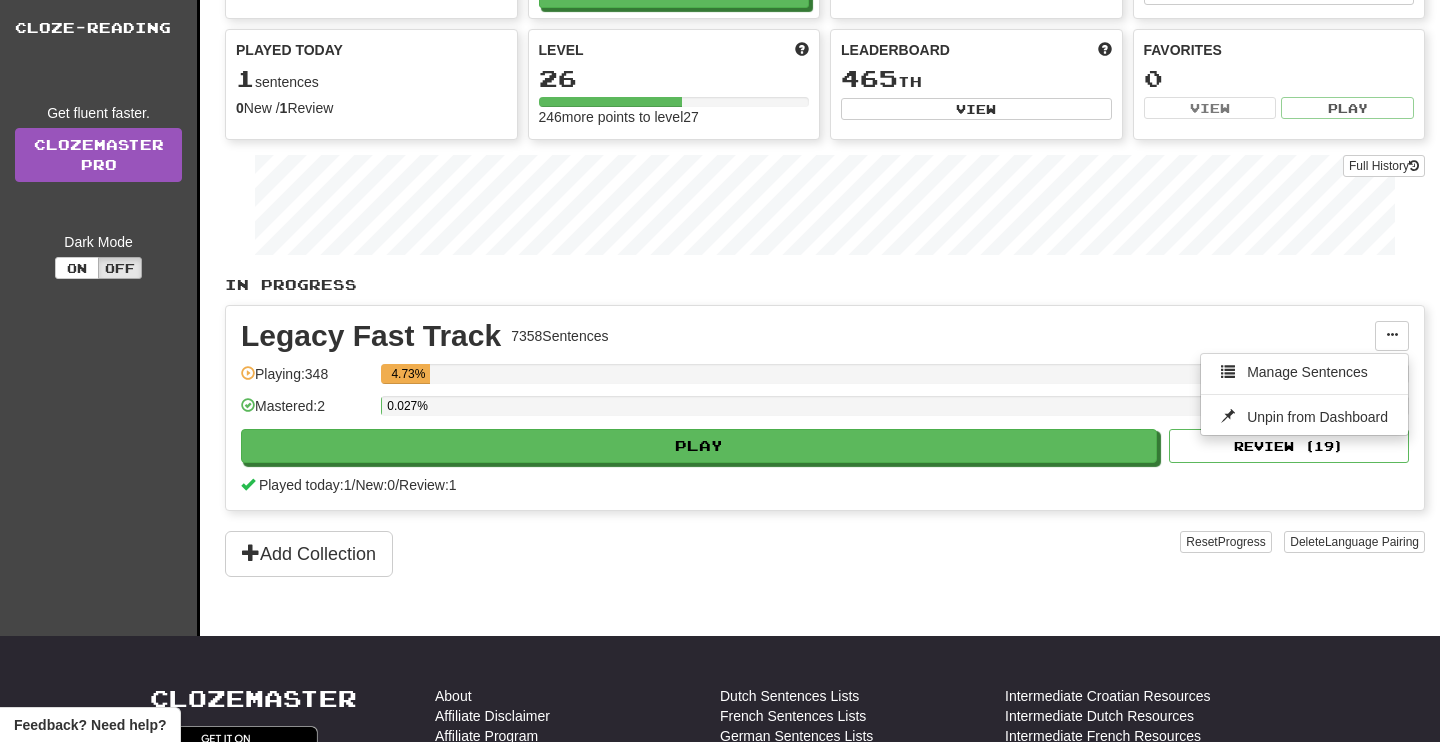 click on "4.73%" at bounding box center [895, 374] 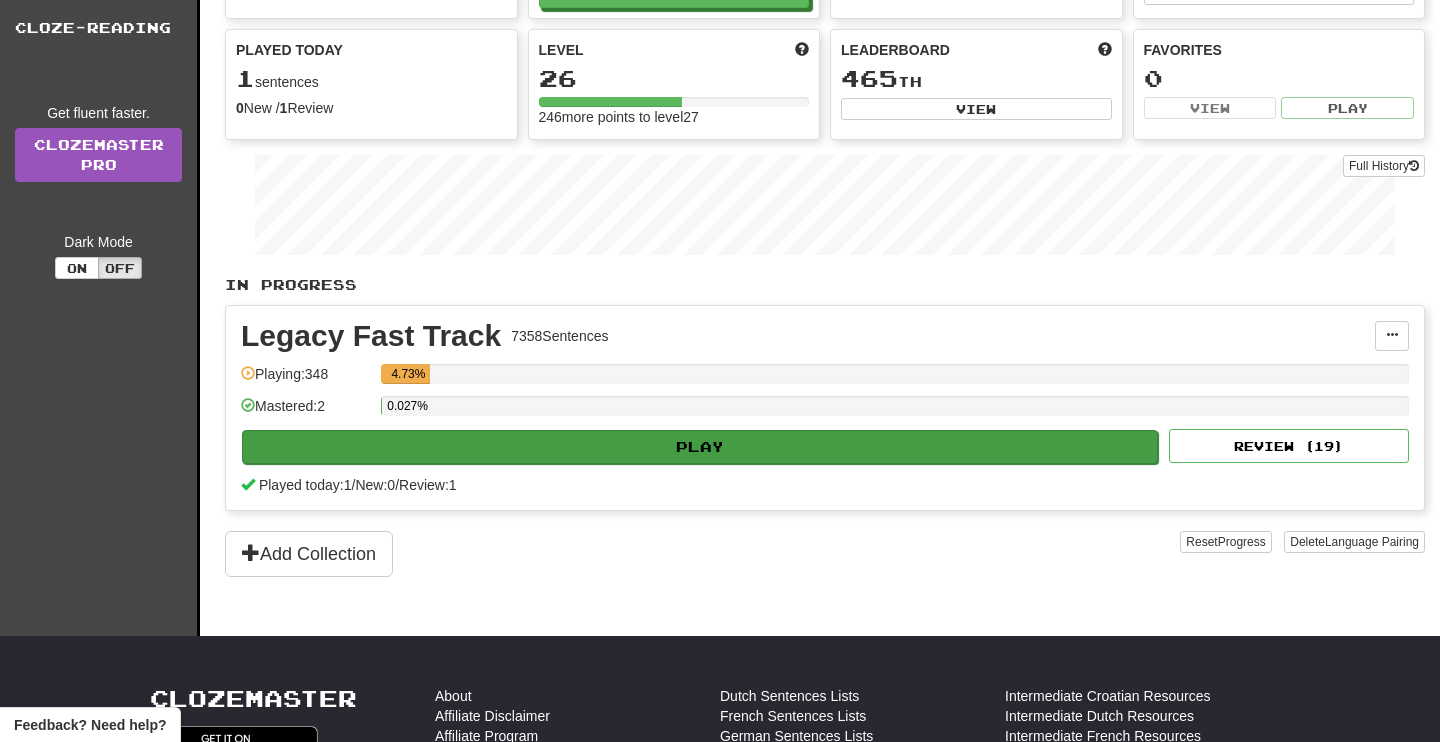 click on "Play" at bounding box center (700, 447) 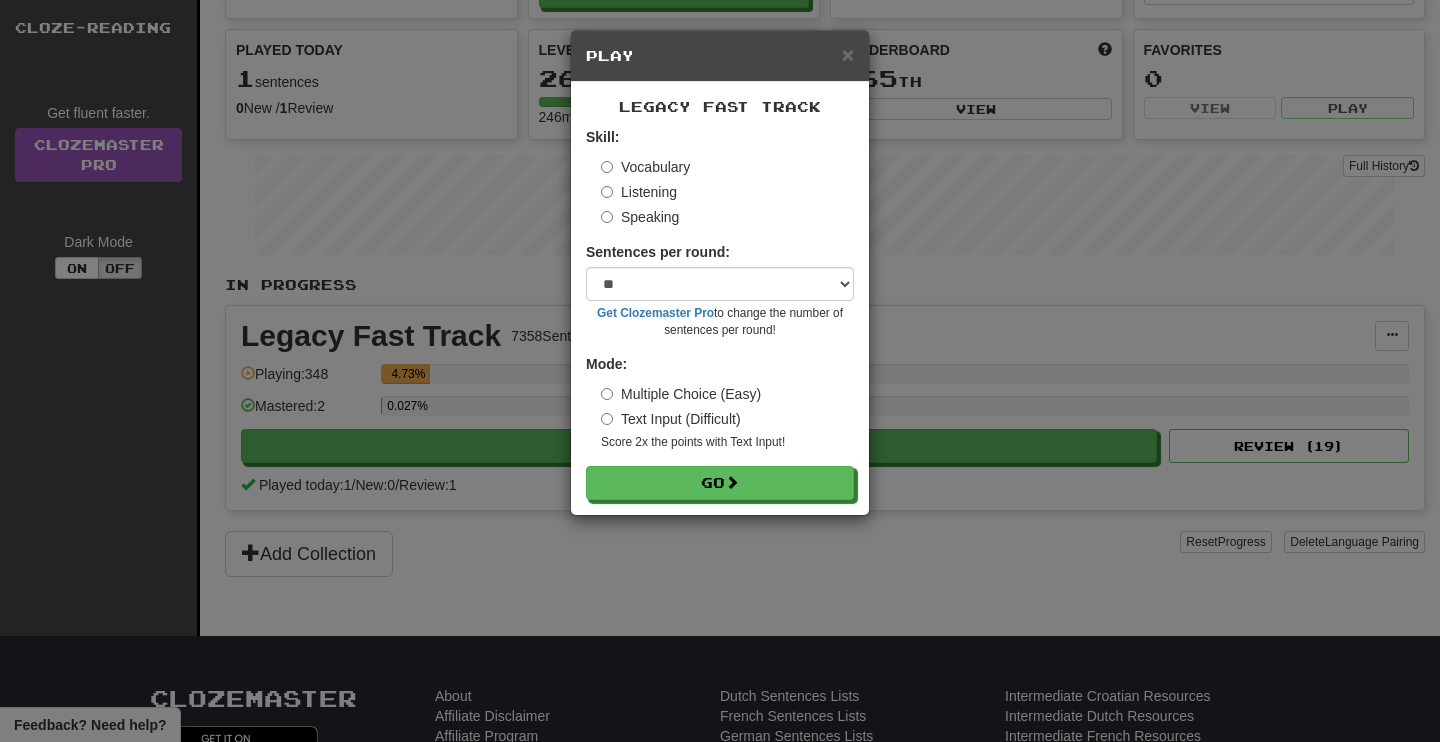 click on "Text Input (Difficult)" at bounding box center [727, 419] 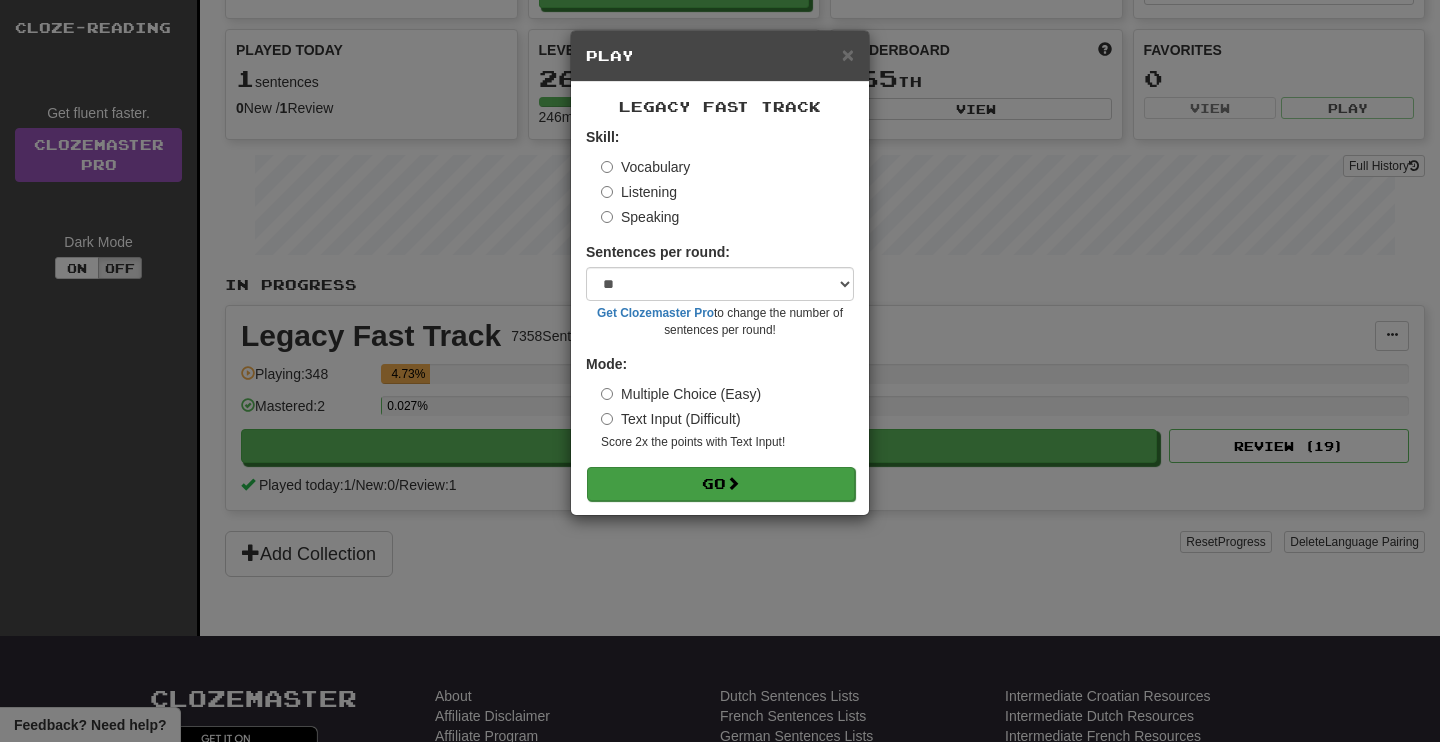 click on "Go" at bounding box center [721, 484] 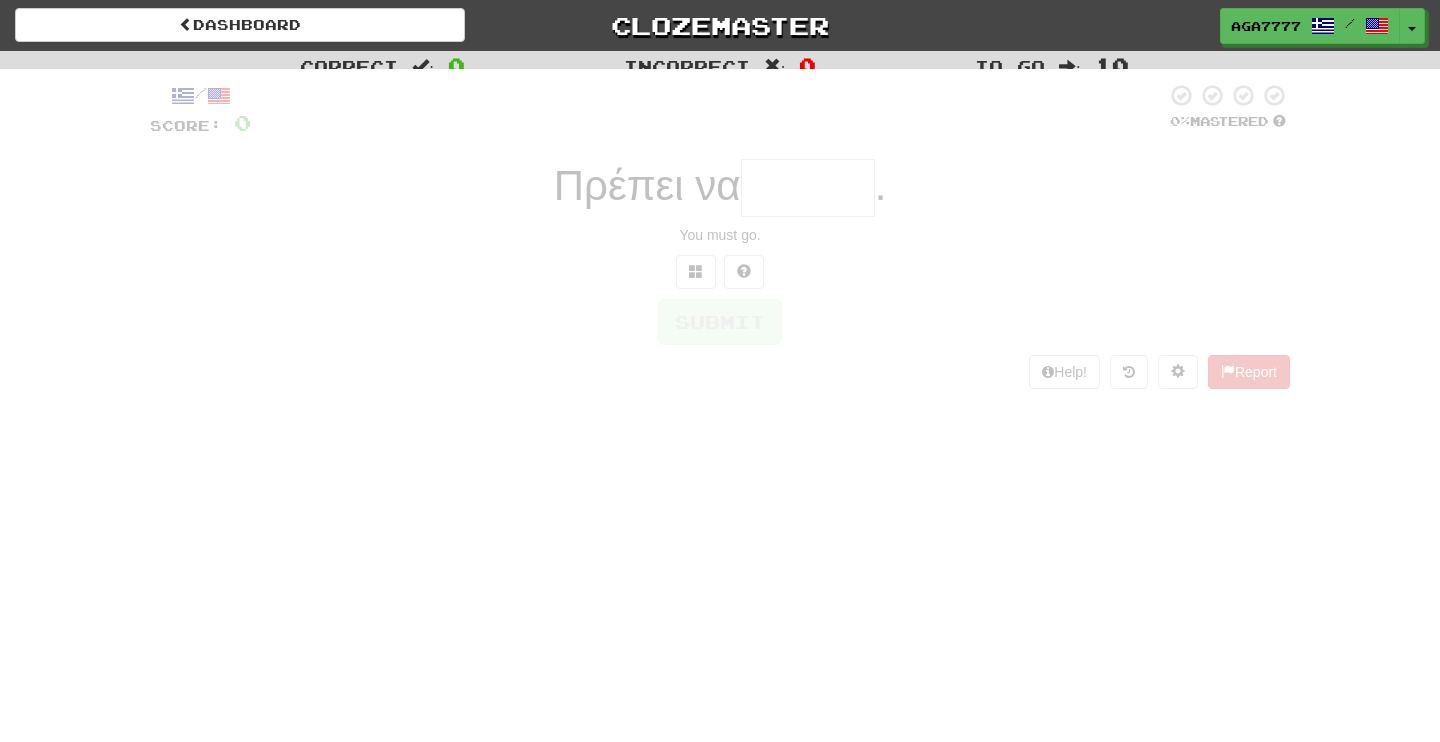 scroll, scrollTop: 0, scrollLeft: 0, axis: both 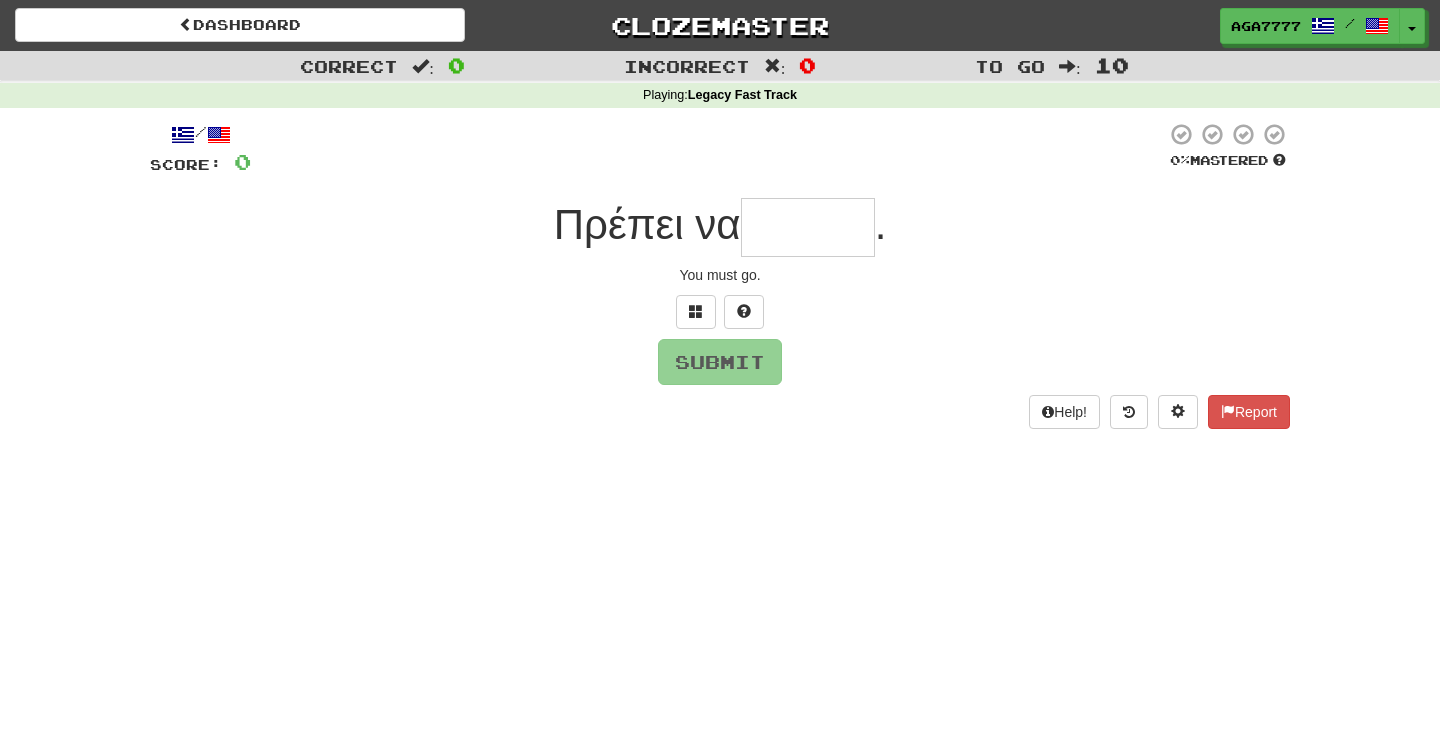 click at bounding box center (808, 227) 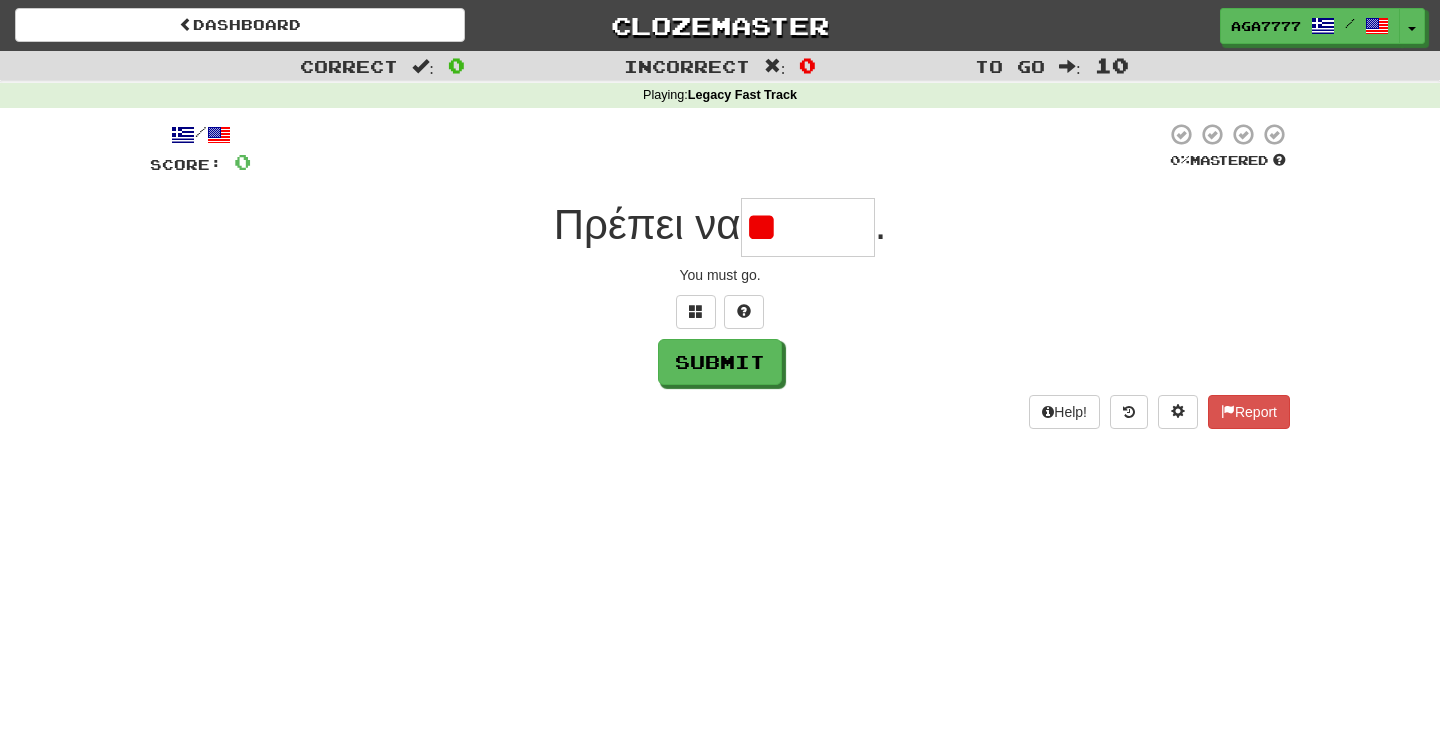 type on "*" 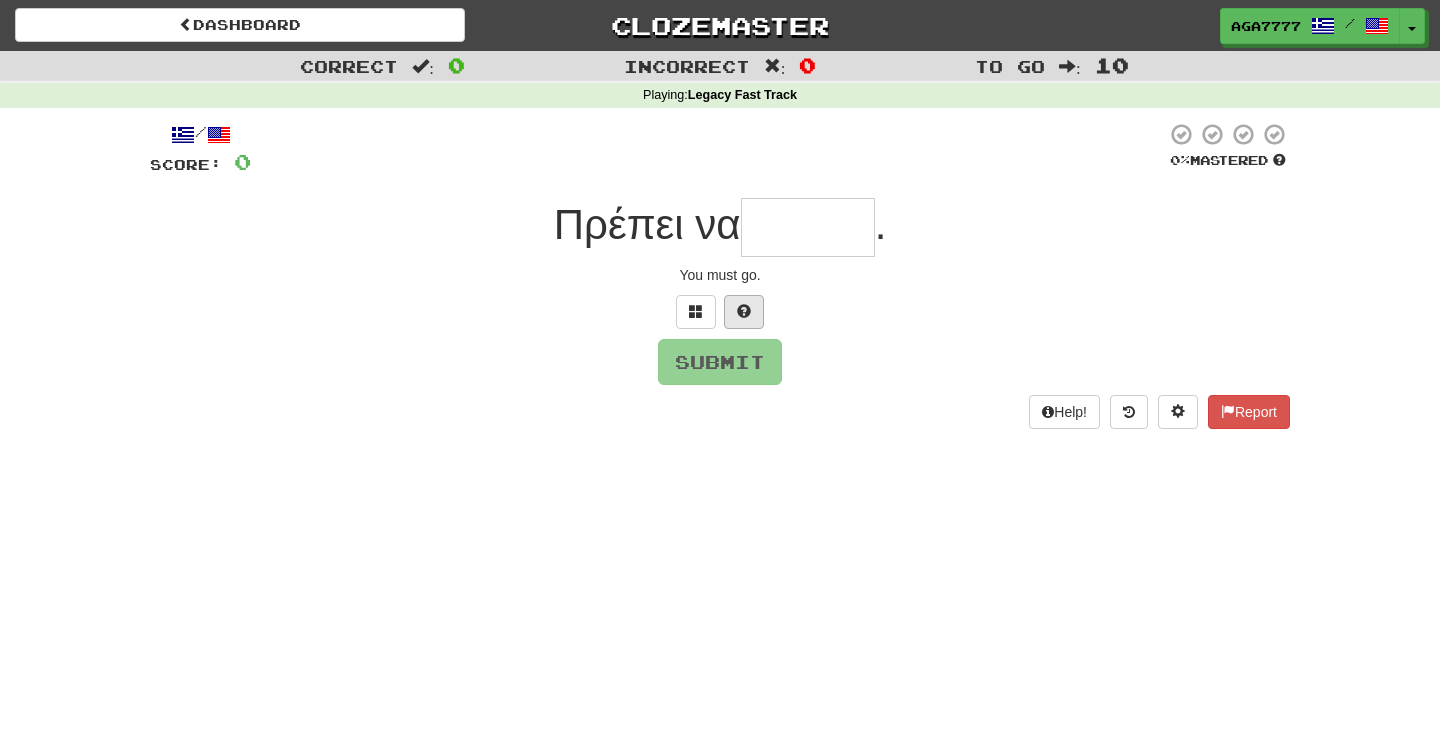 click at bounding box center (744, 312) 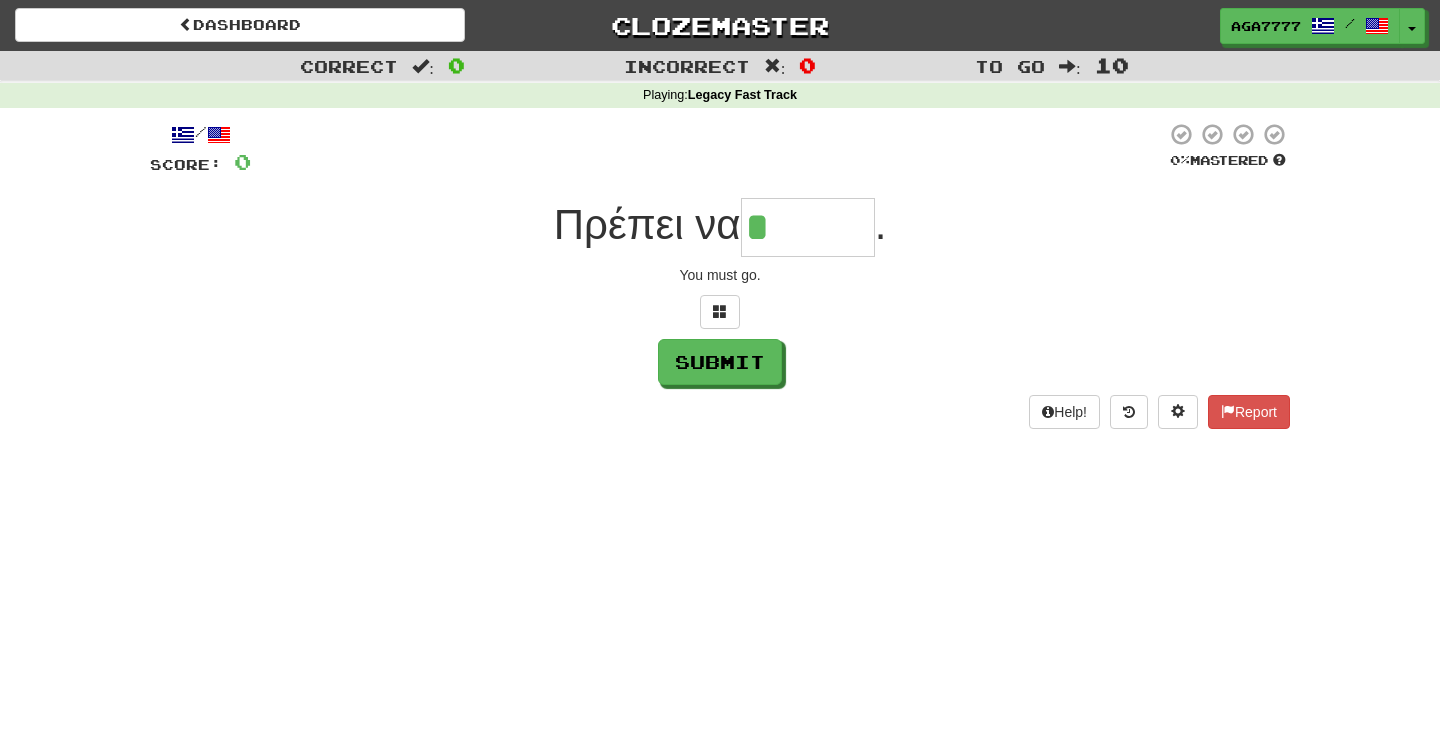 type on "******" 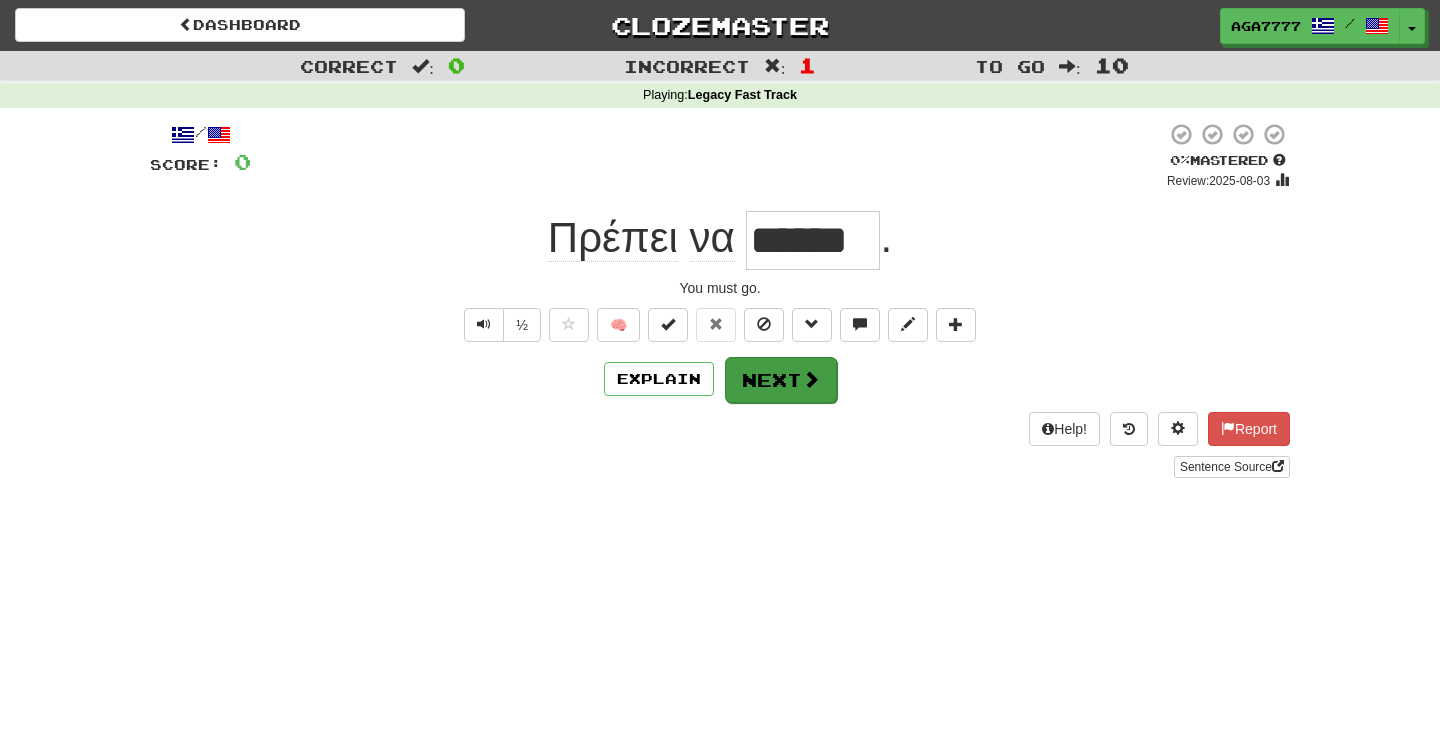 click on "Next" at bounding box center [781, 380] 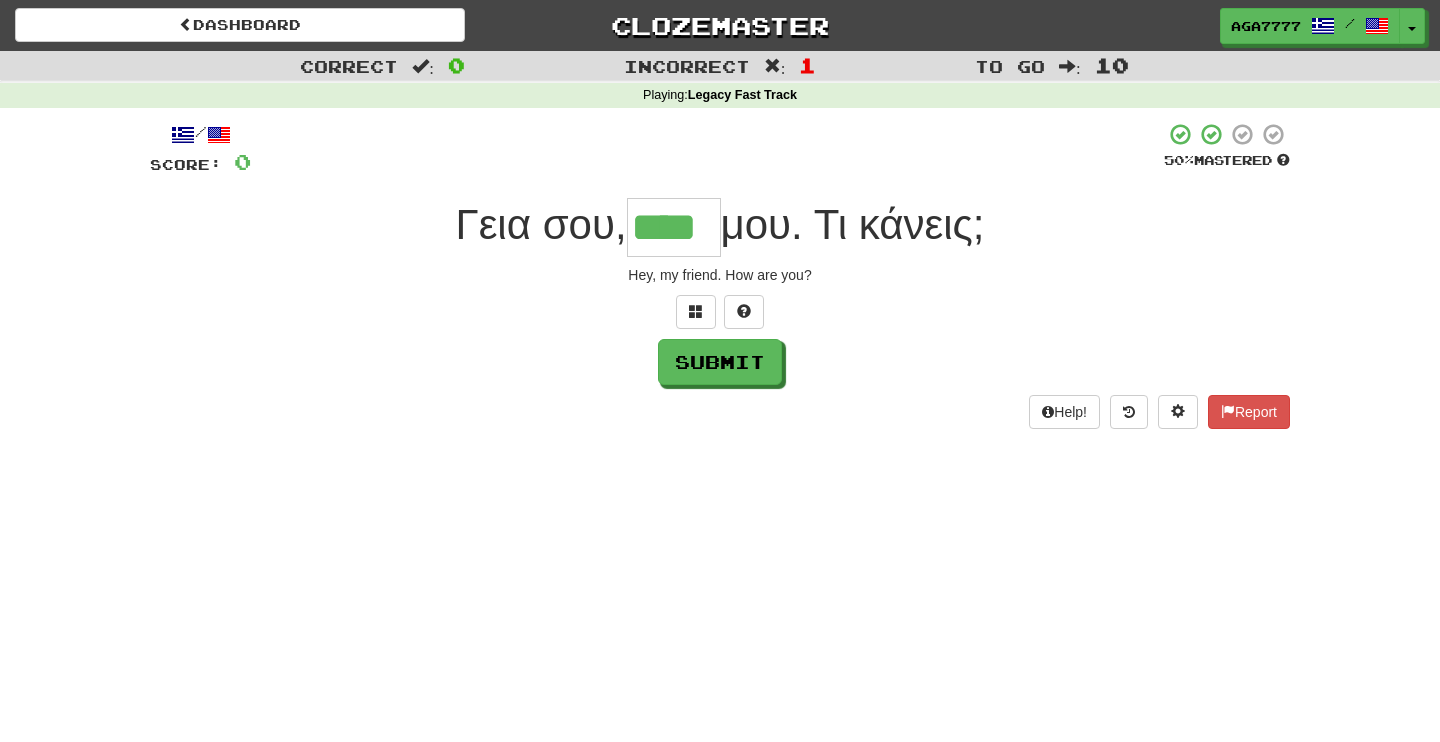 type on "****" 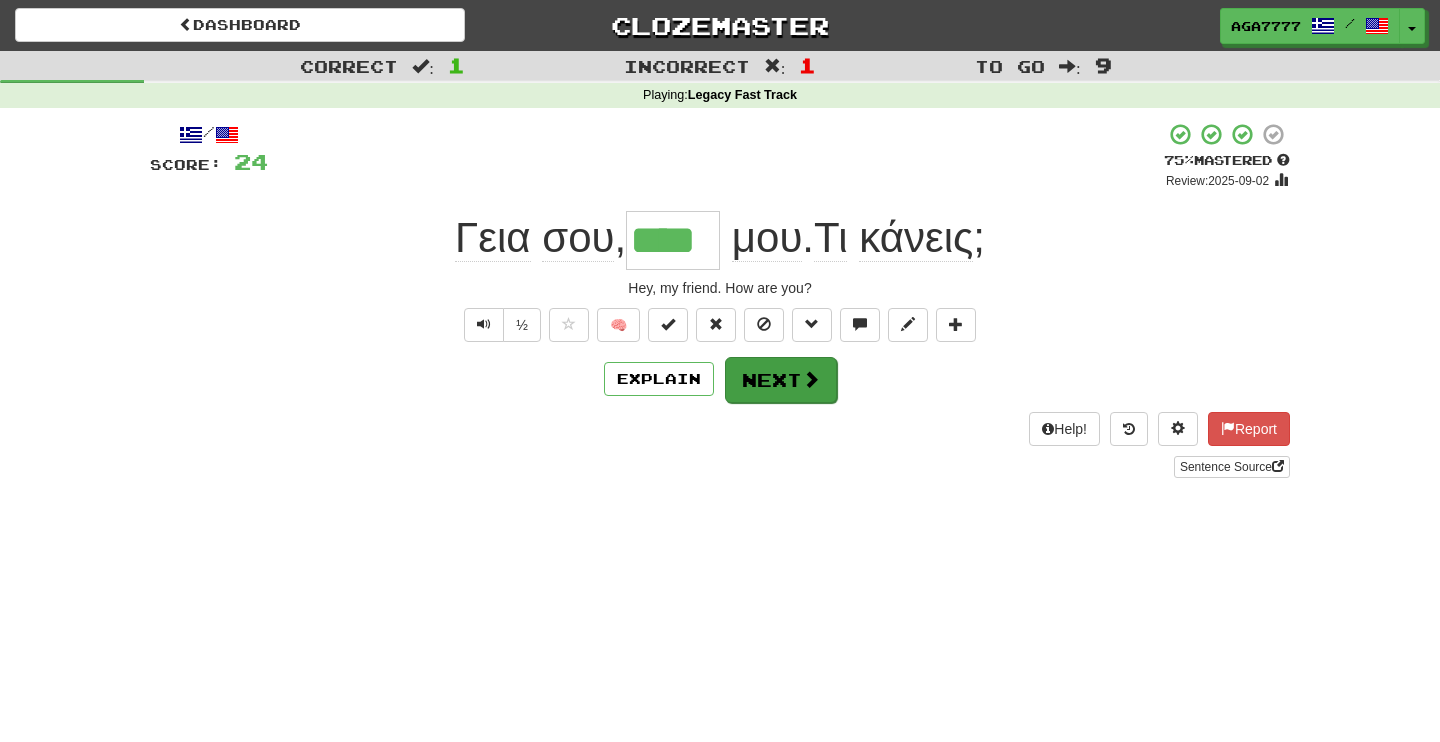 click on "Next" at bounding box center (781, 380) 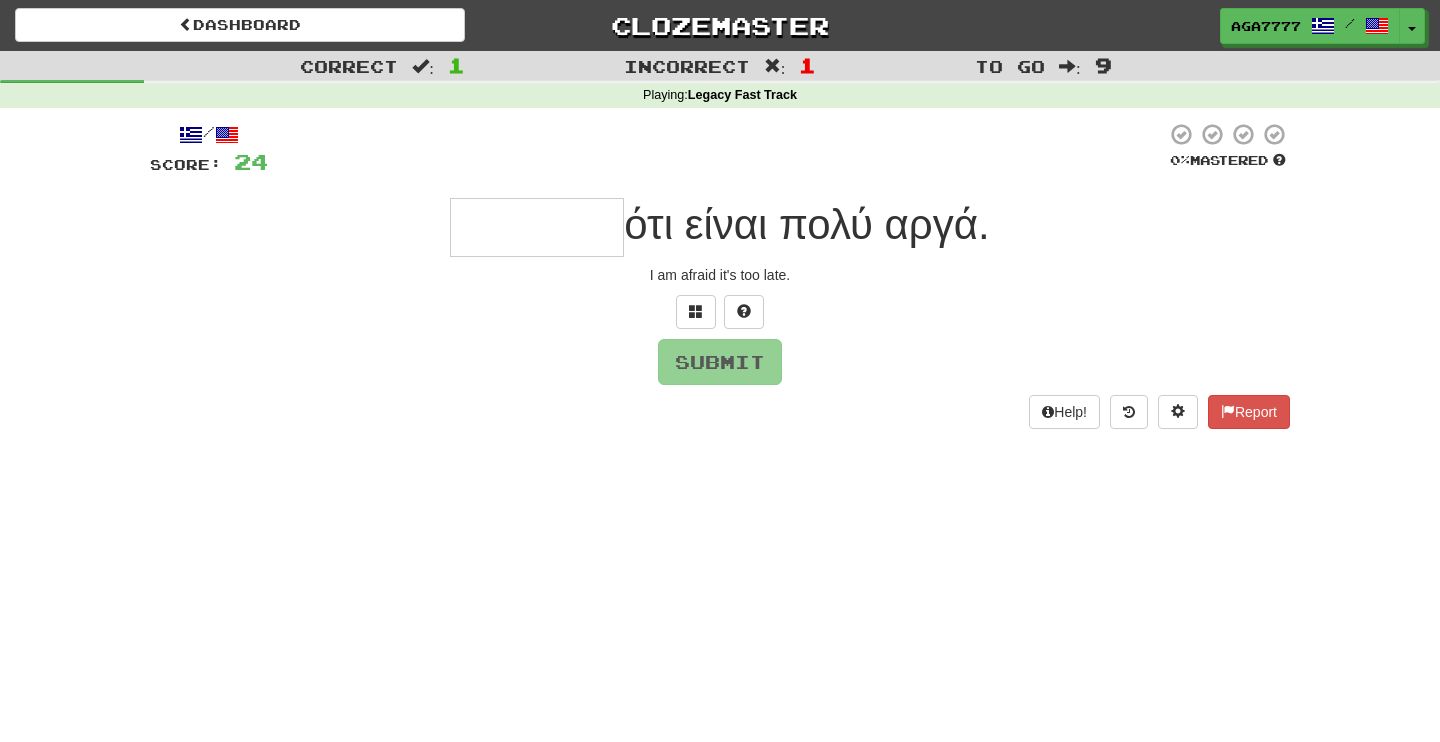 type on "*" 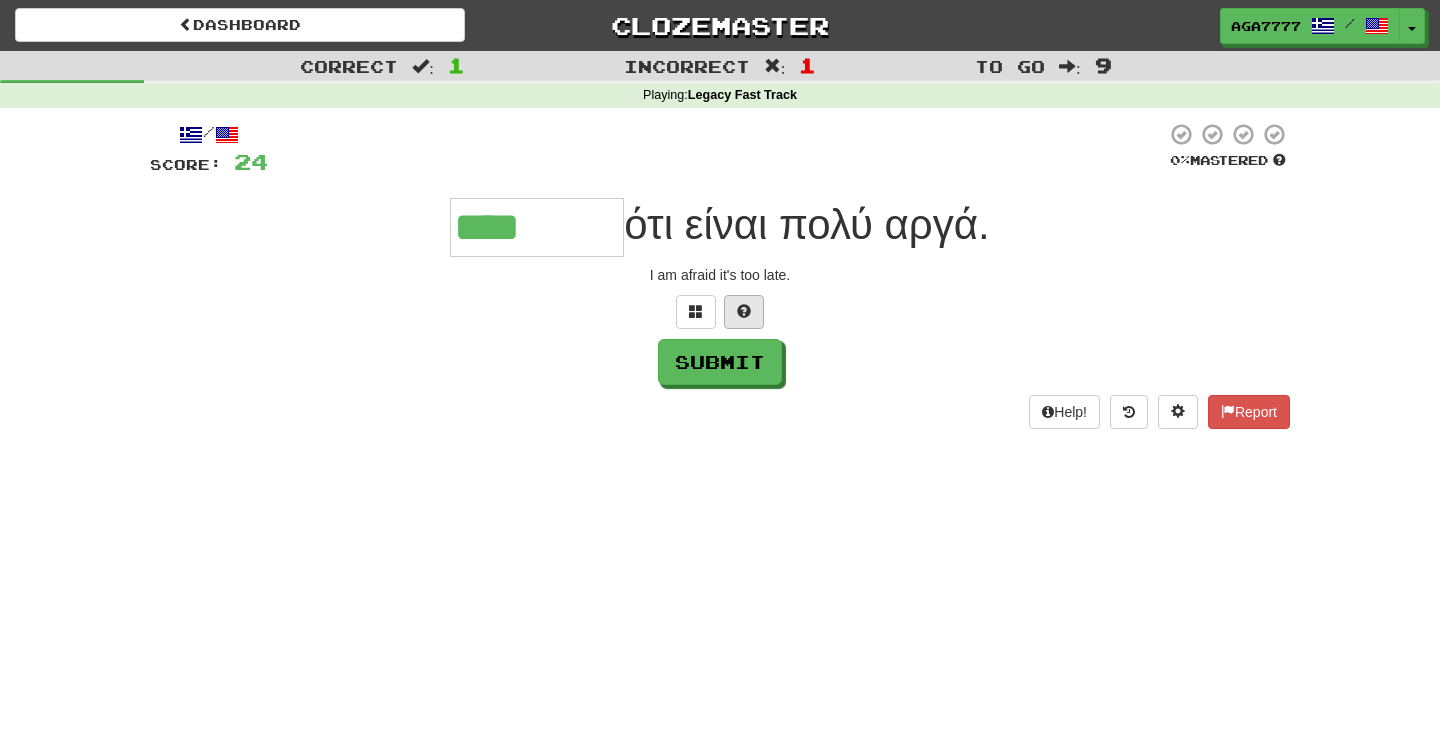 click at bounding box center [744, 311] 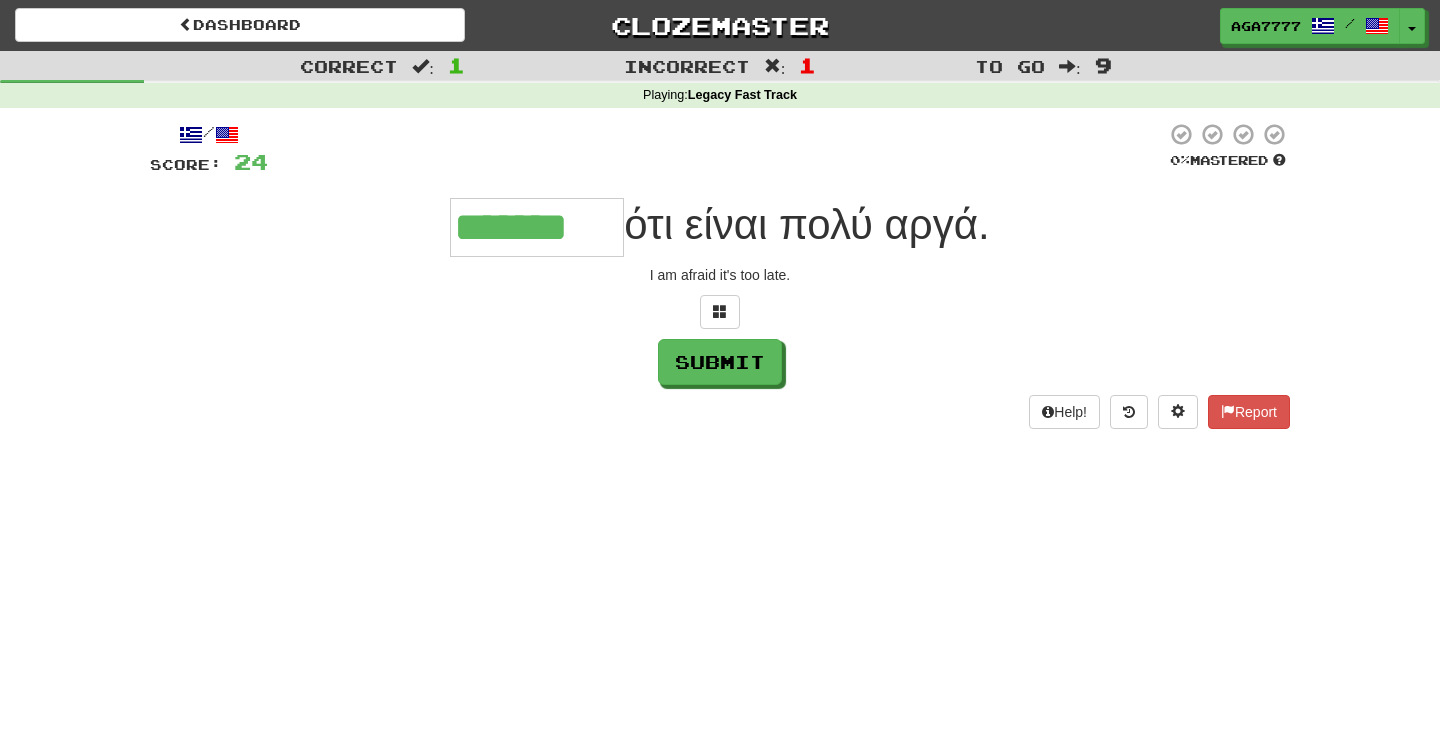 type on "*******" 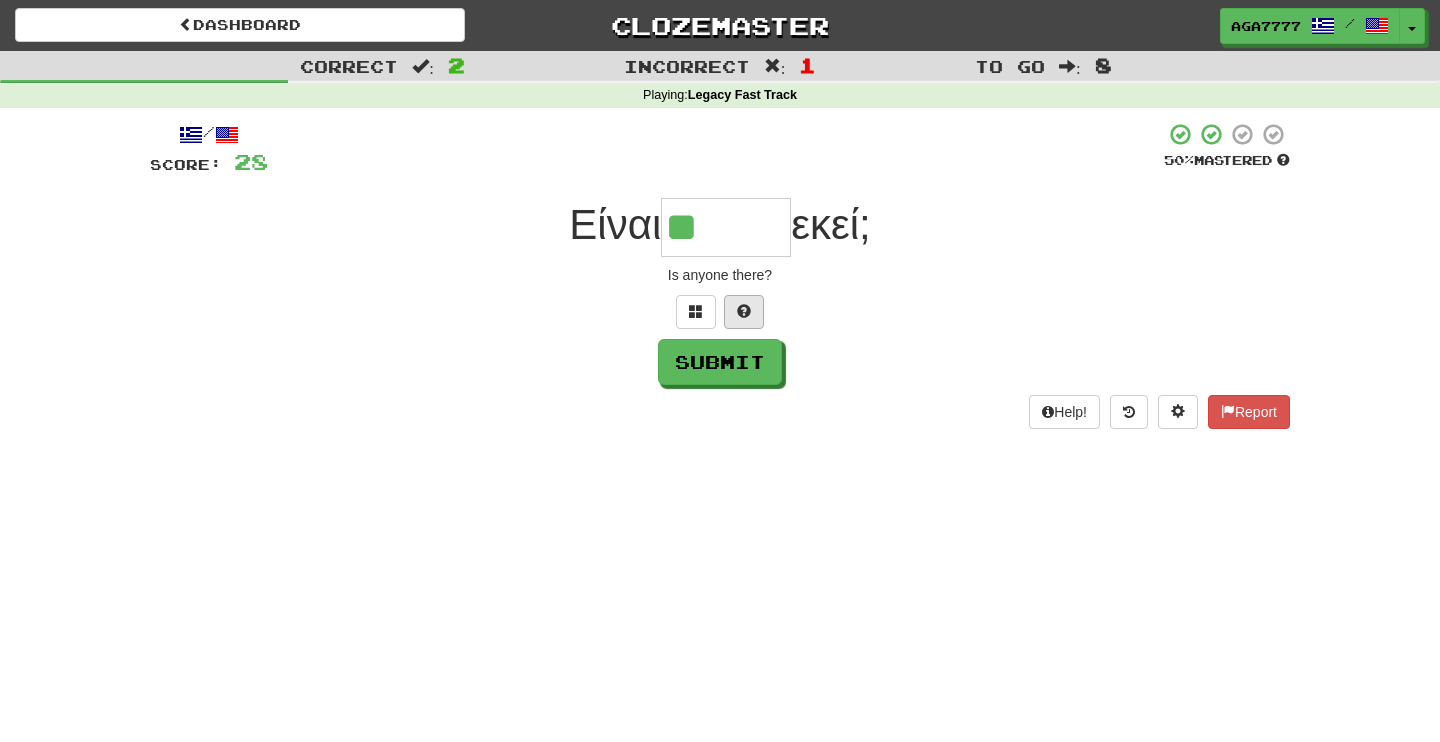click at bounding box center (744, 311) 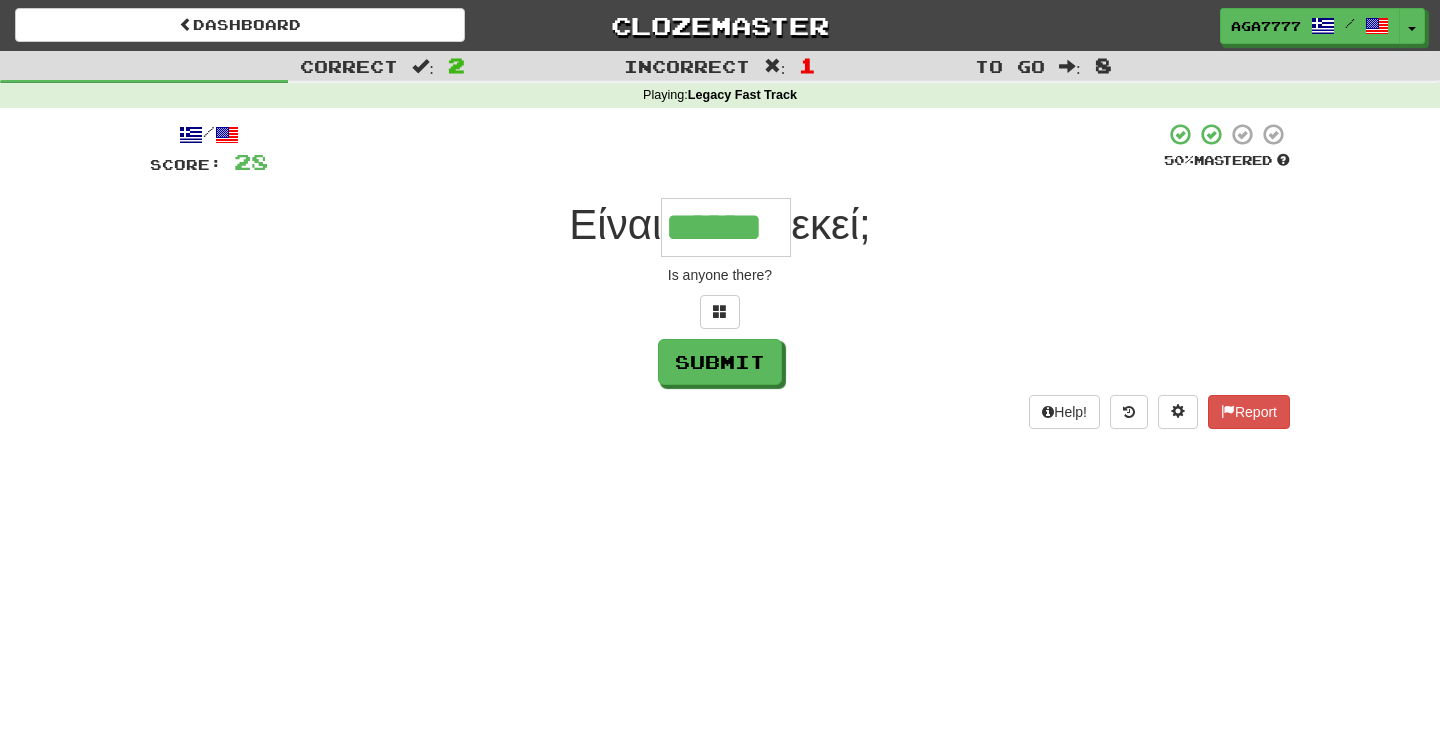 type on "******" 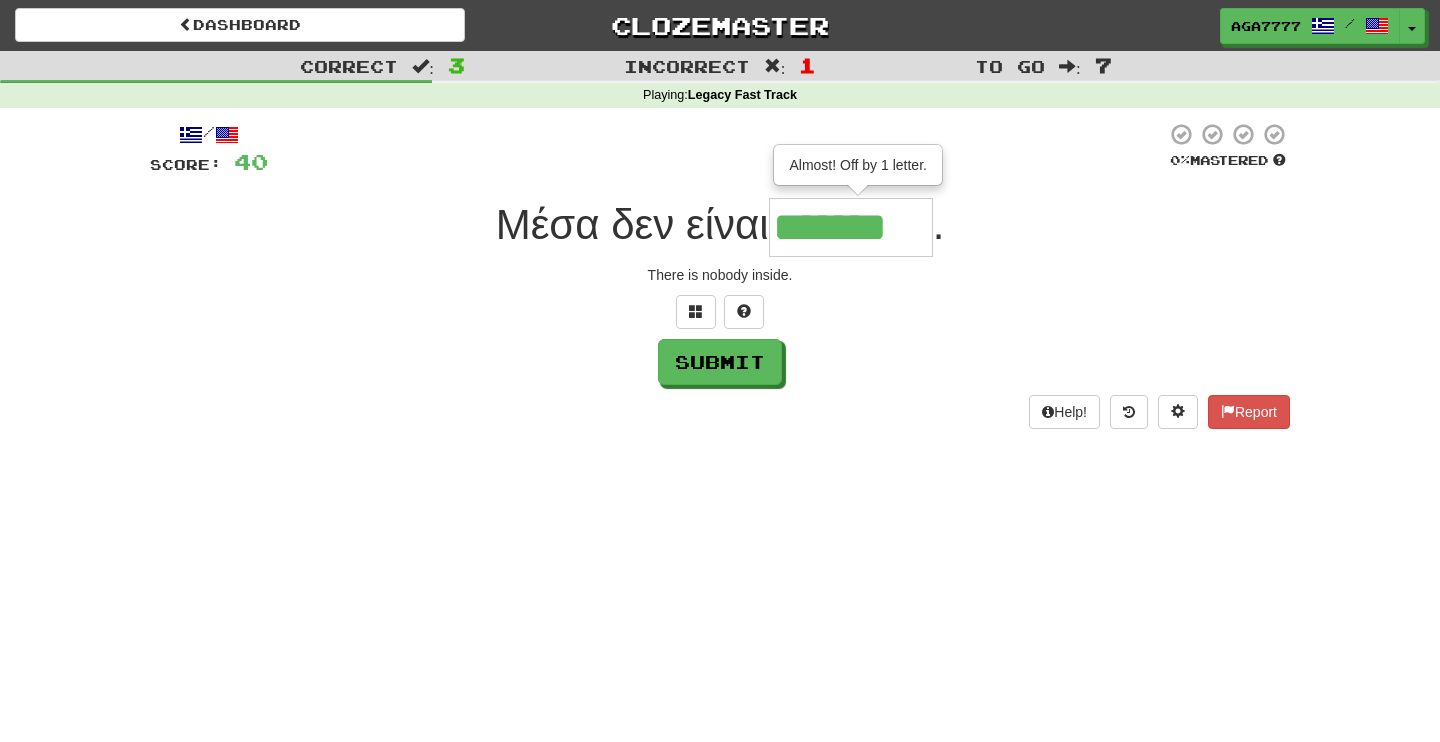 type on "*******" 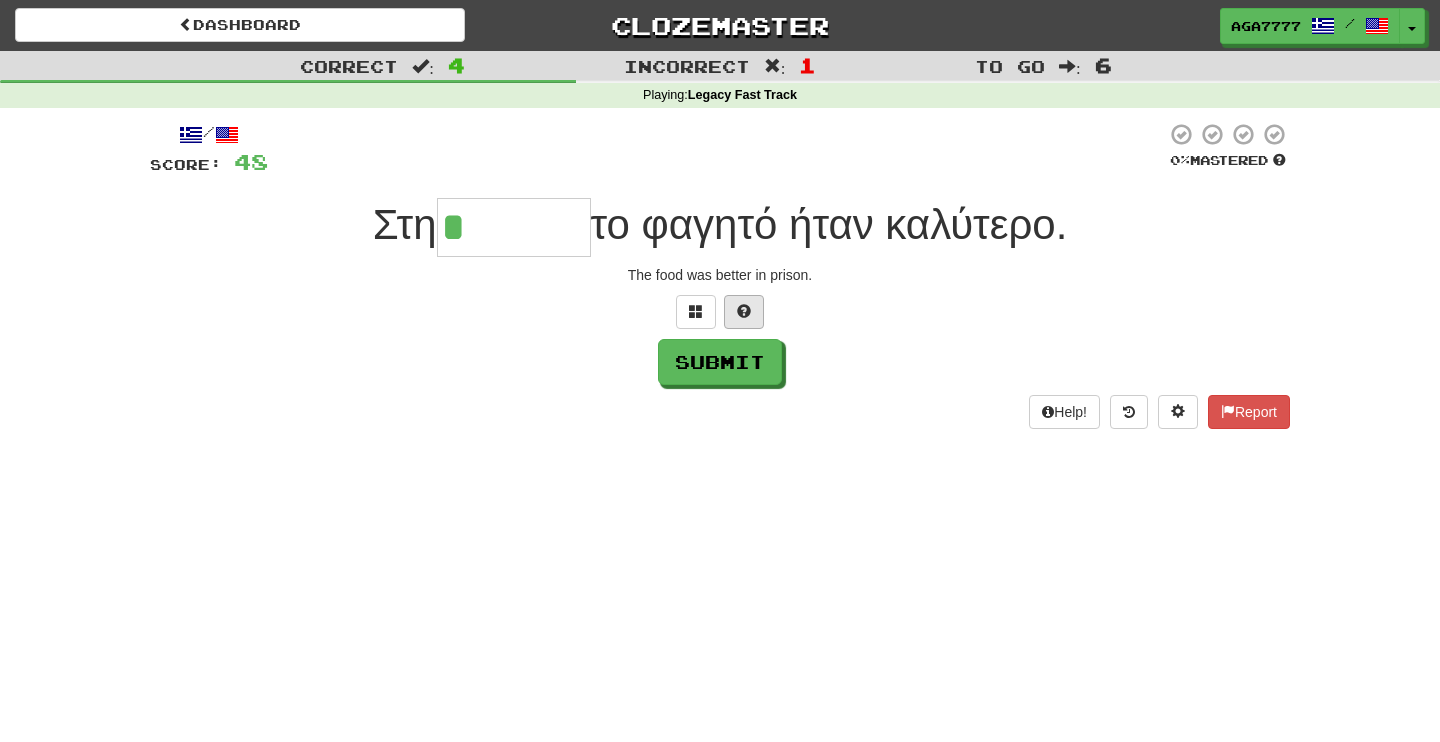 click at bounding box center (744, 311) 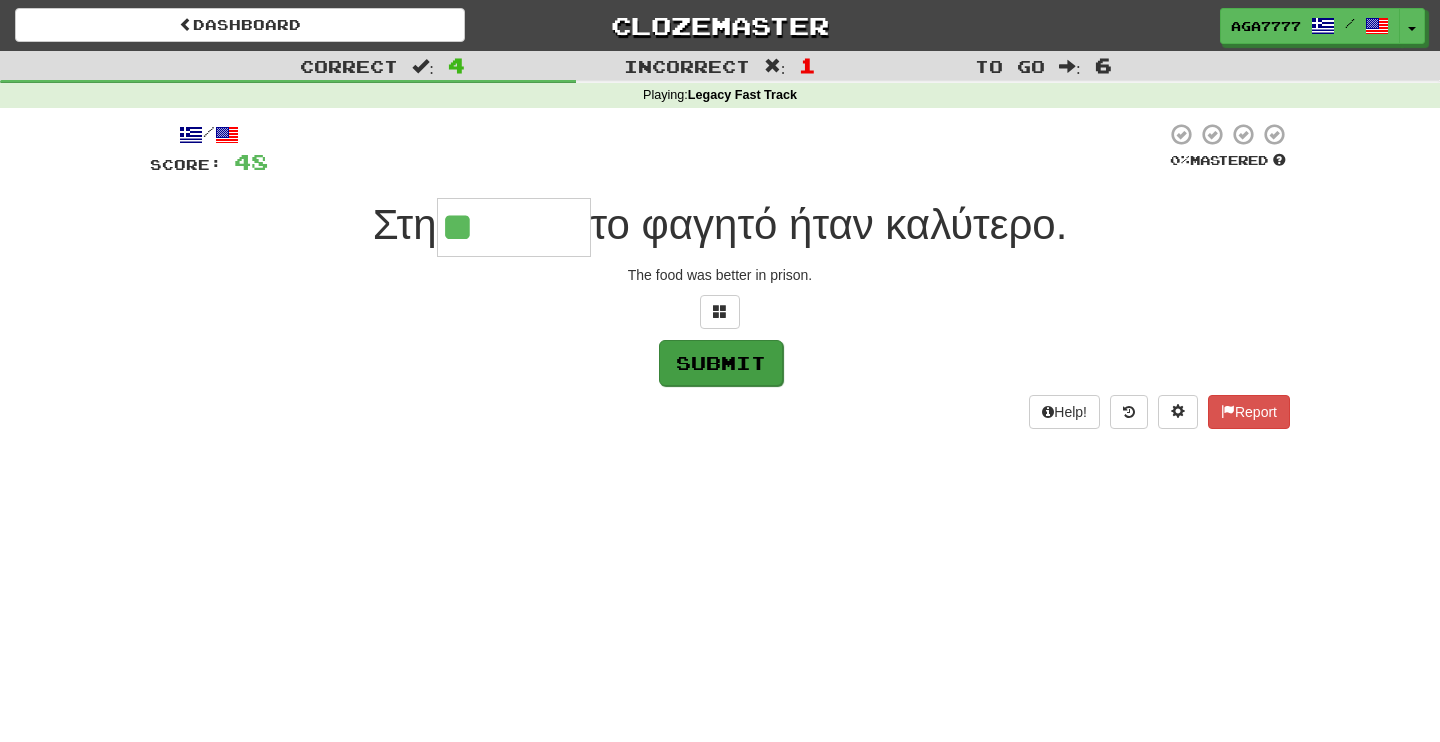 click on "Submit" at bounding box center [721, 363] 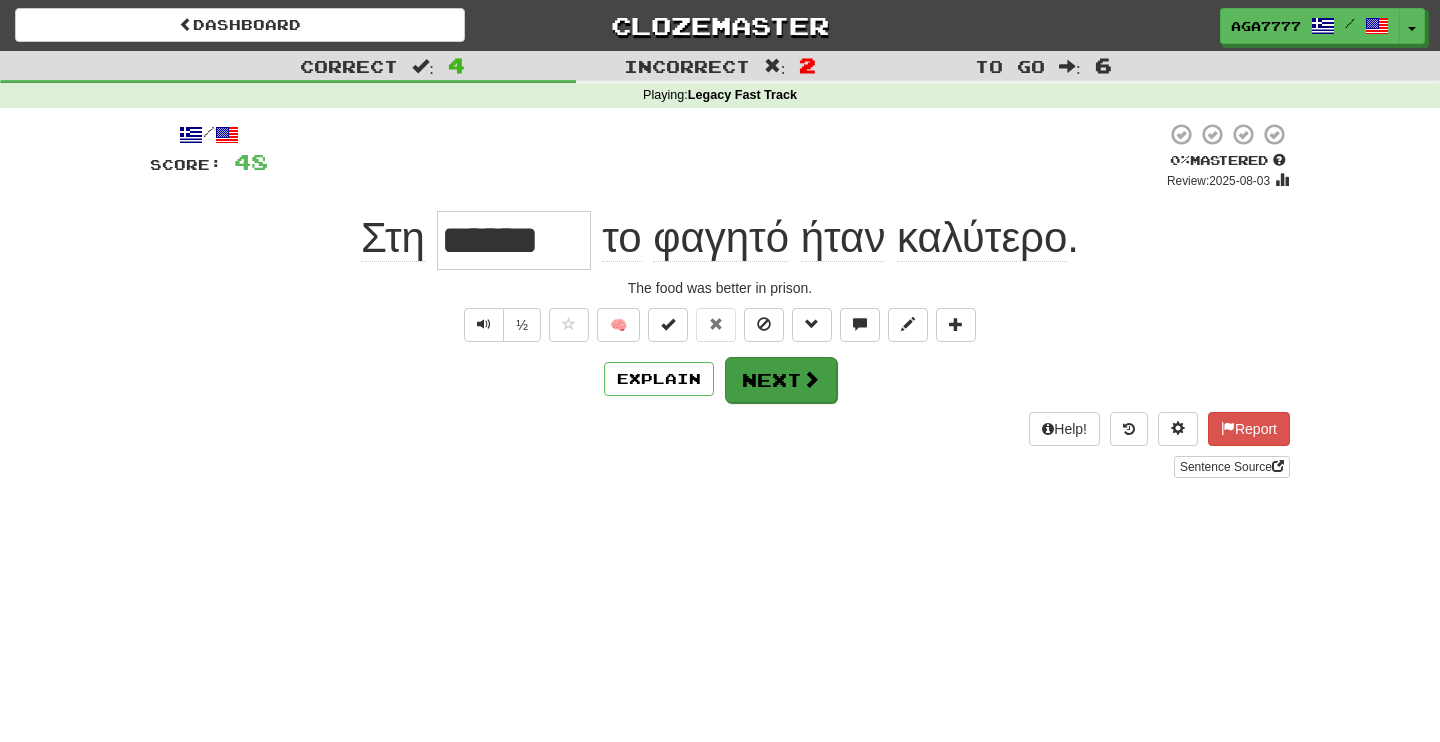 click on "Next" at bounding box center (781, 380) 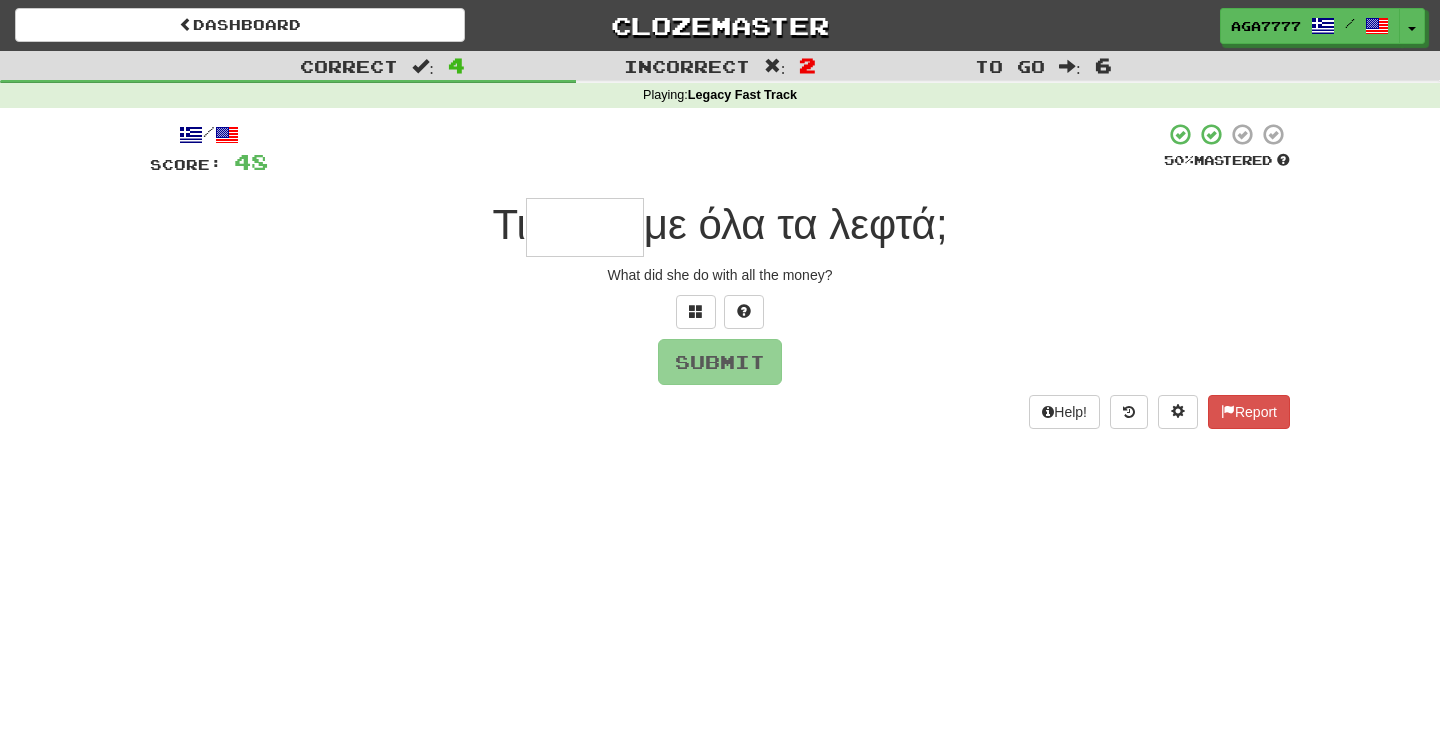 type on "*" 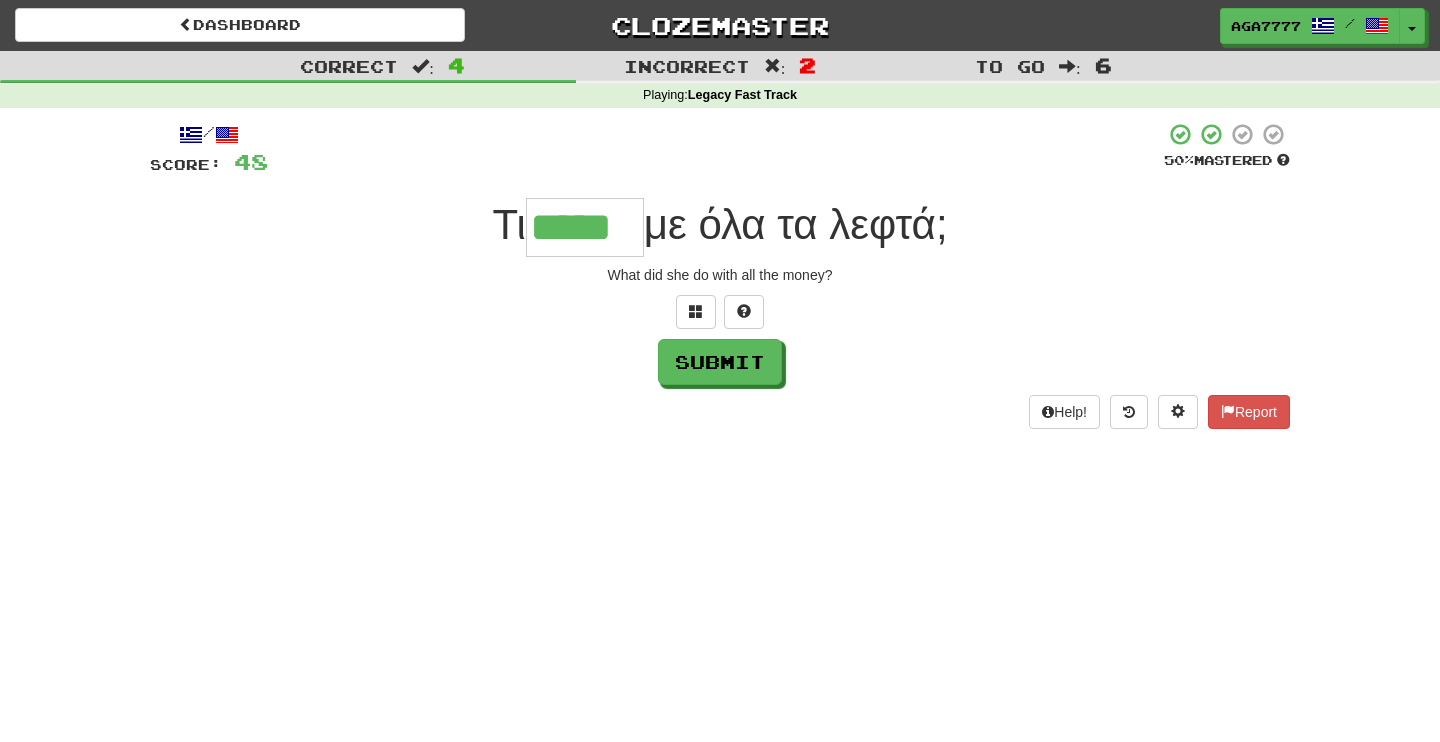 type on "*****" 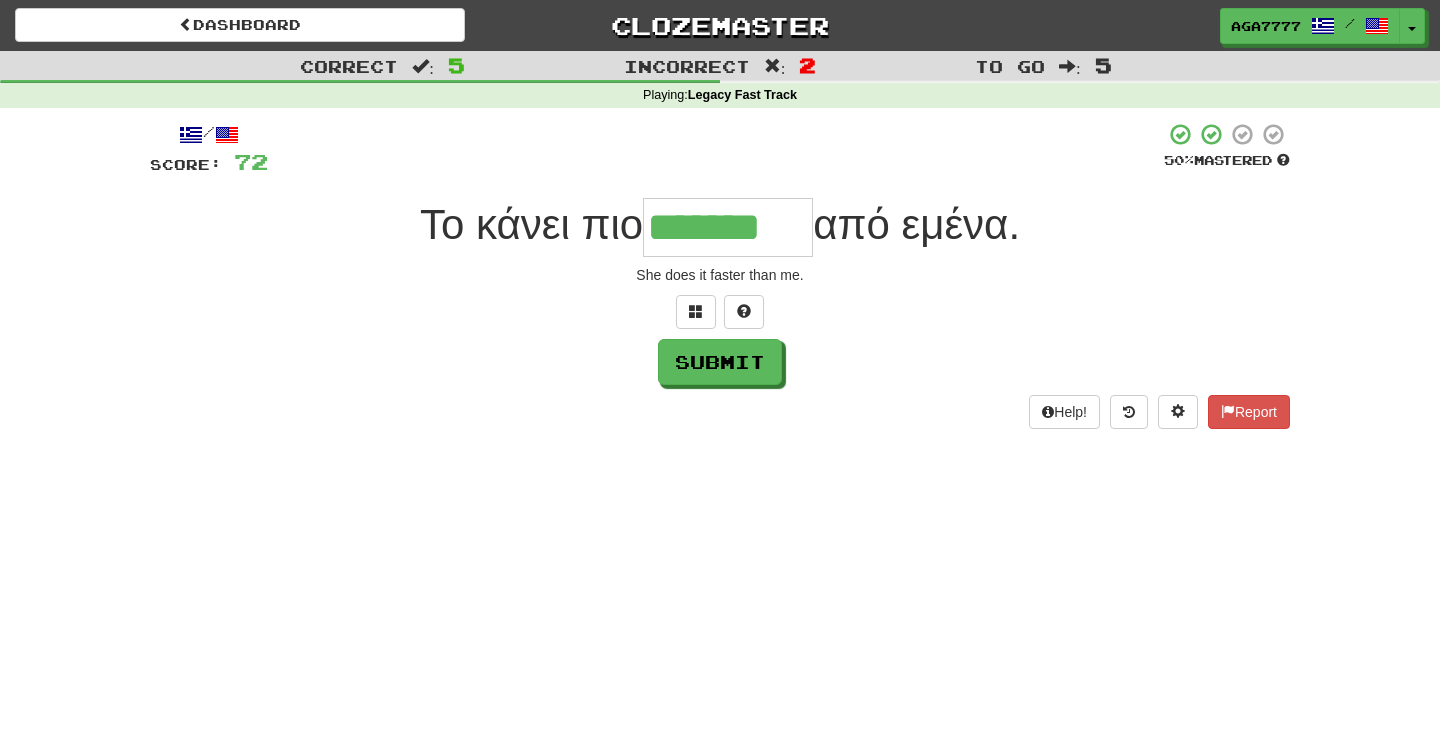 type on "*******" 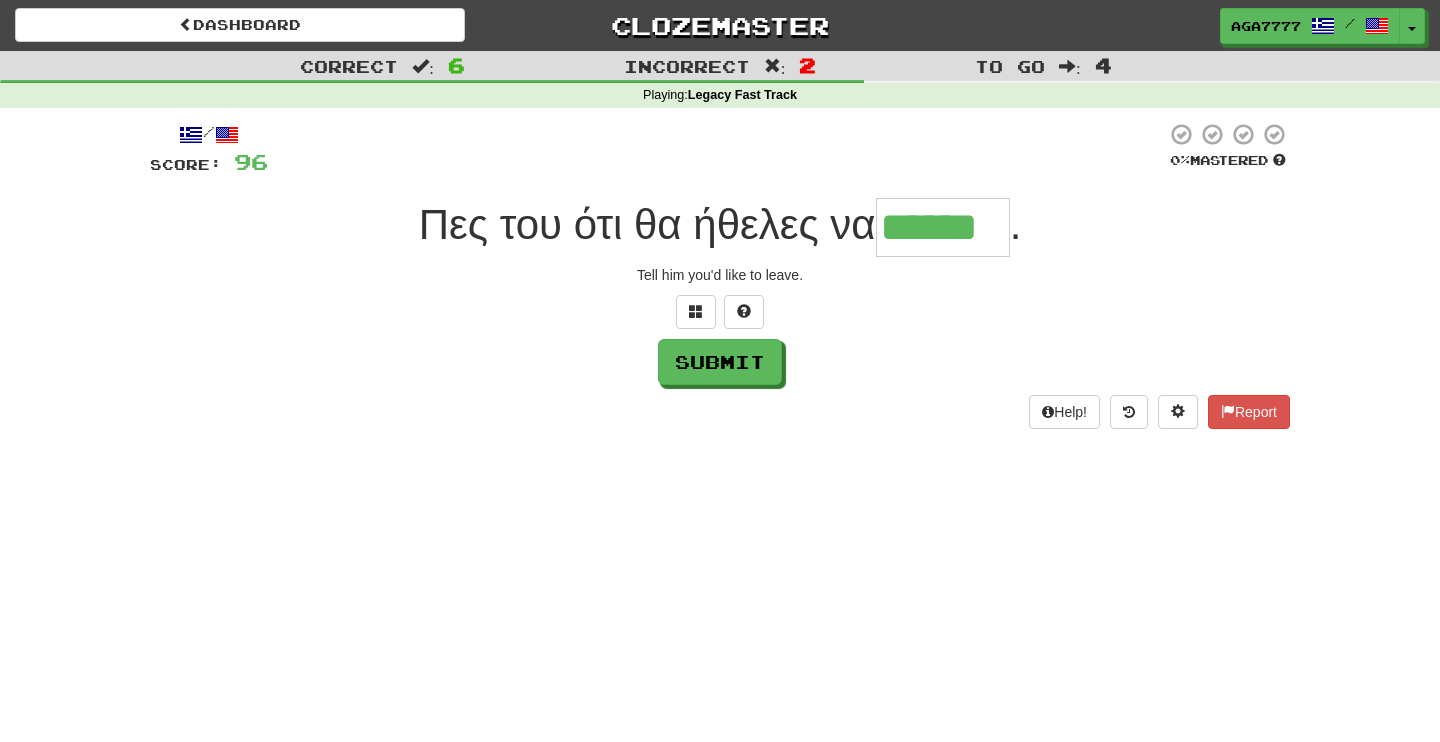 type on "******" 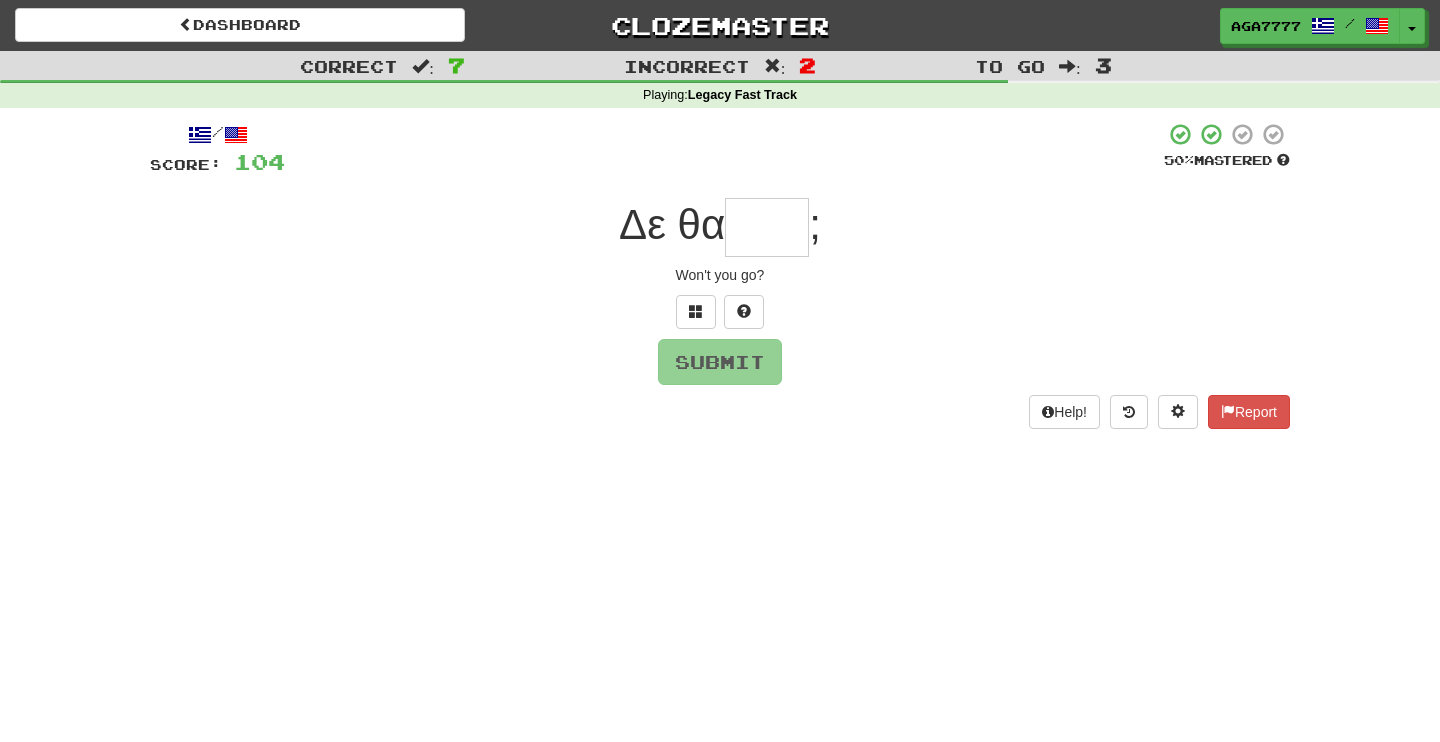 type on "*" 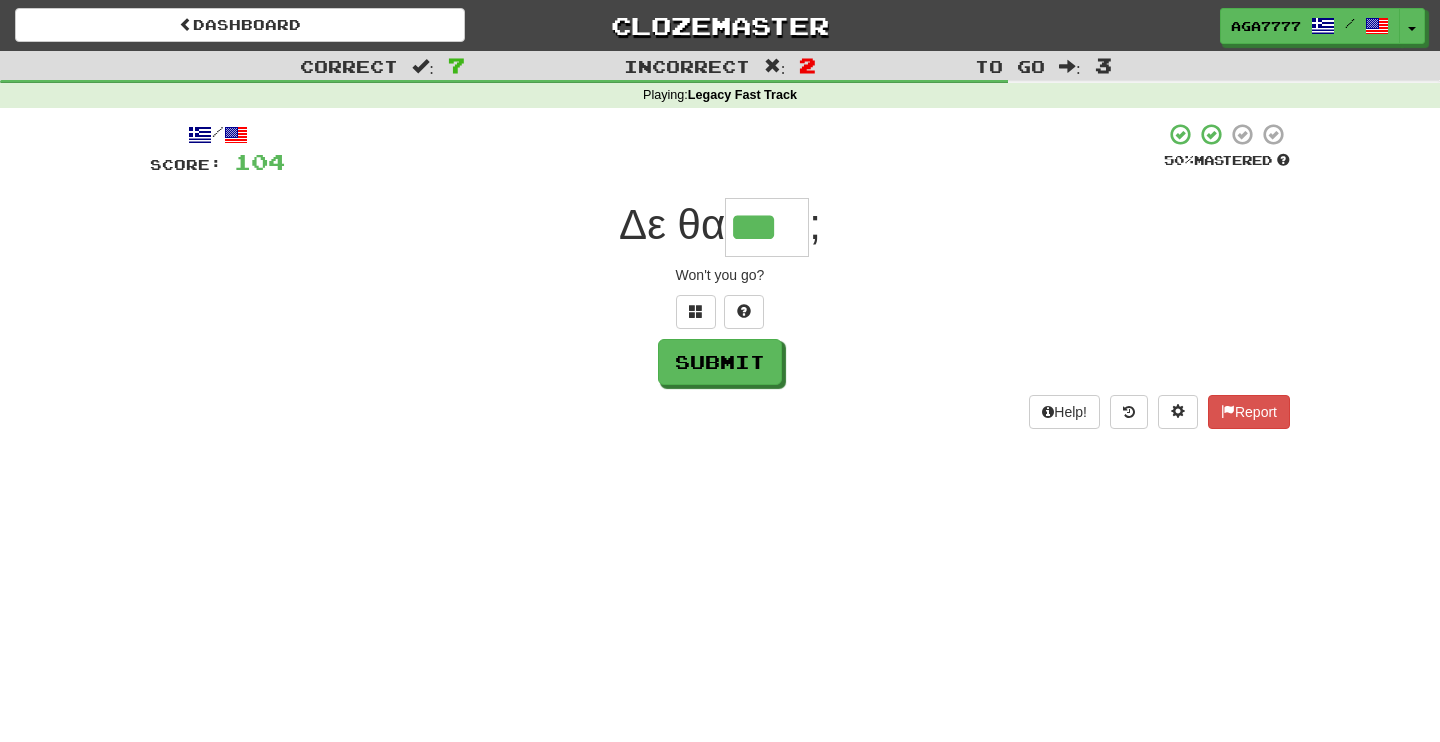 type on "***" 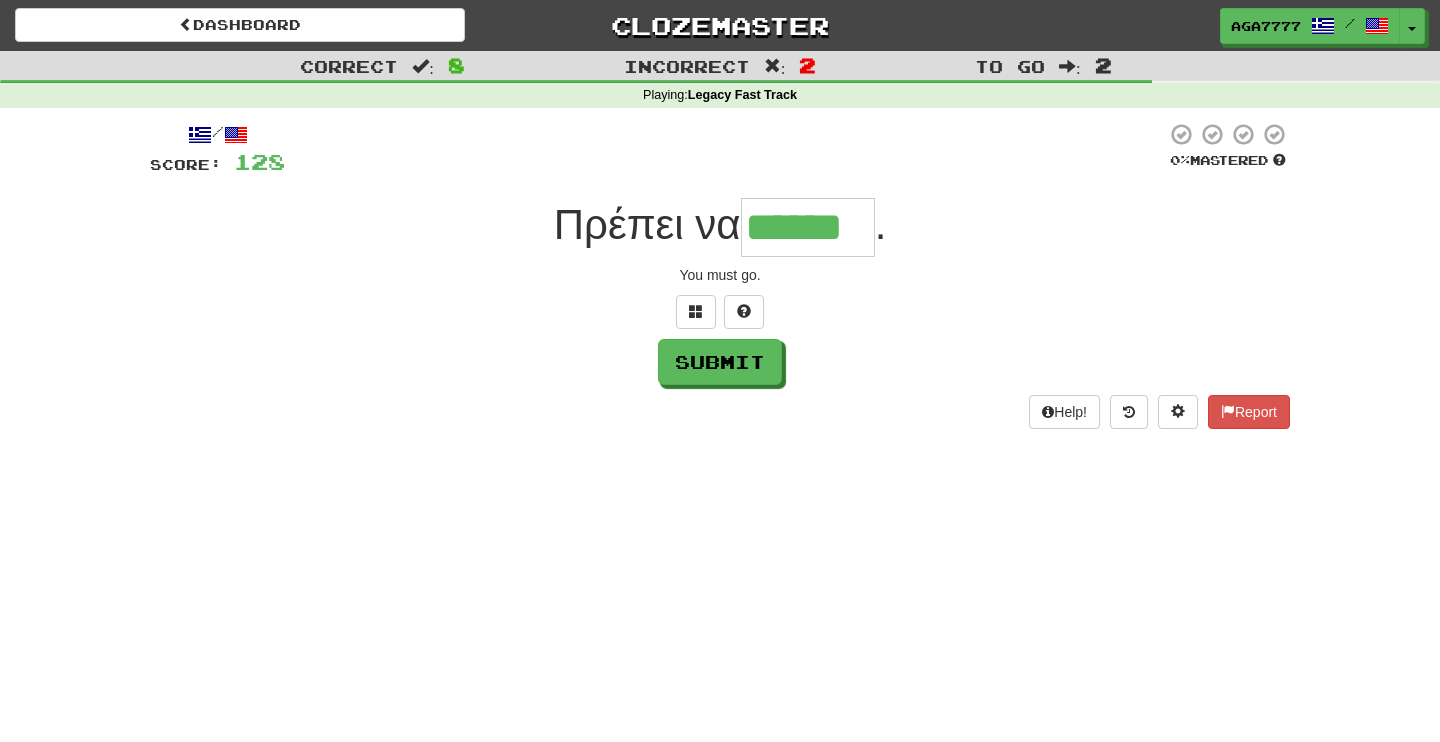 type on "******" 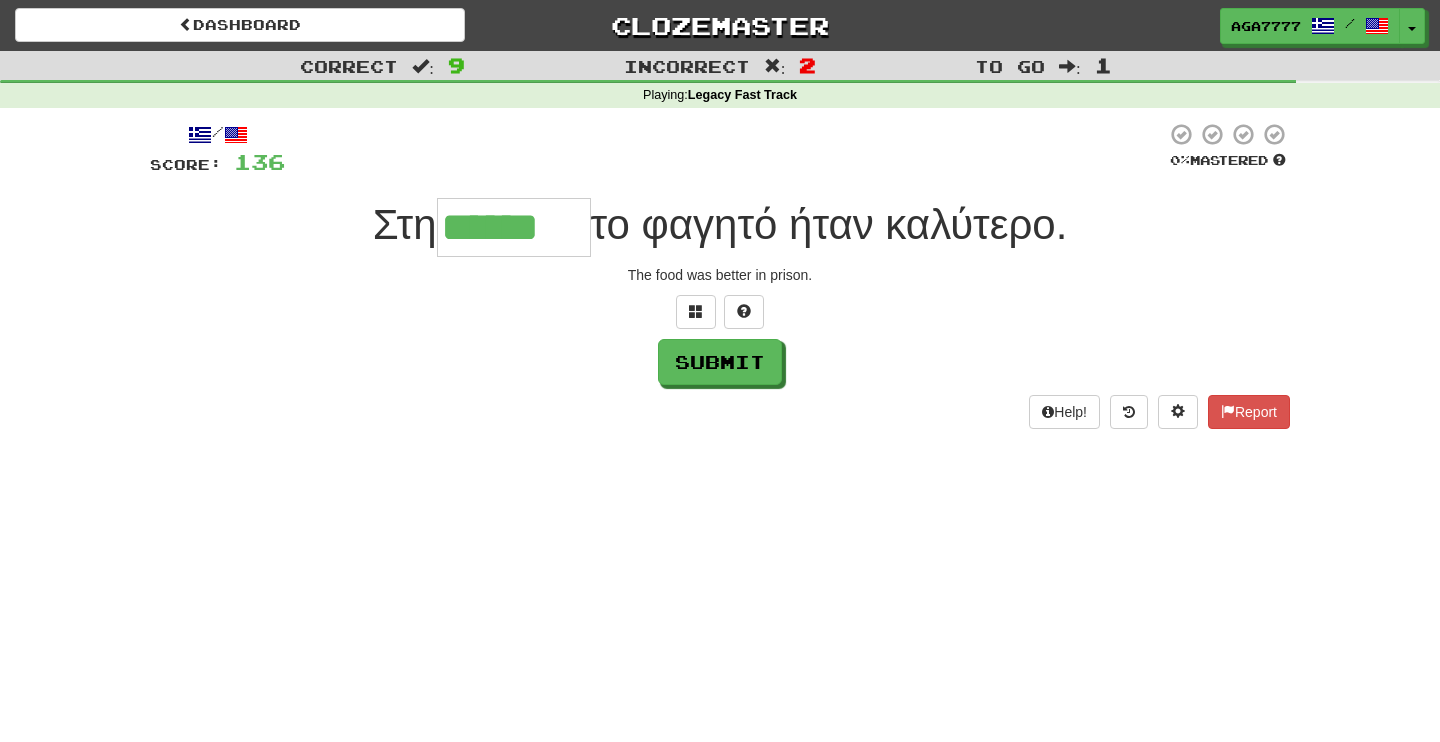 type on "******" 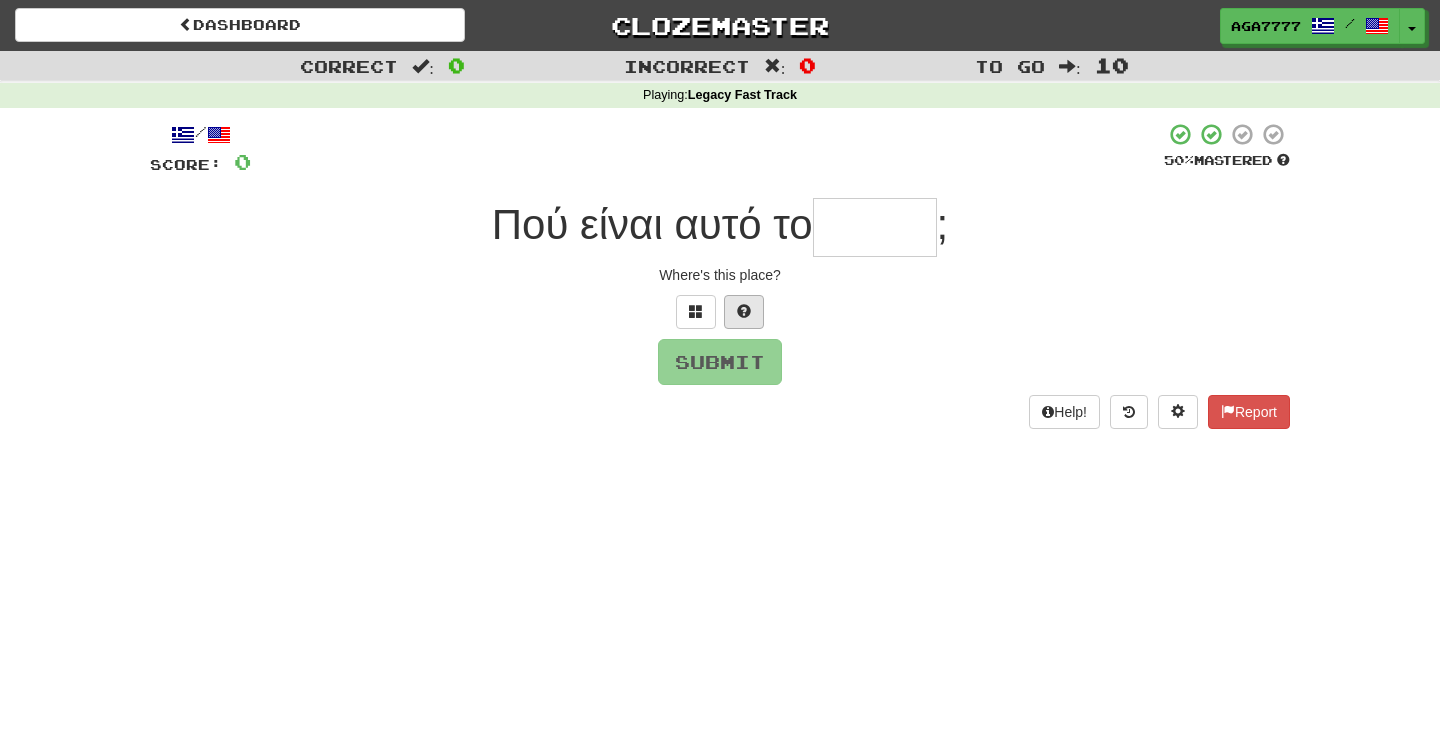 click at bounding box center (744, 311) 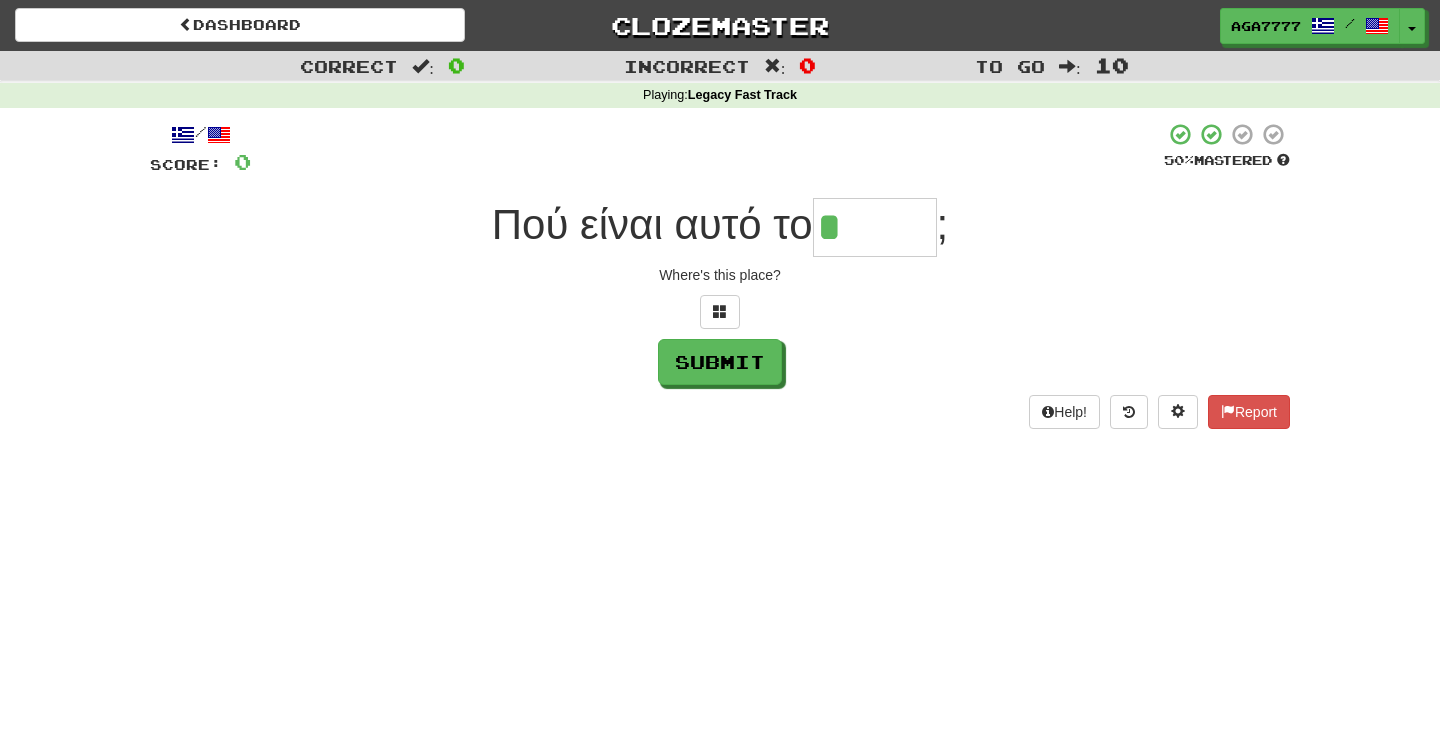 type on "*****" 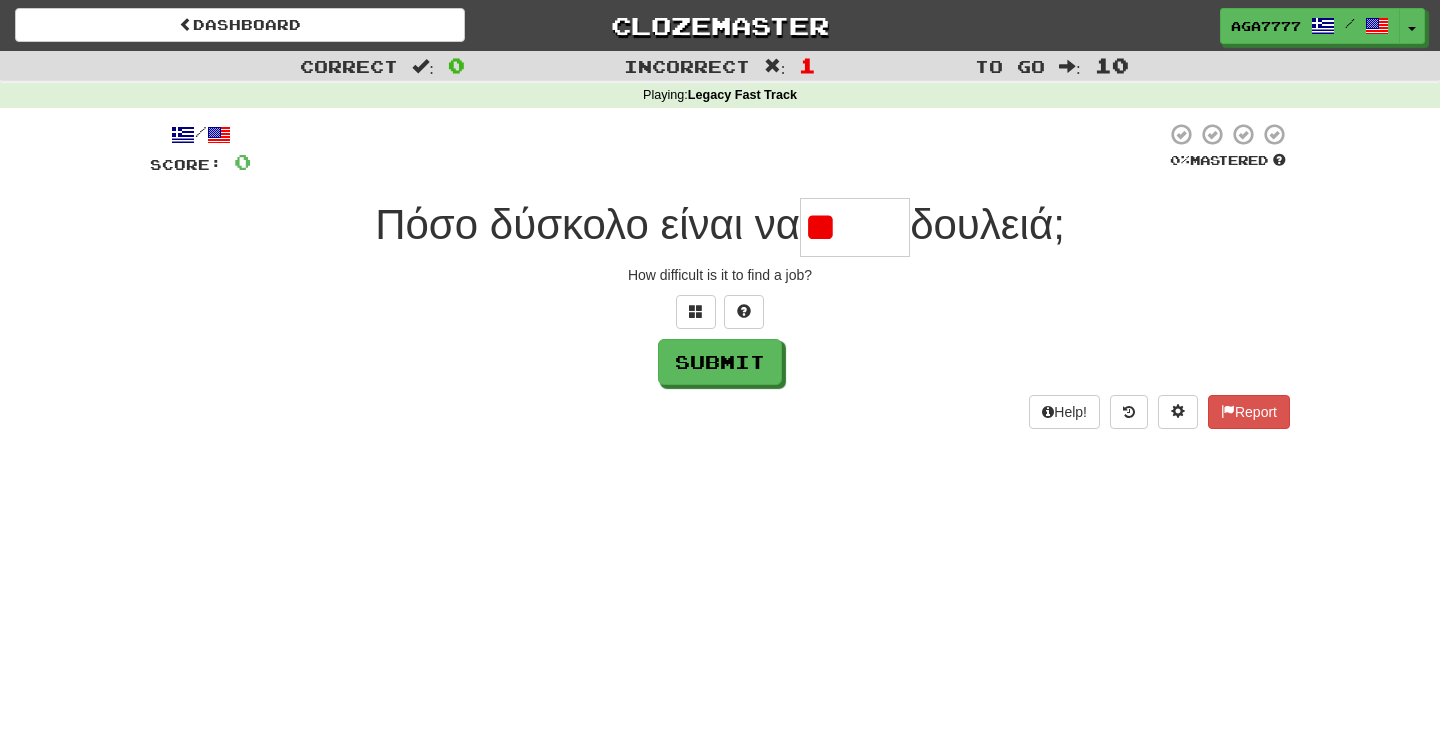 type on "*" 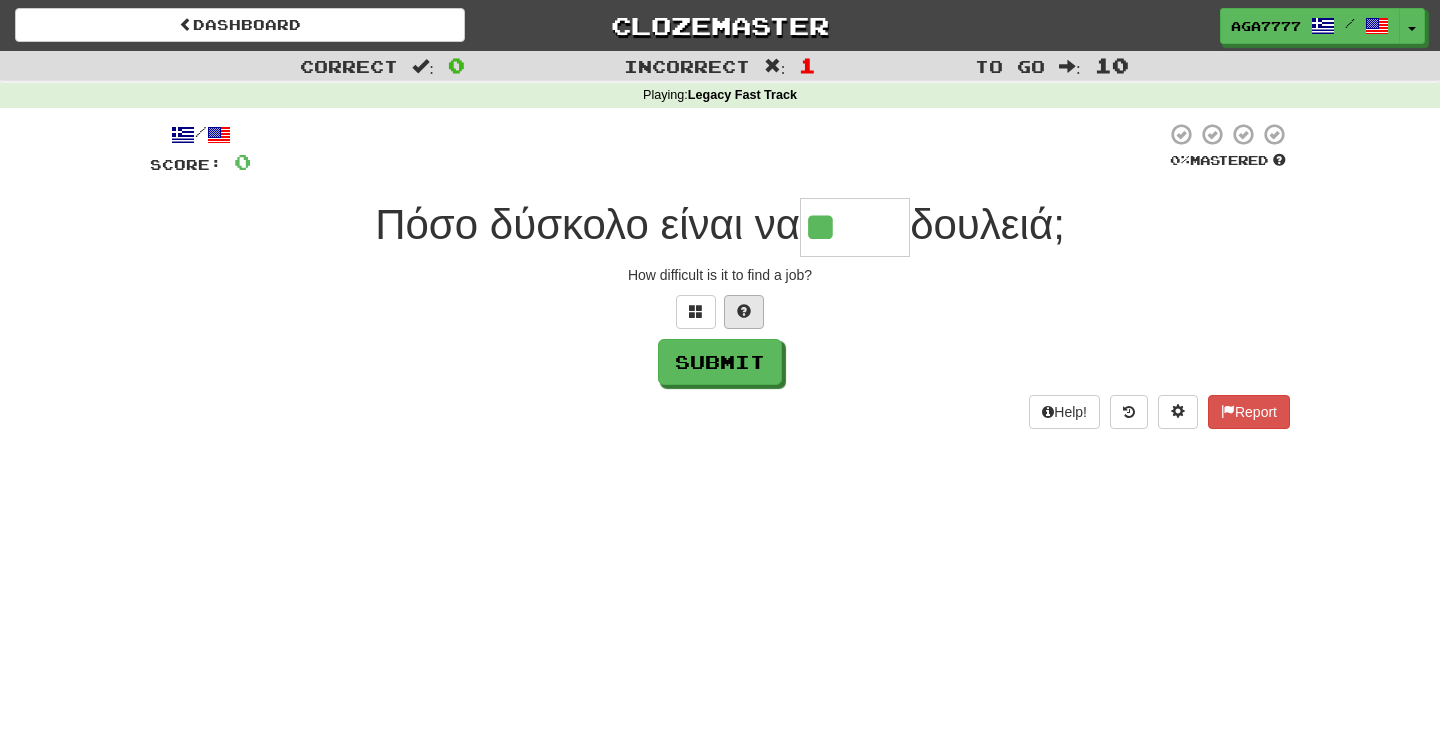 click at bounding box center (744, 311) 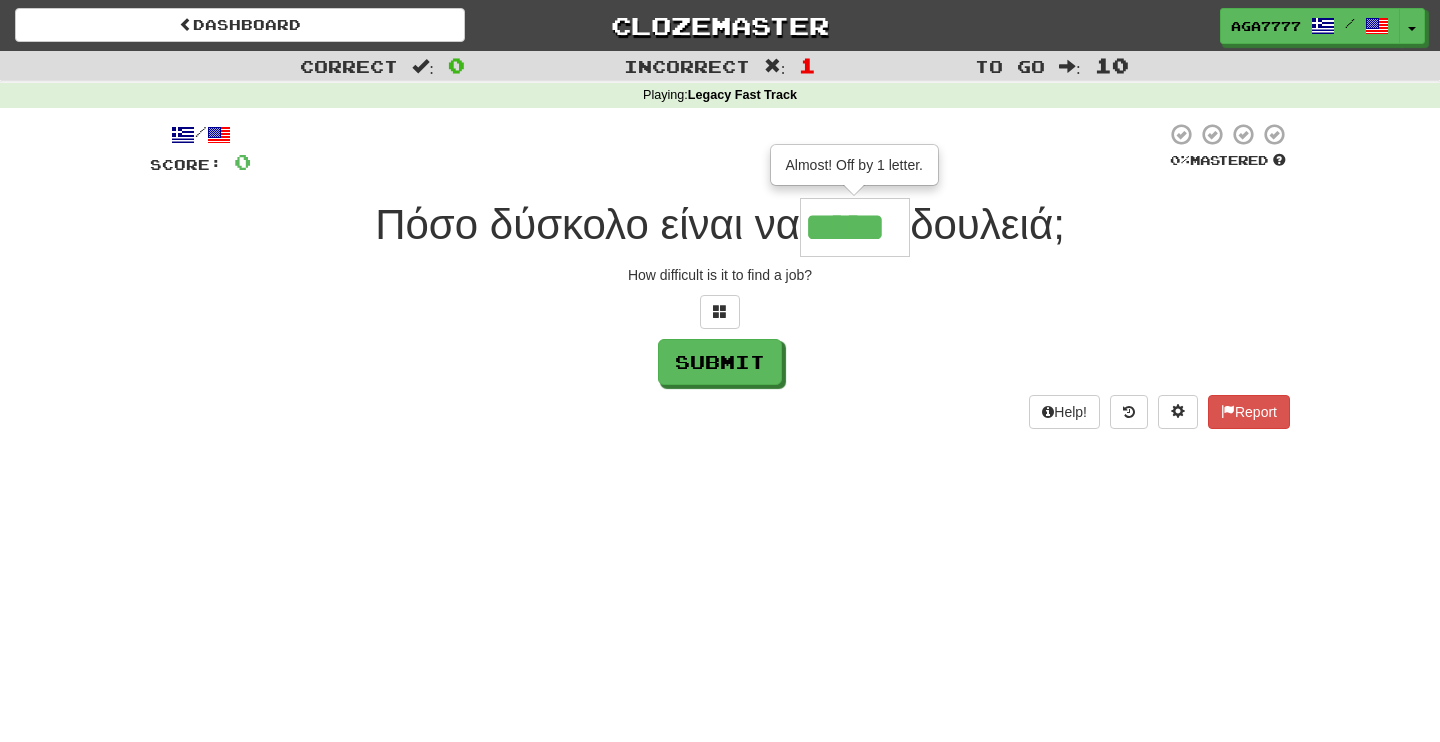 type on "*****" 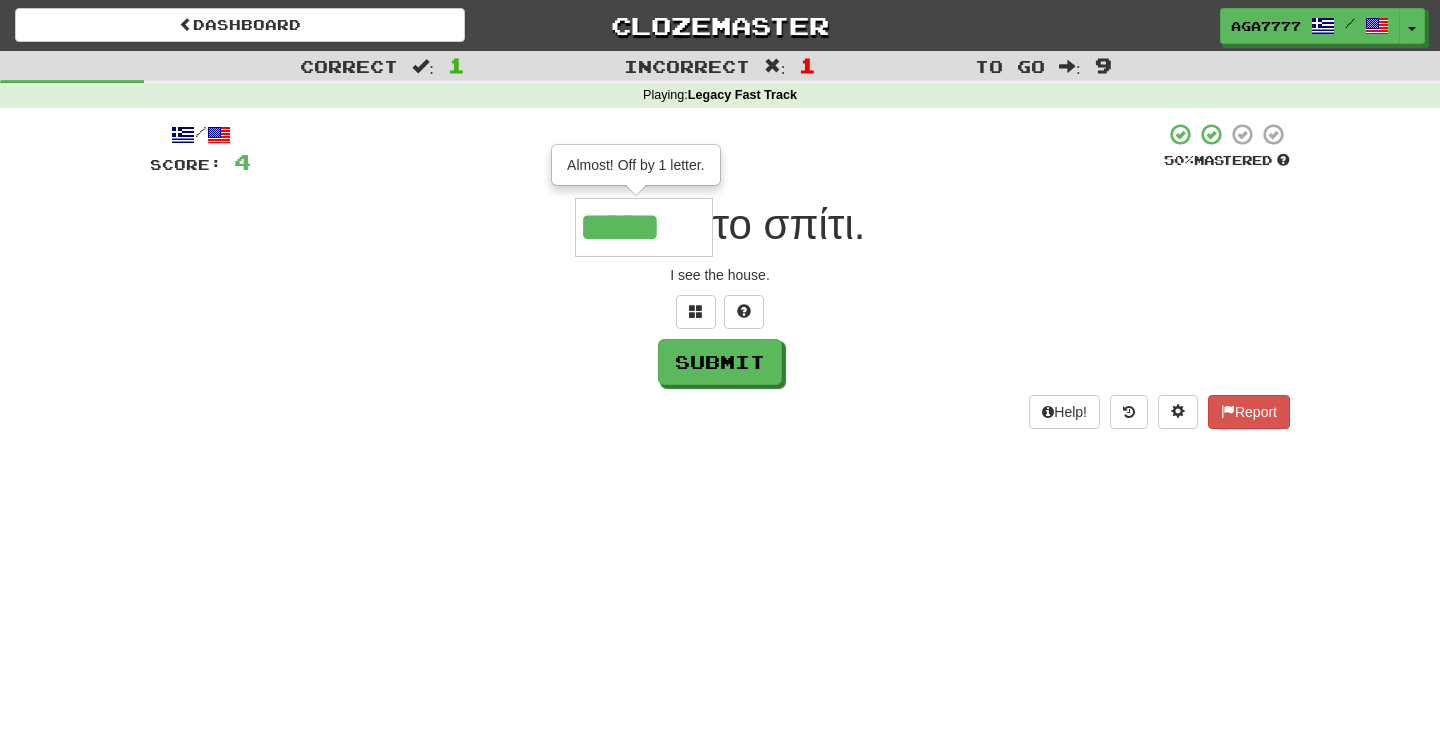 type on "*****" 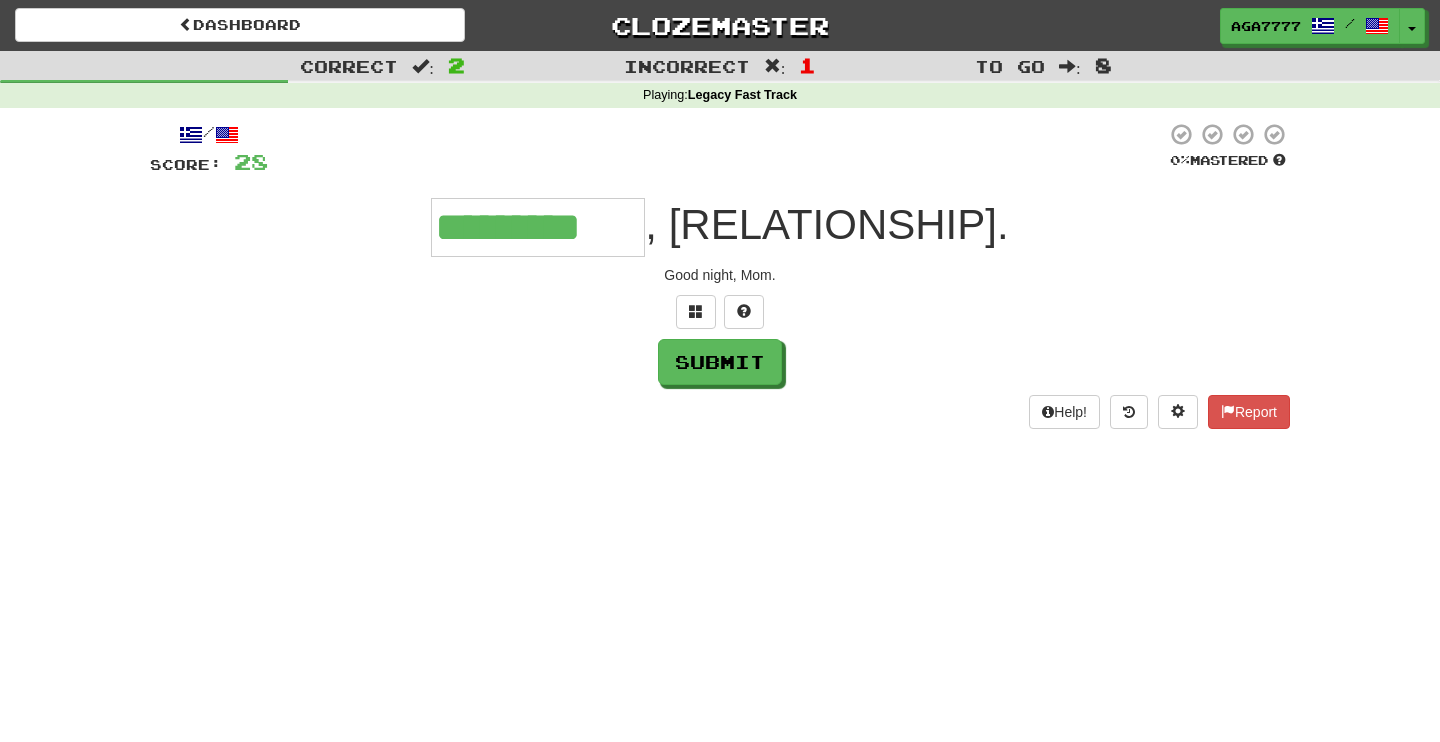 type on "*********" 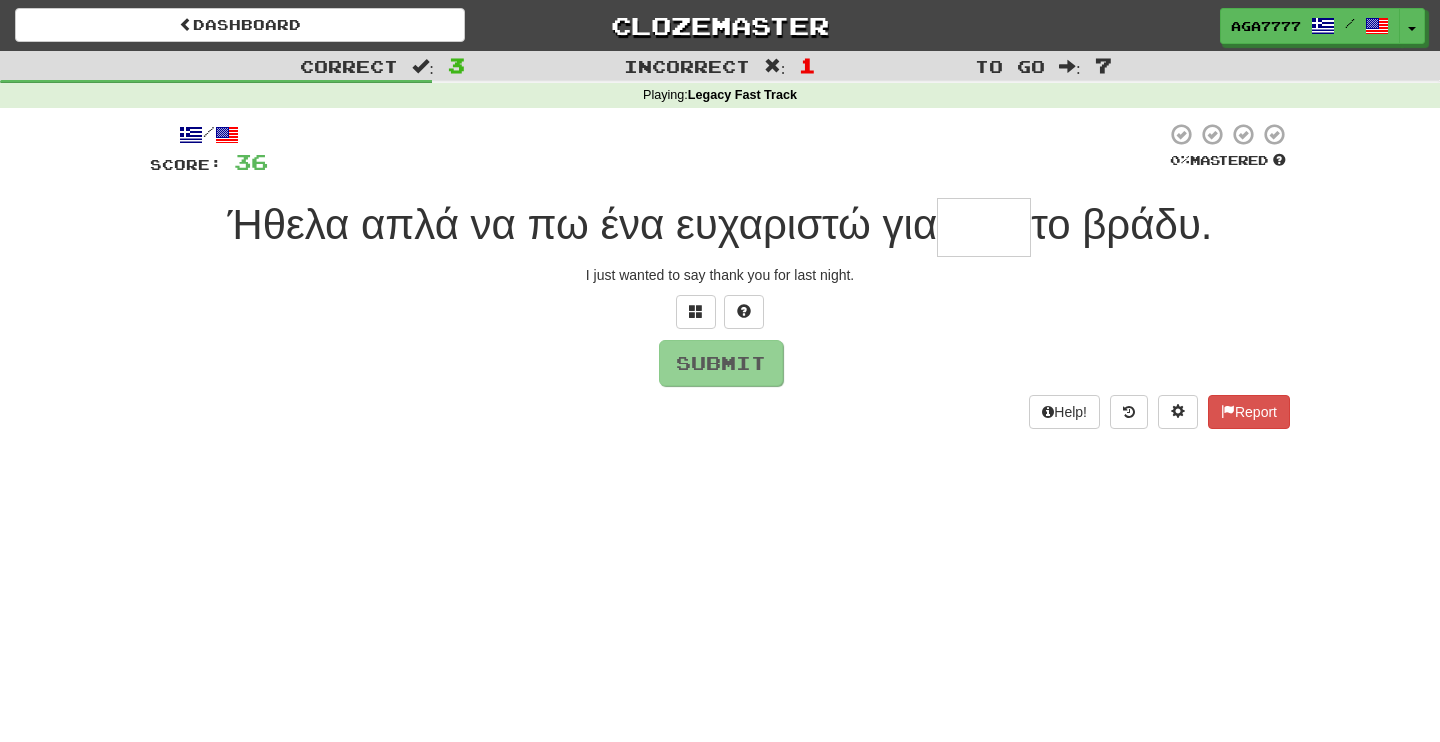 type on "****" 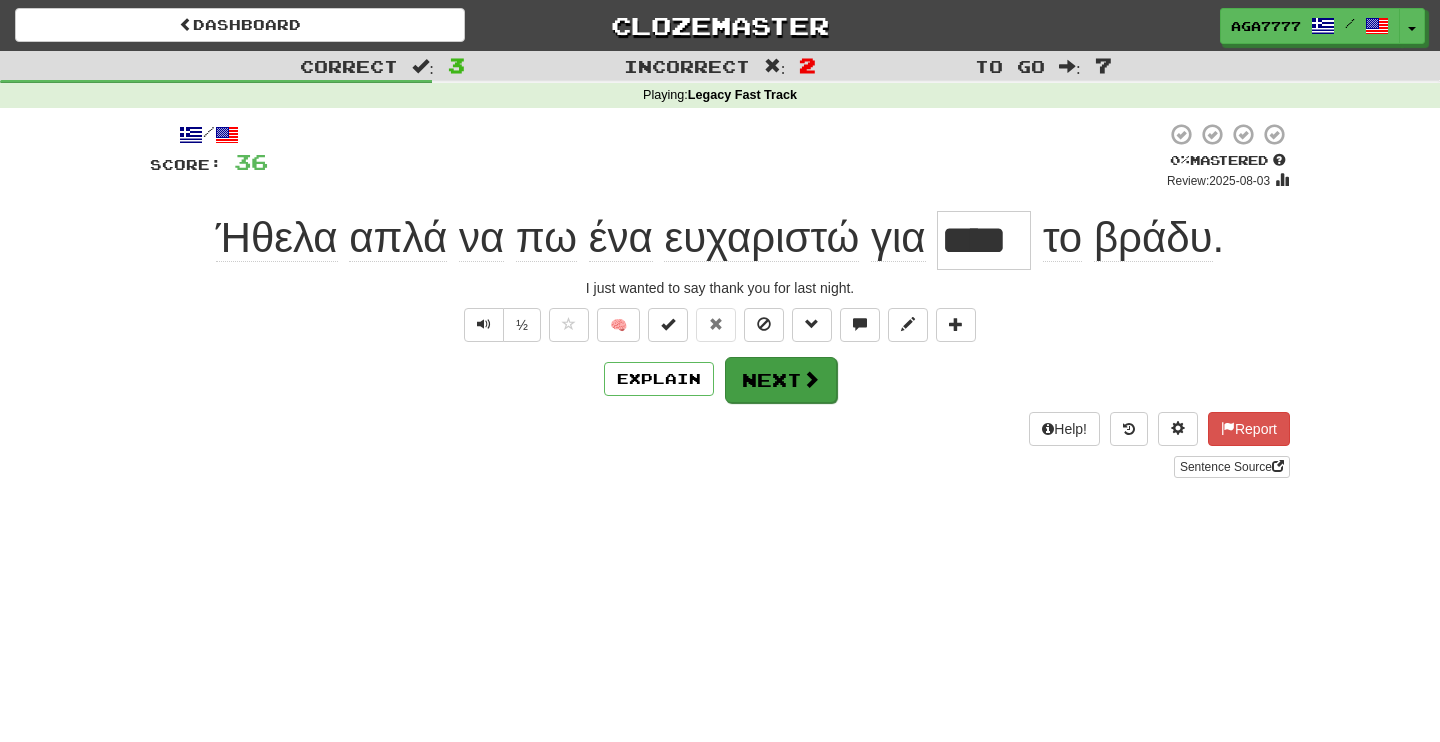 click on "Next" at bounding box center [781, 380] 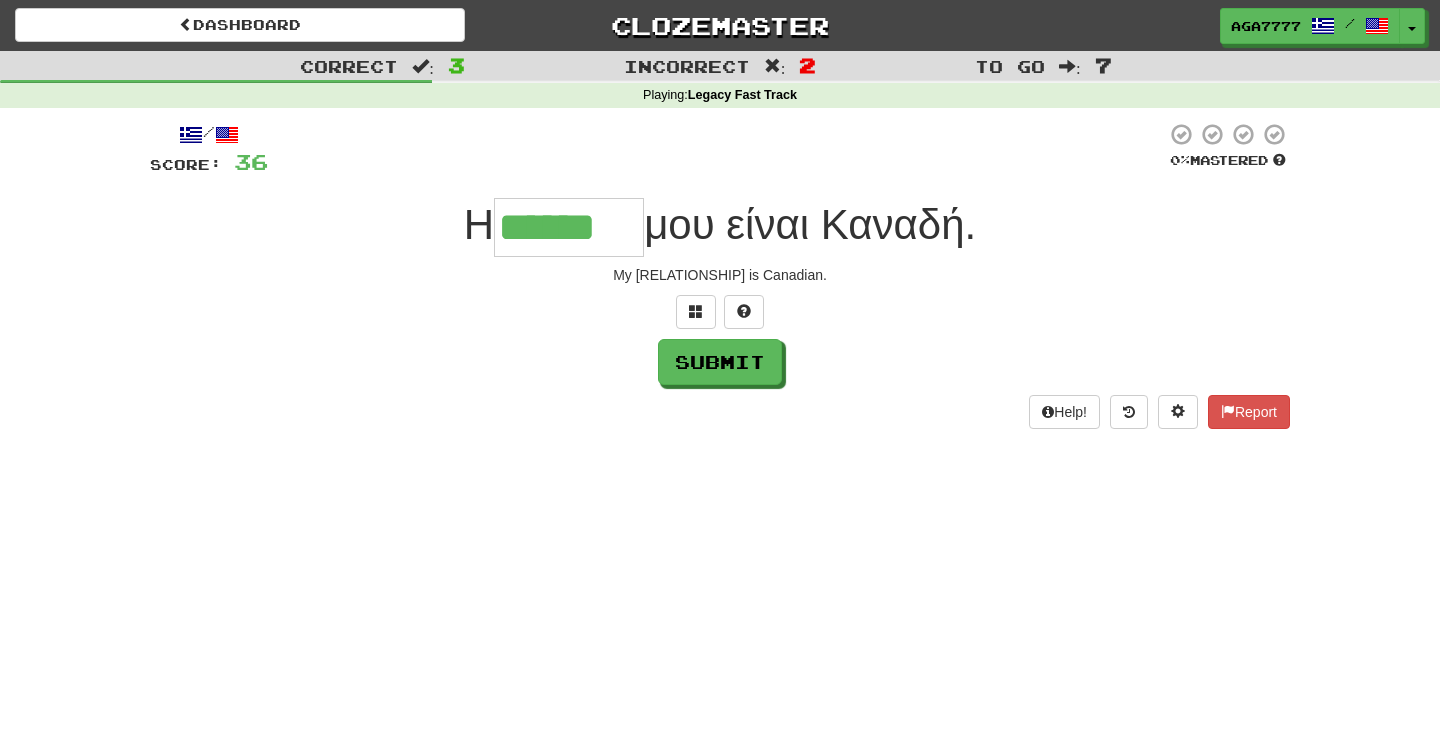 type on "******" 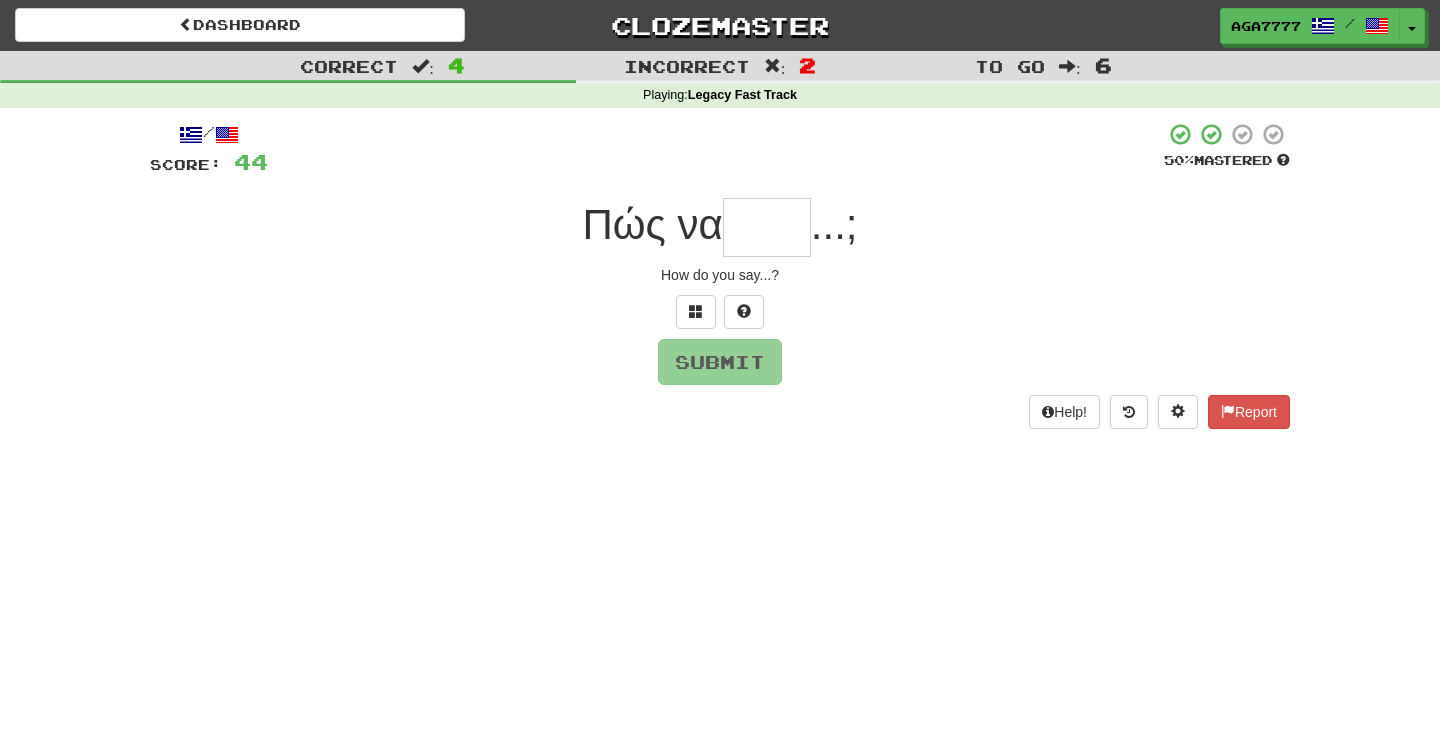 type on "*" 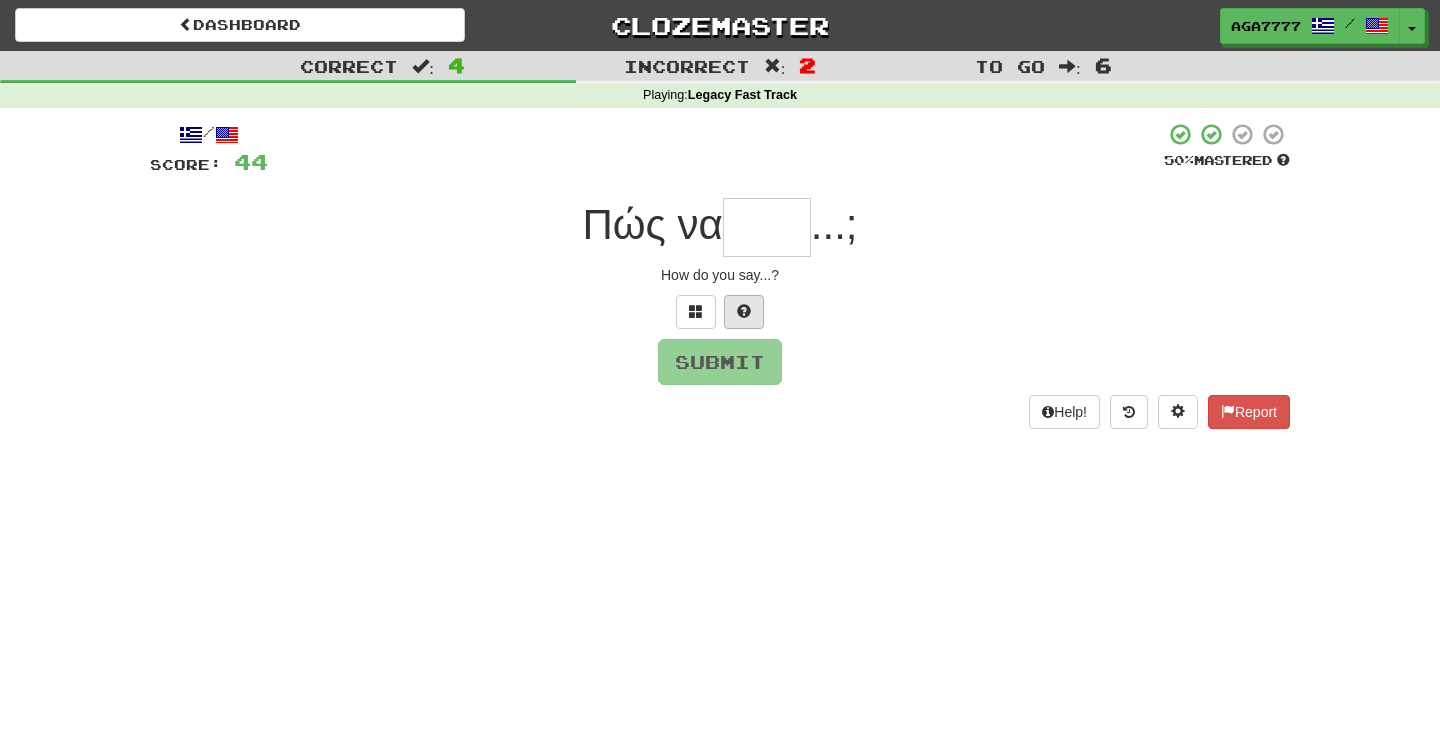 click at bounding box center [744, 311] 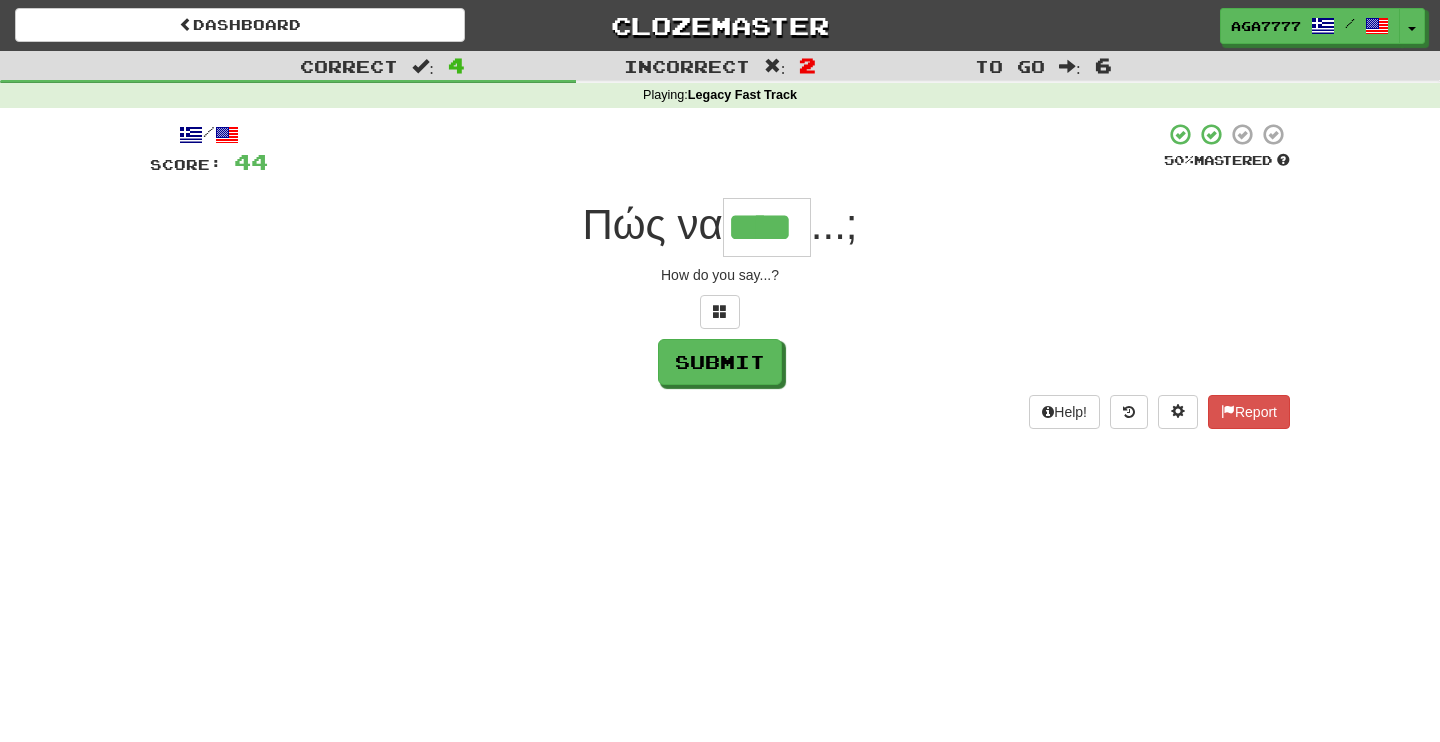 type on "****" 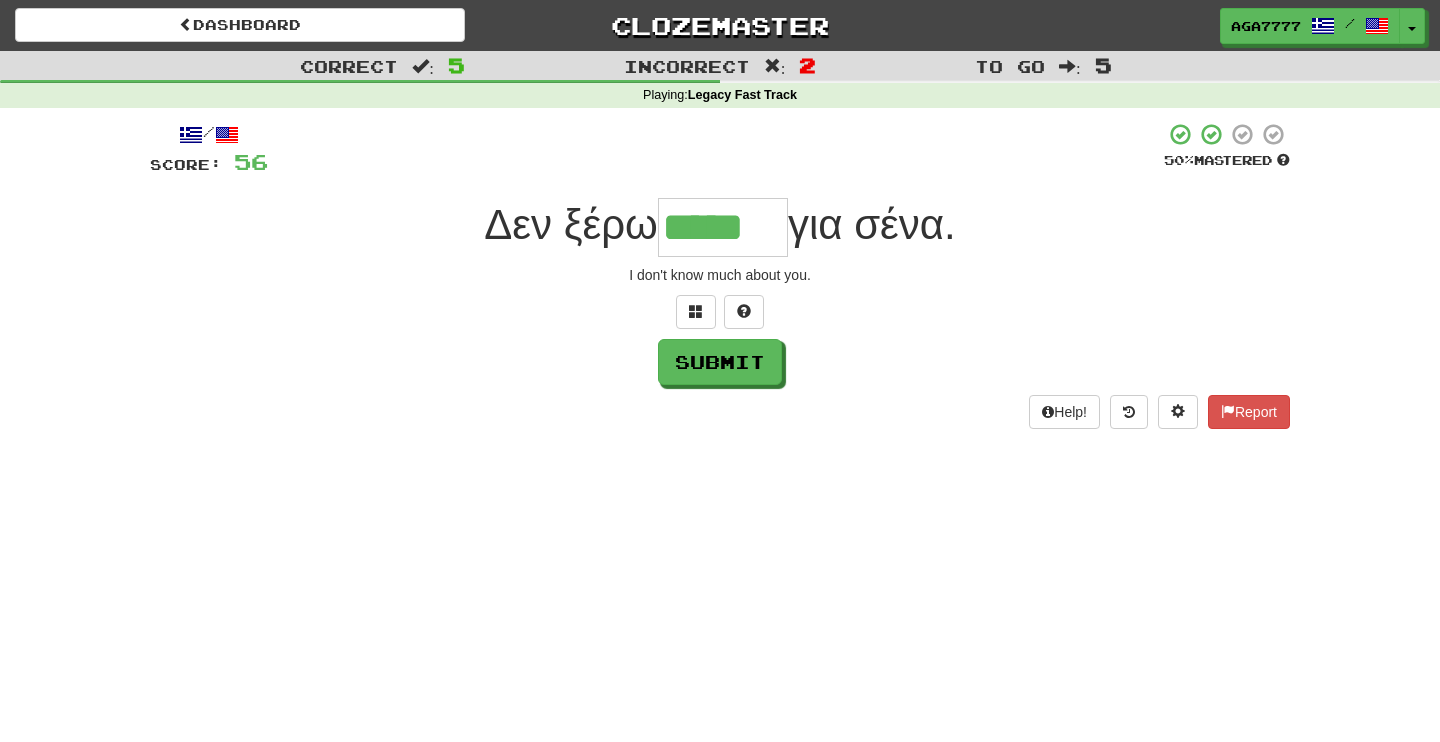type on "*****" 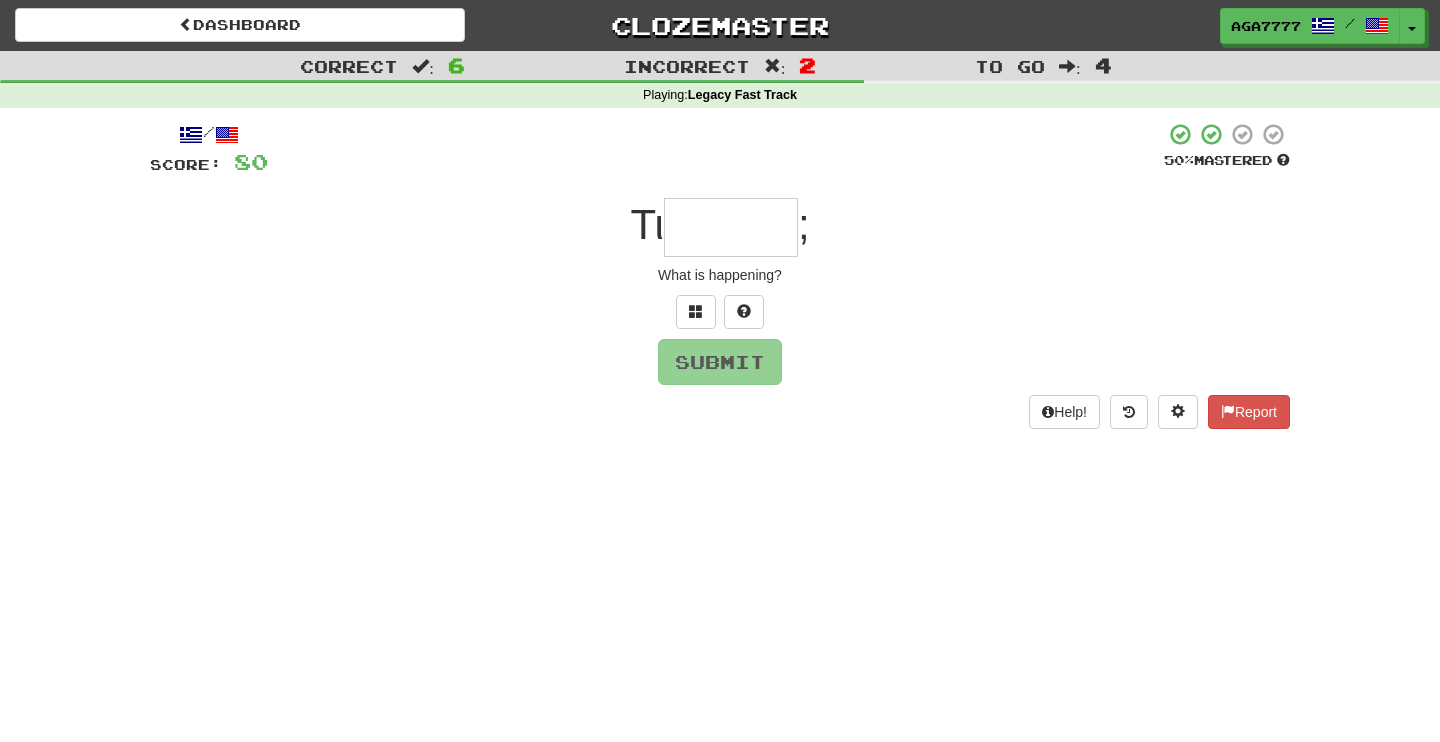 type on "*" 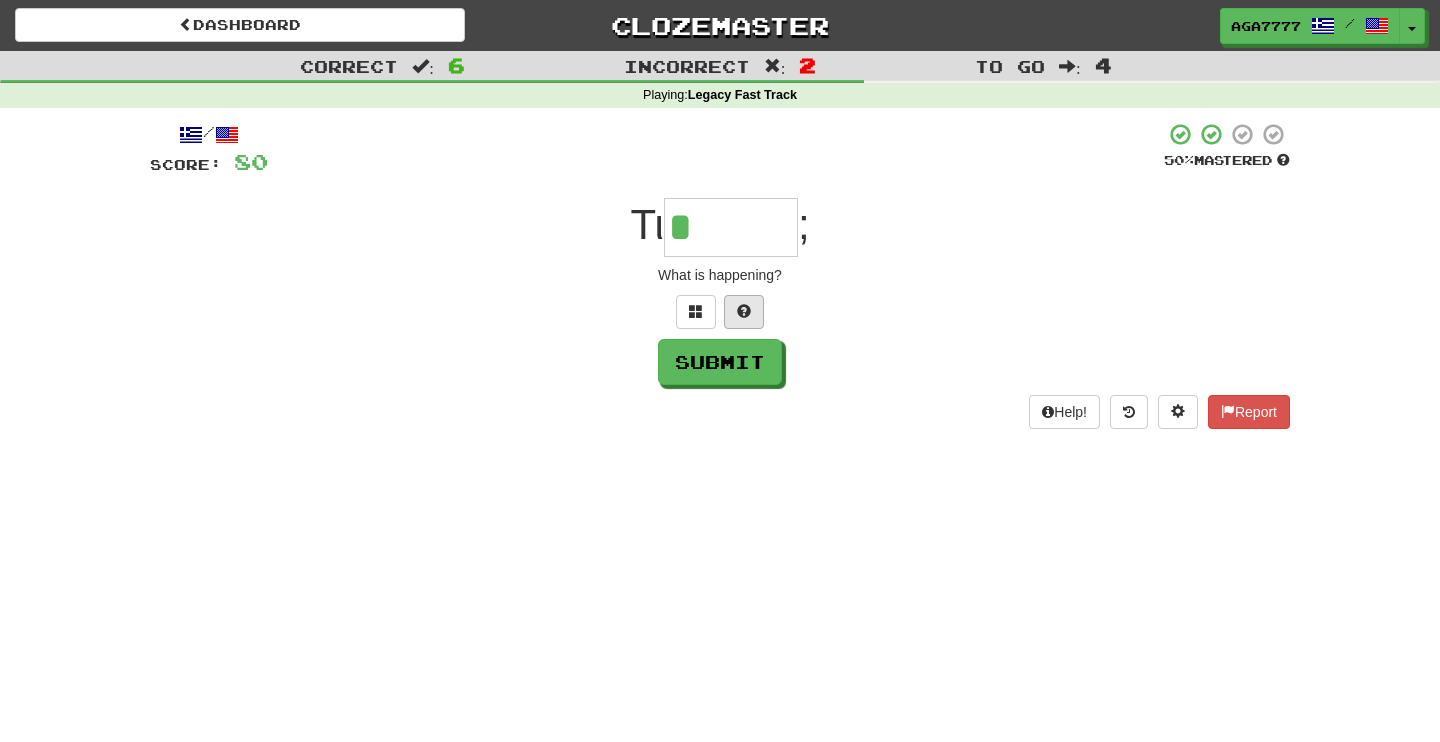 click at bounding box center (744, 312) 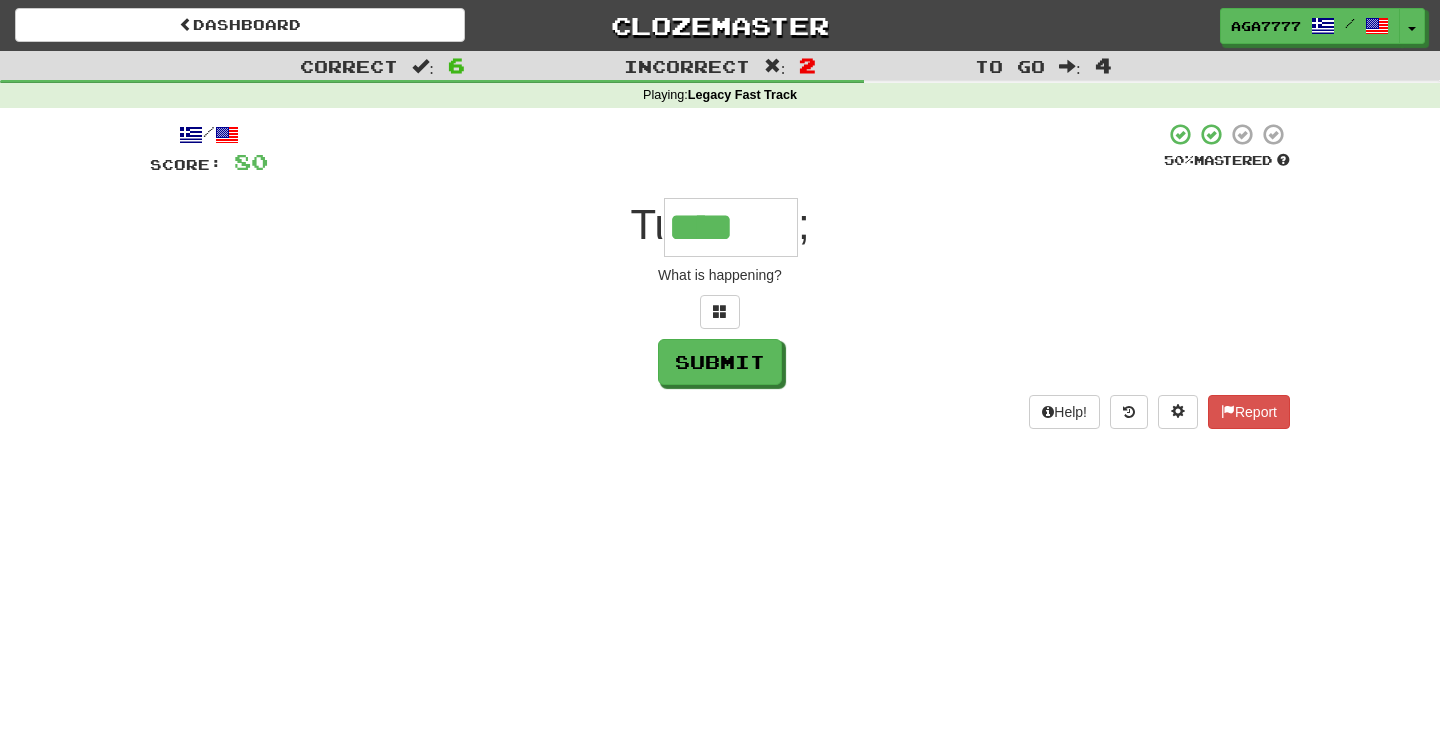 type on "*******" 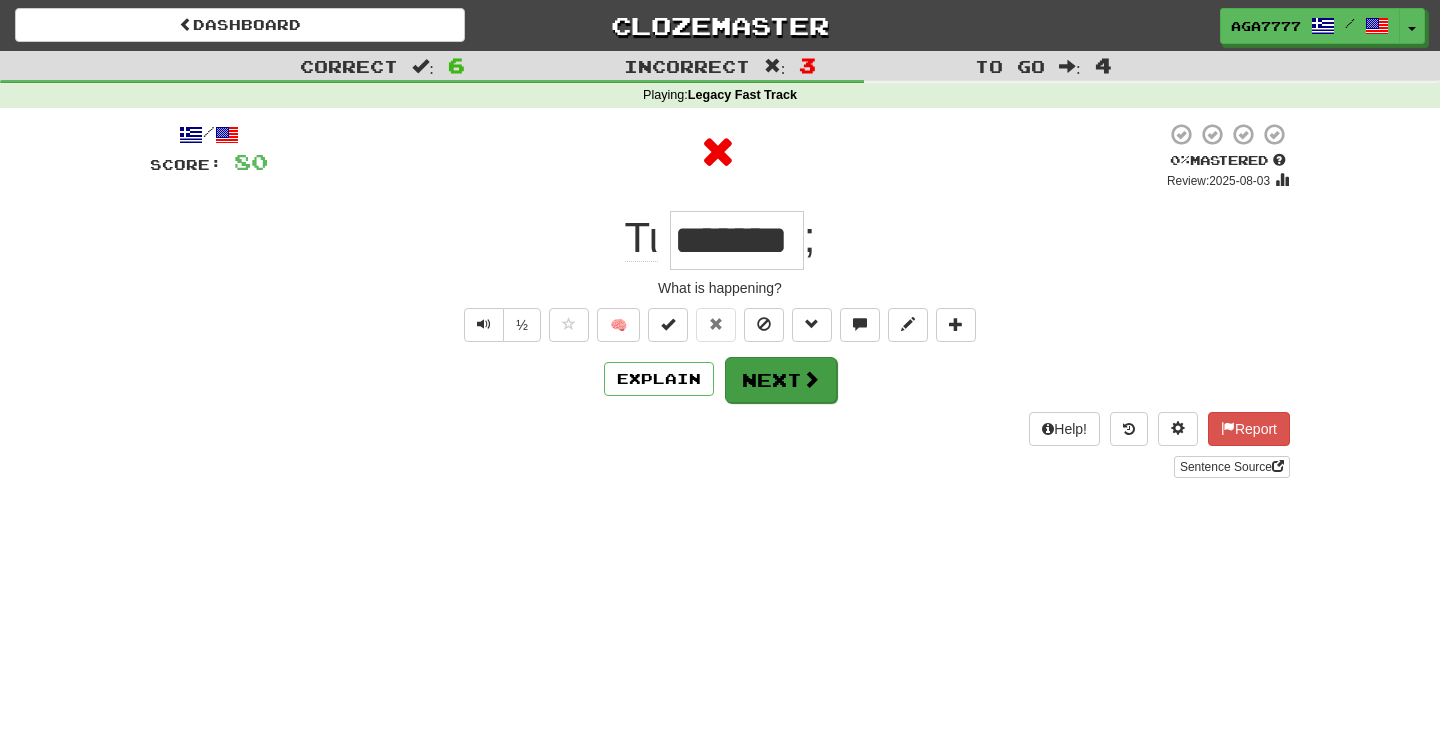 click on "Next" at bounding box center (781, 380) 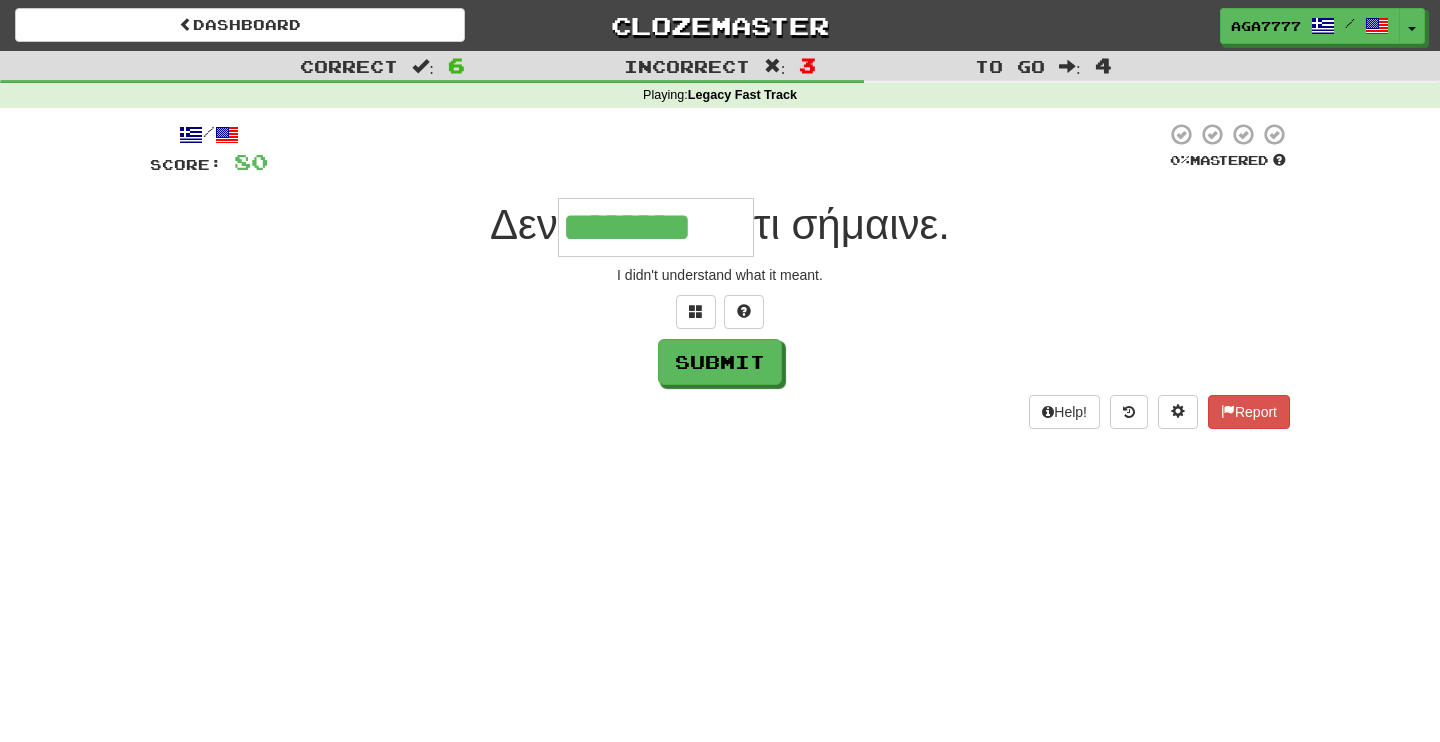 type on "********" 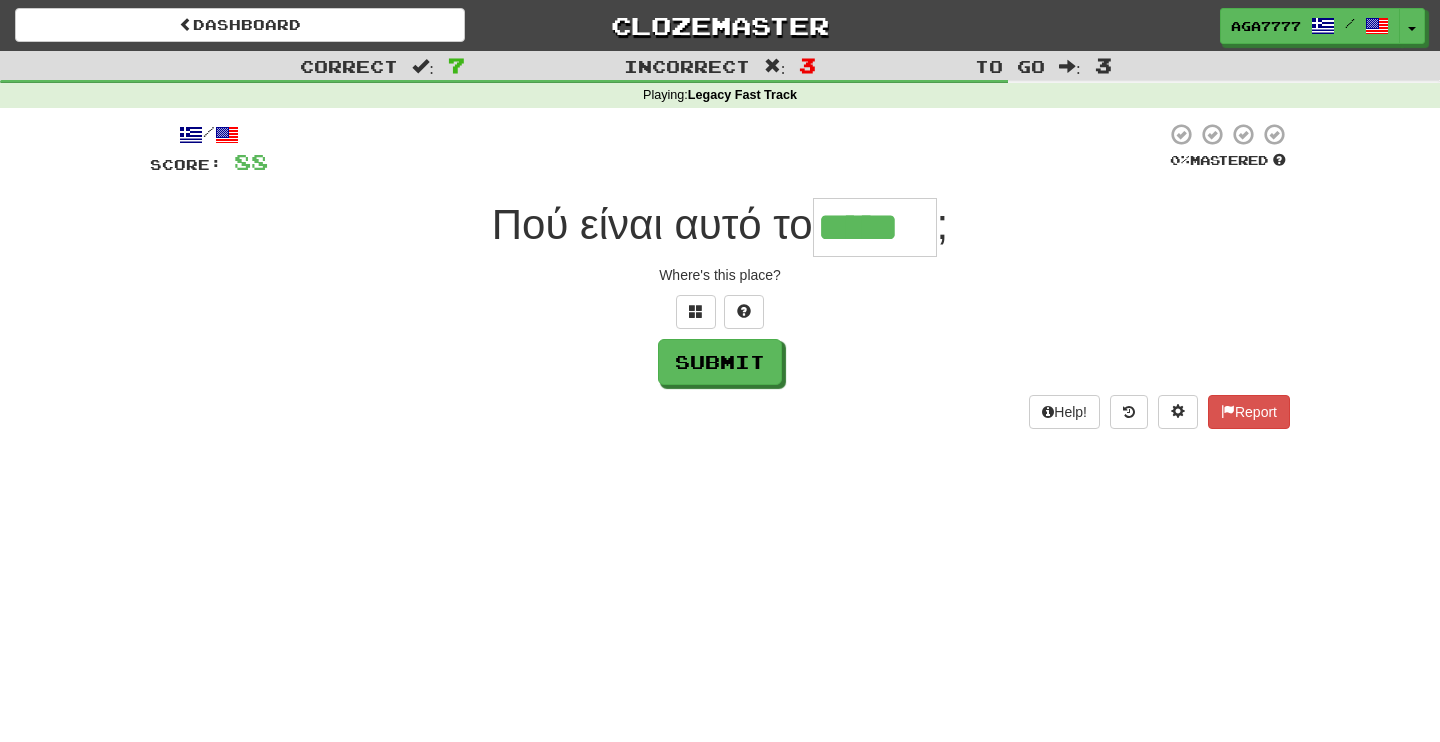 type on "*****" 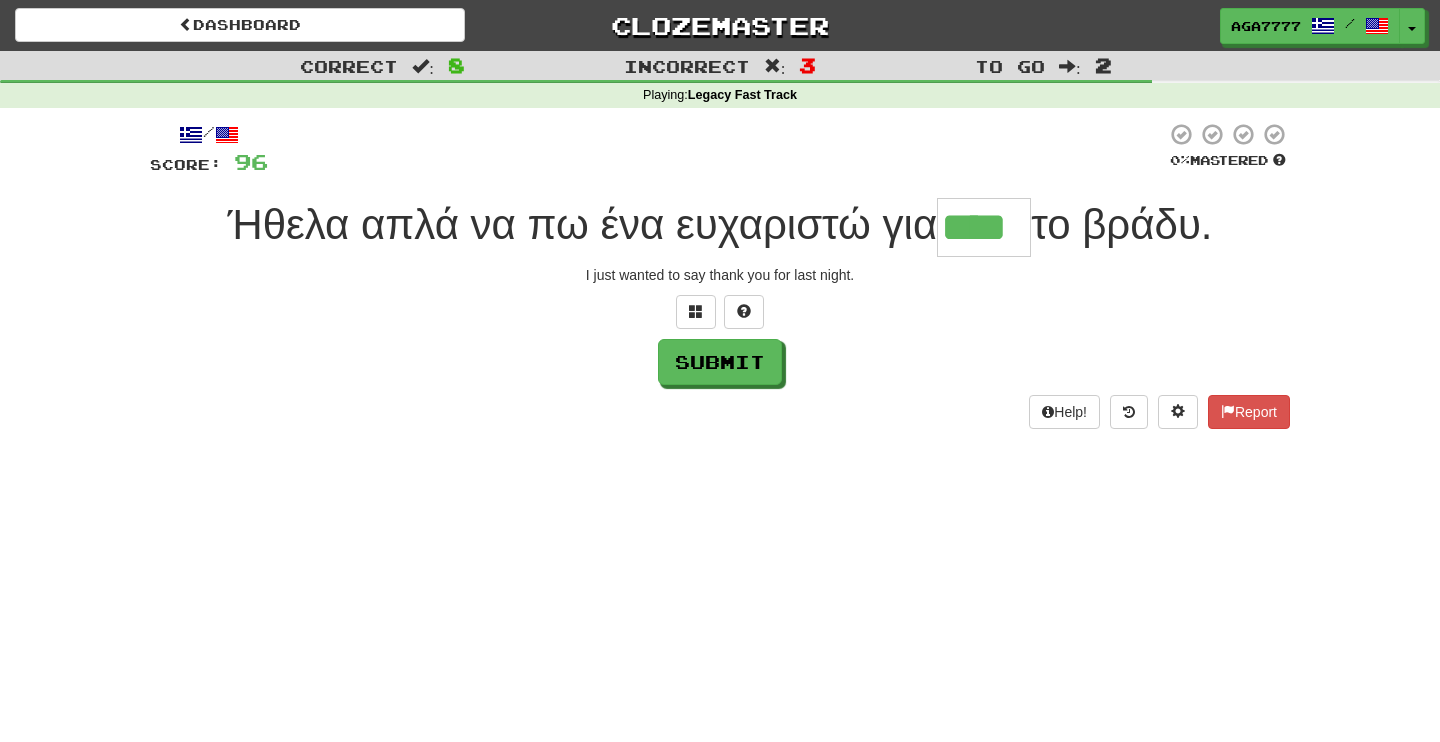type on "****" 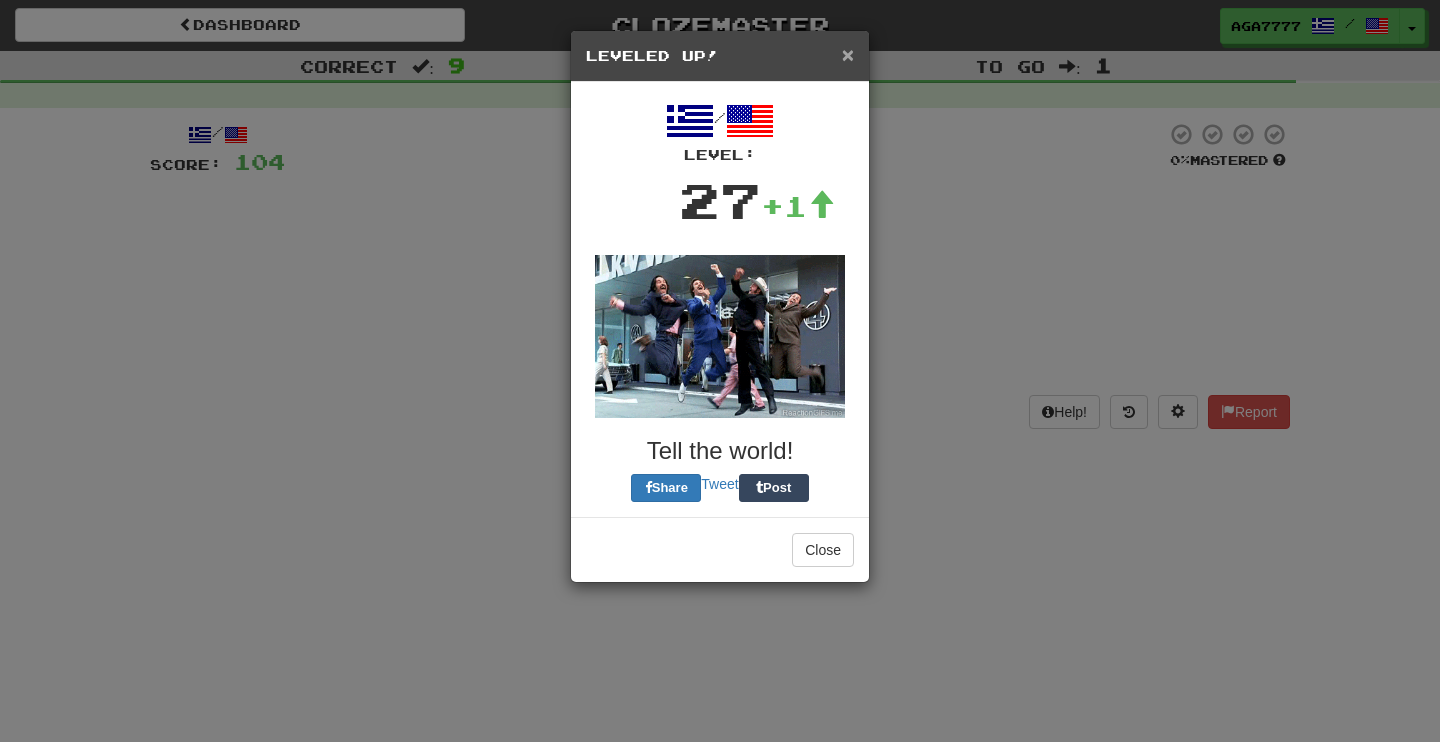 click on "×" at bounding box center [848, 54] 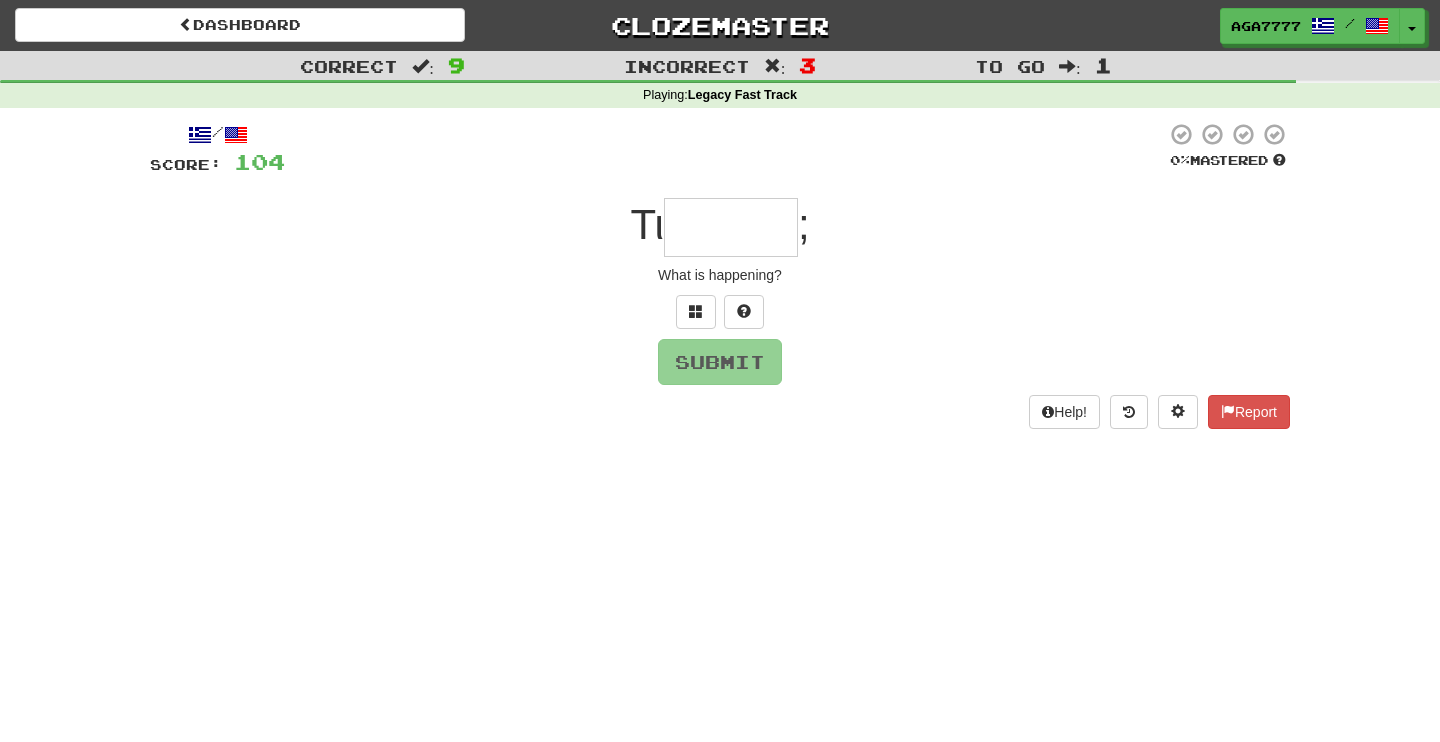 click at bounding box center [731, 227] 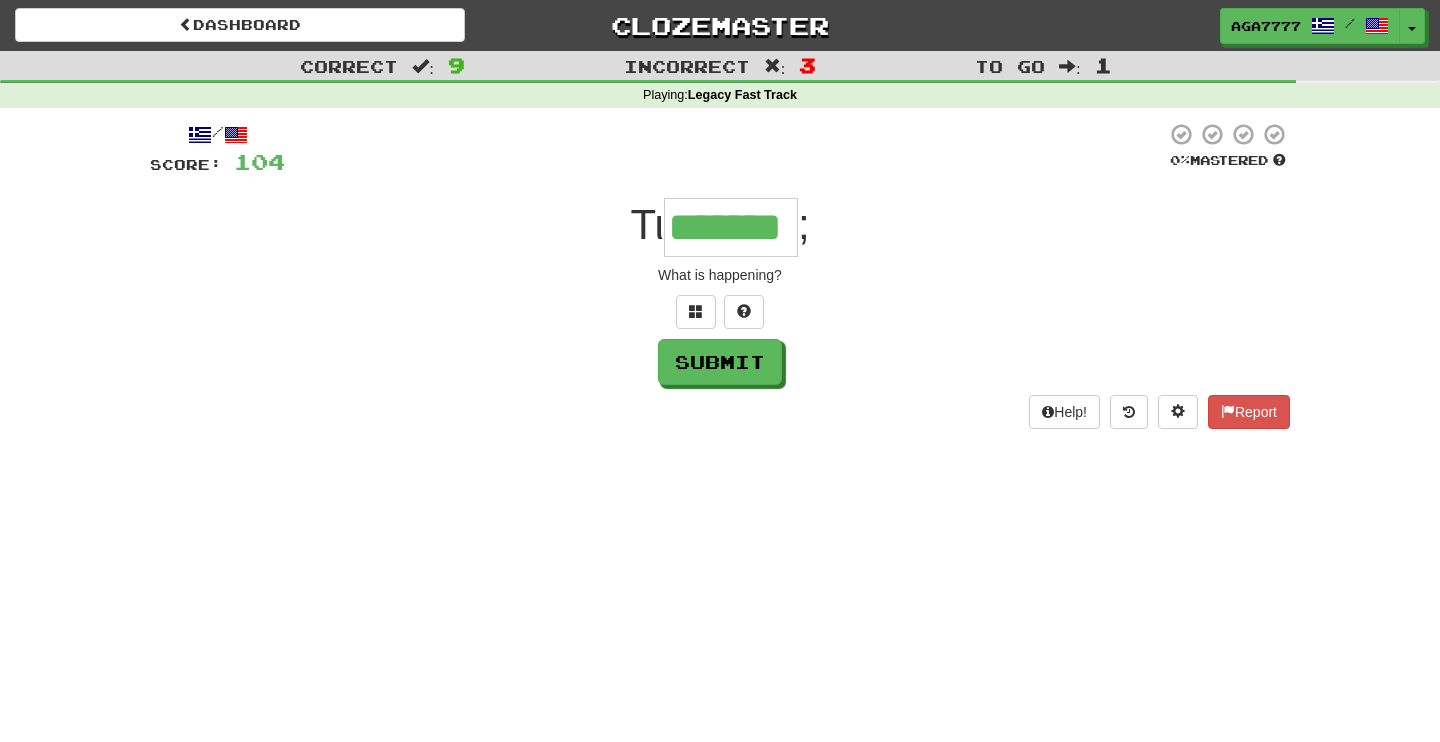 type on "*******" 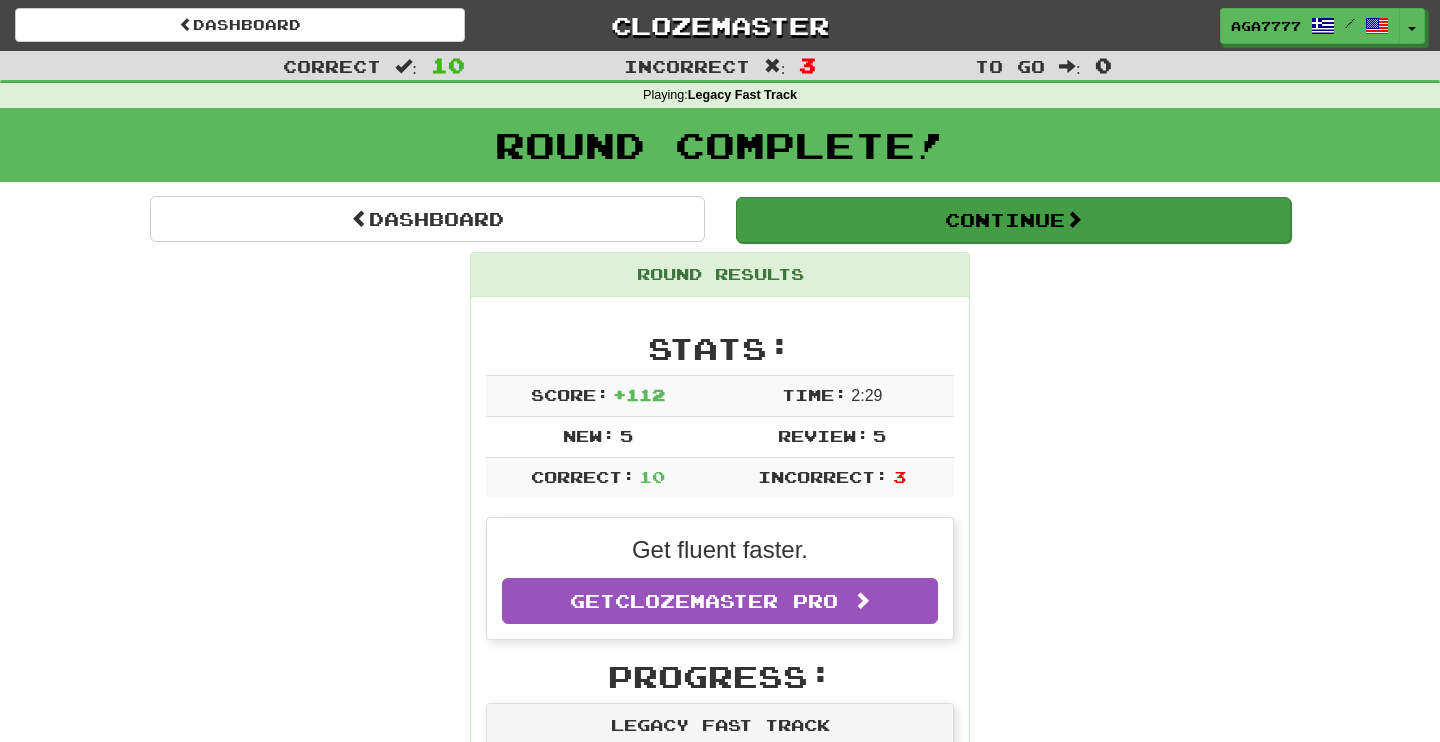 click on "Continue" at bounding box center [1013, 220] 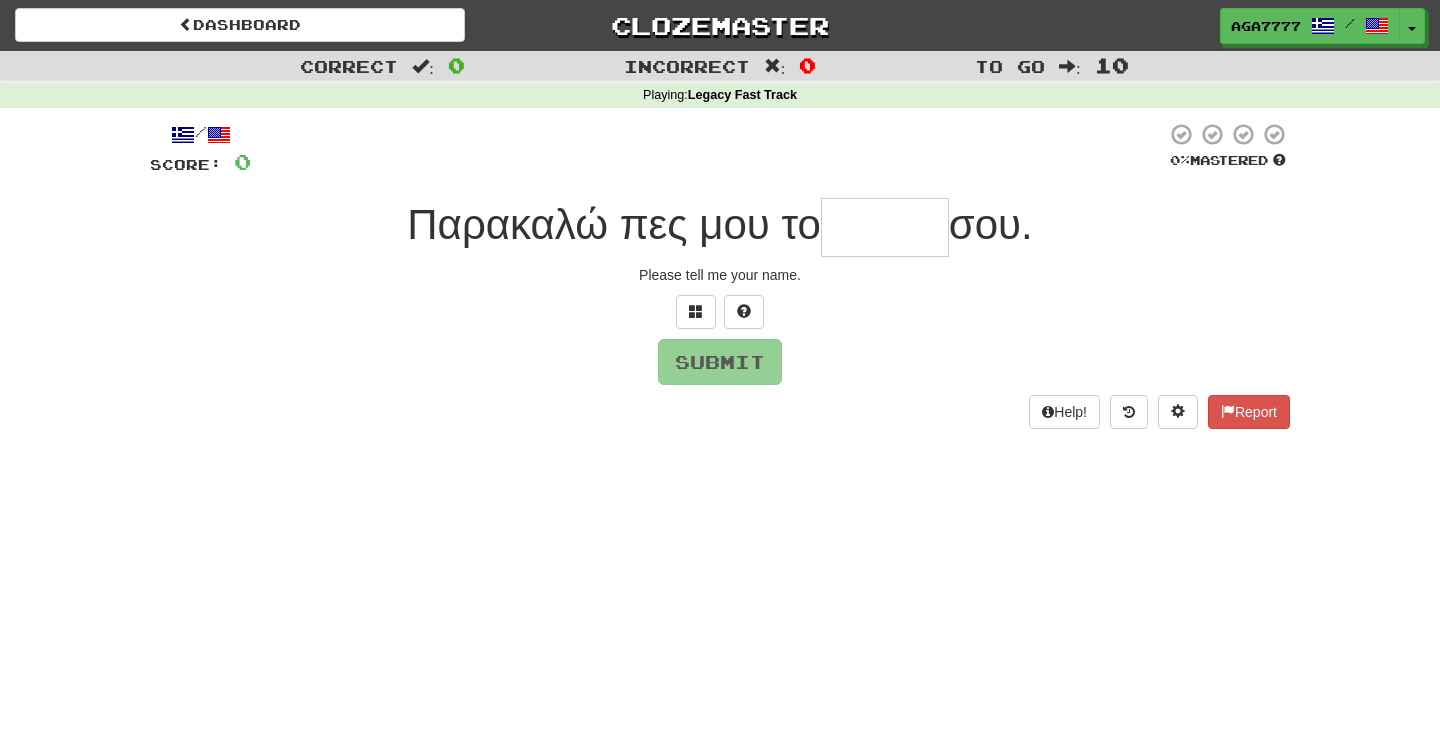 type on "*" 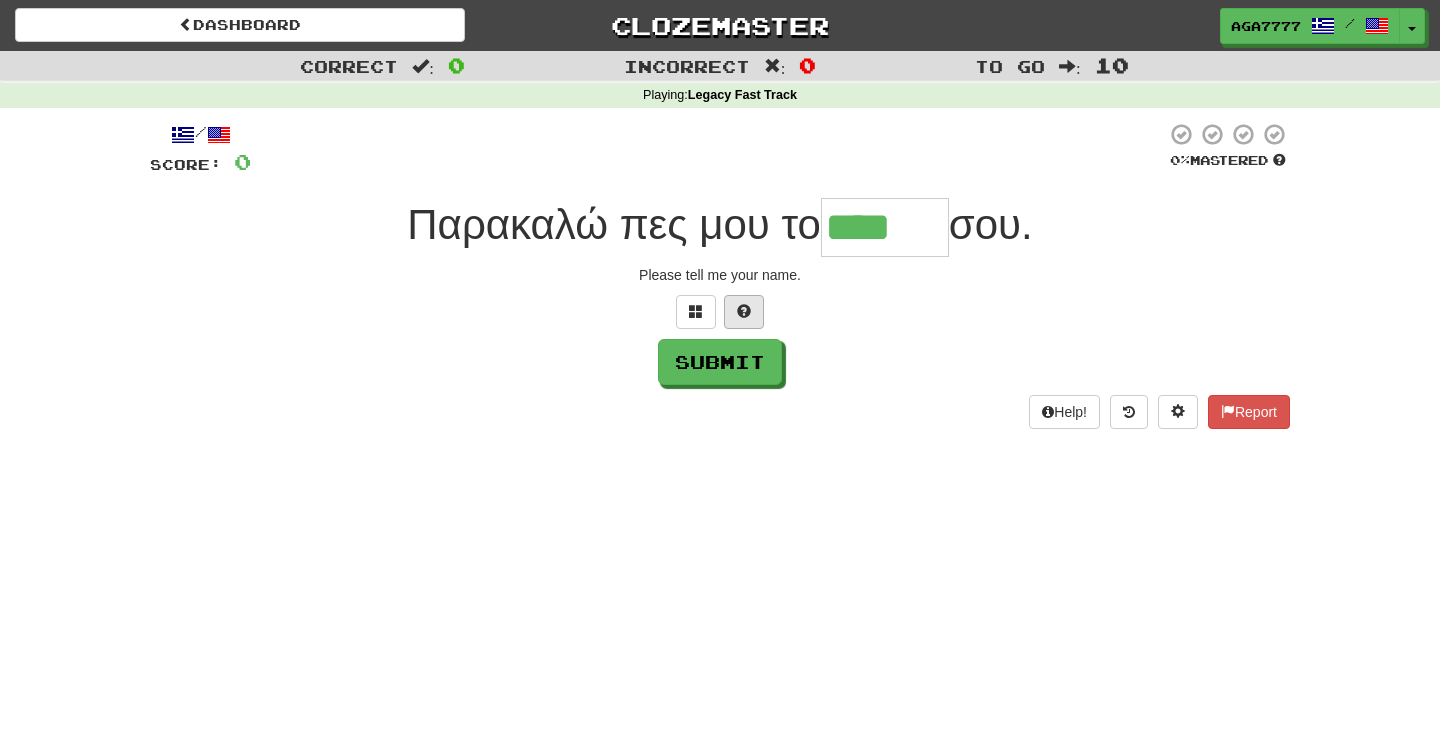 click at bounding box center [744, 311] 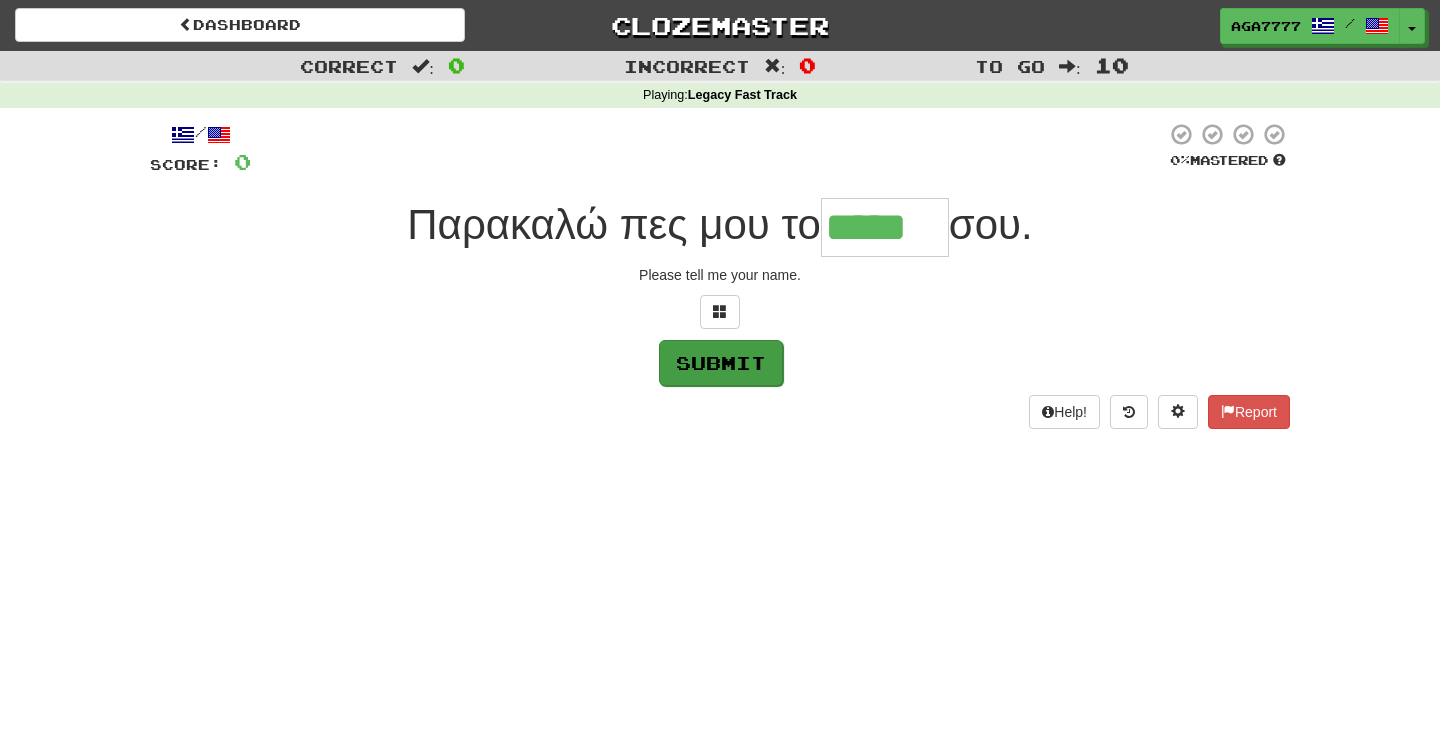 click on "Submit" at bounding box center [721, 363] 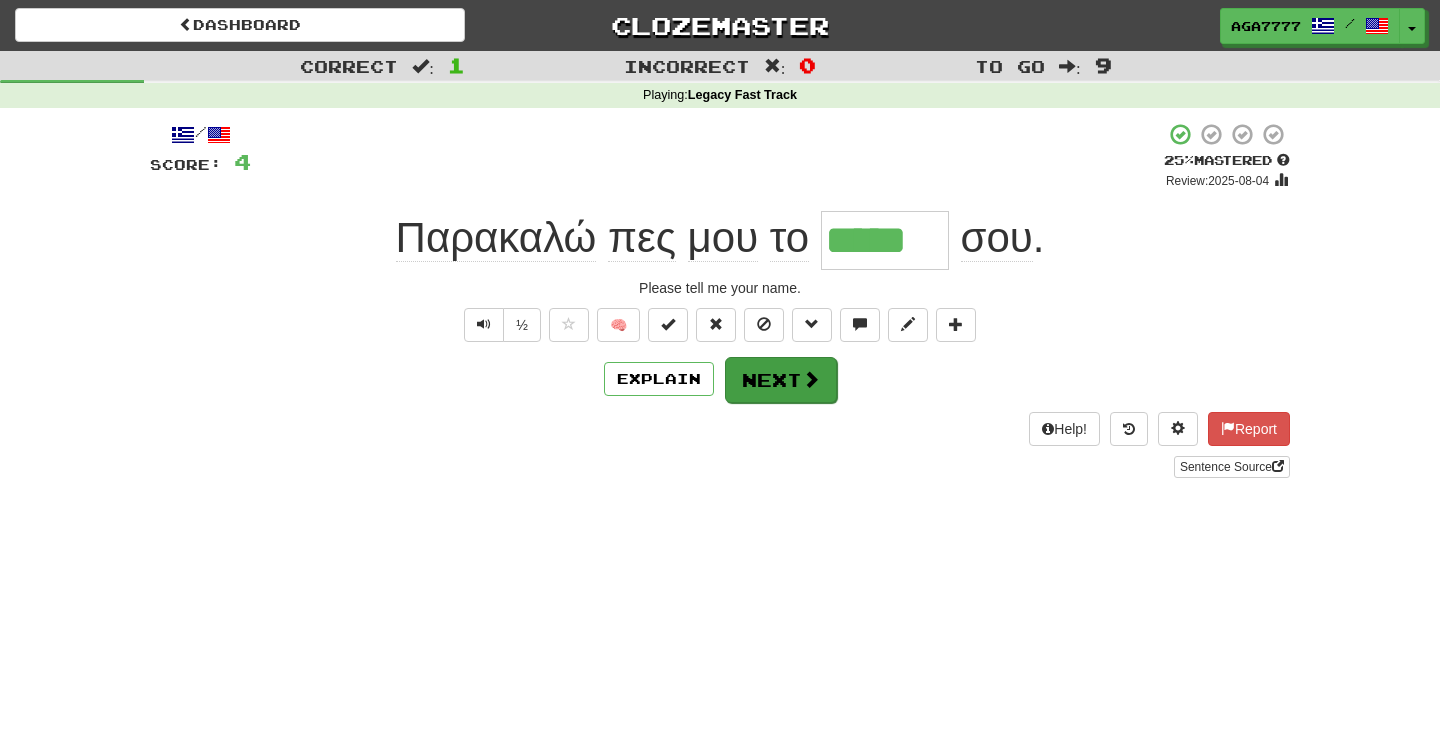 click at bounding box center (811, 379) 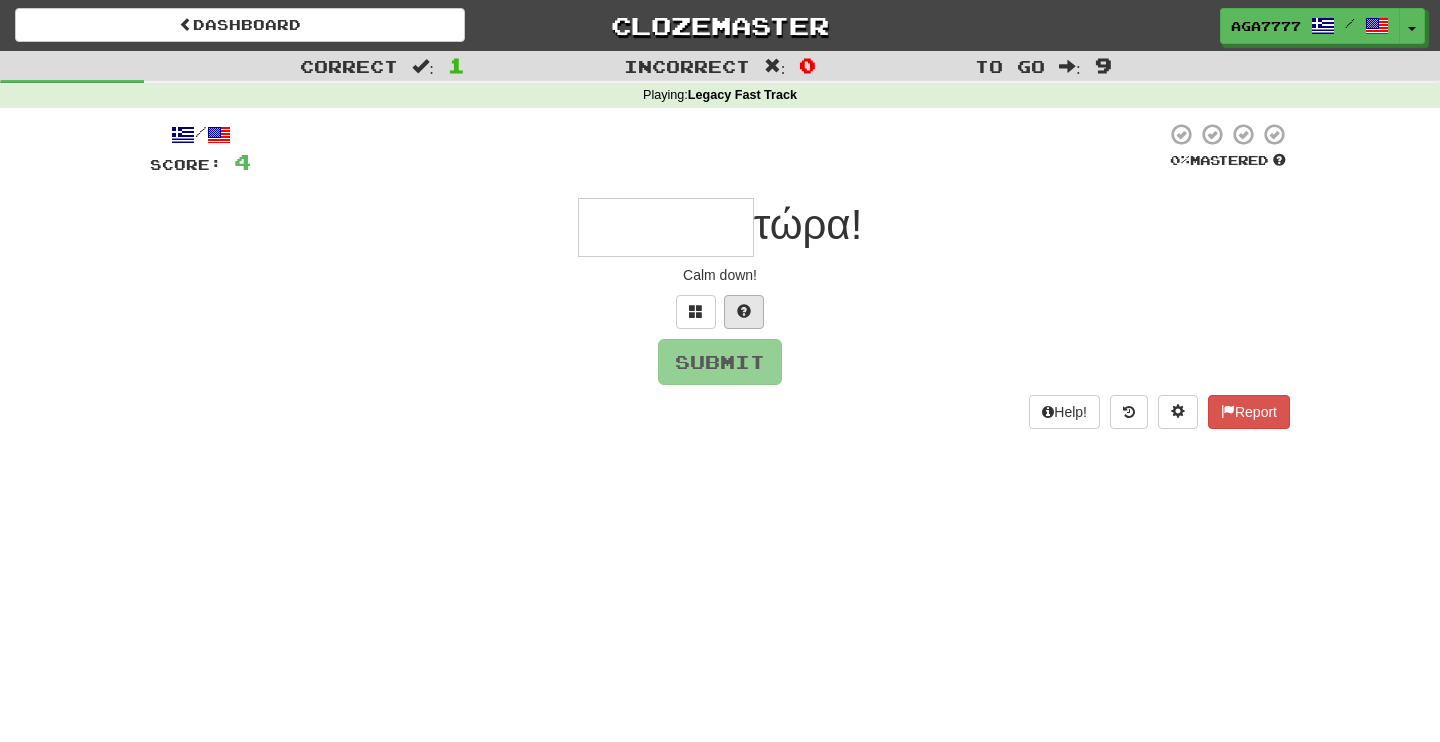 click at bounding box center (744, 312) 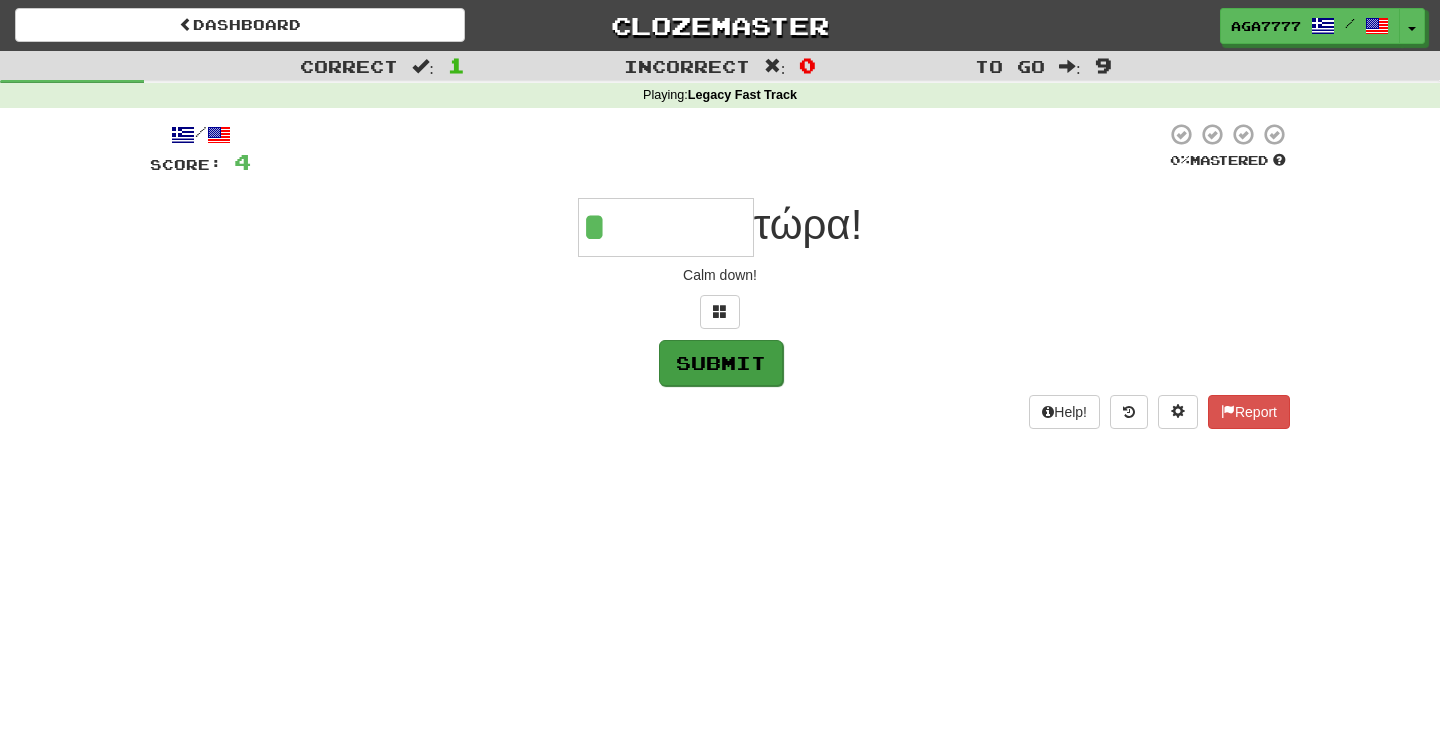 click on "Submit" at bounding box center [721, 363] 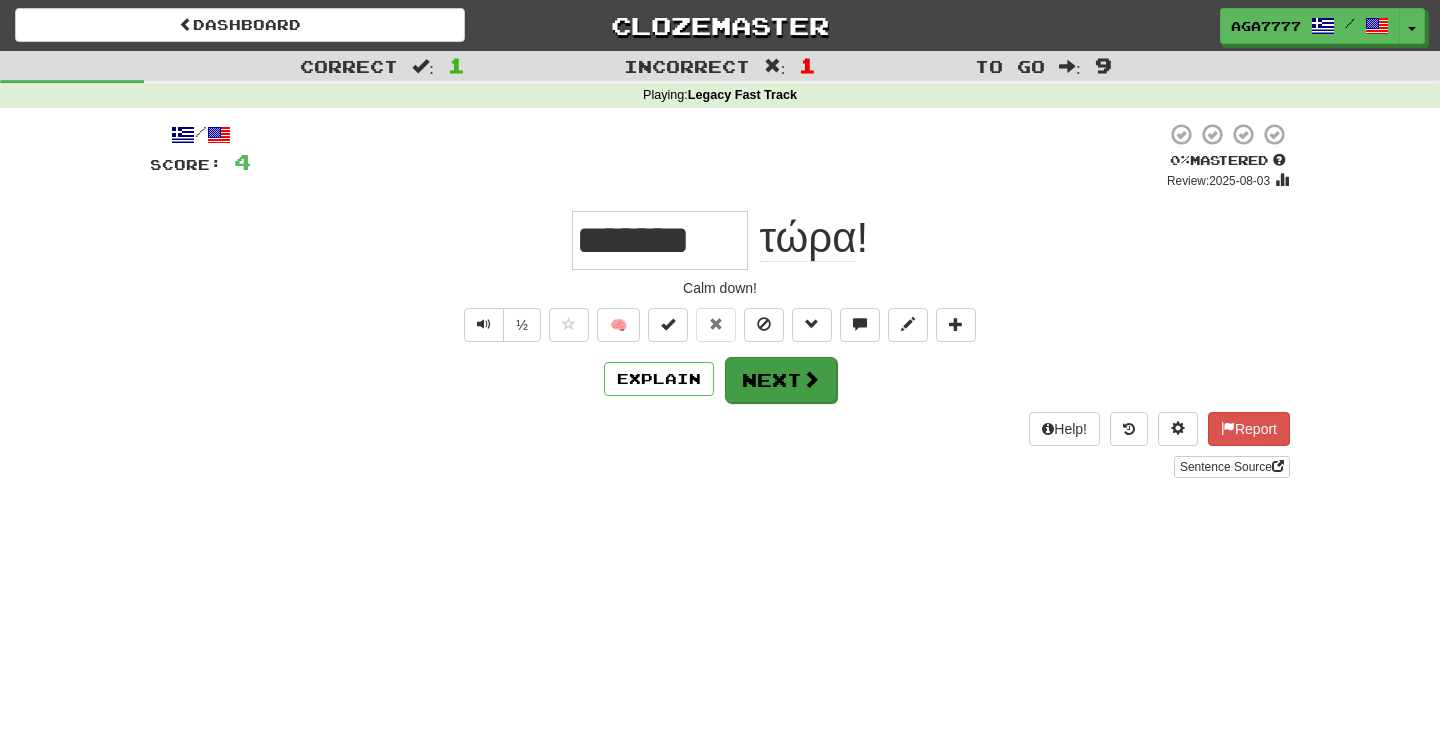 click on "Next" at bounding box center (781, 380) 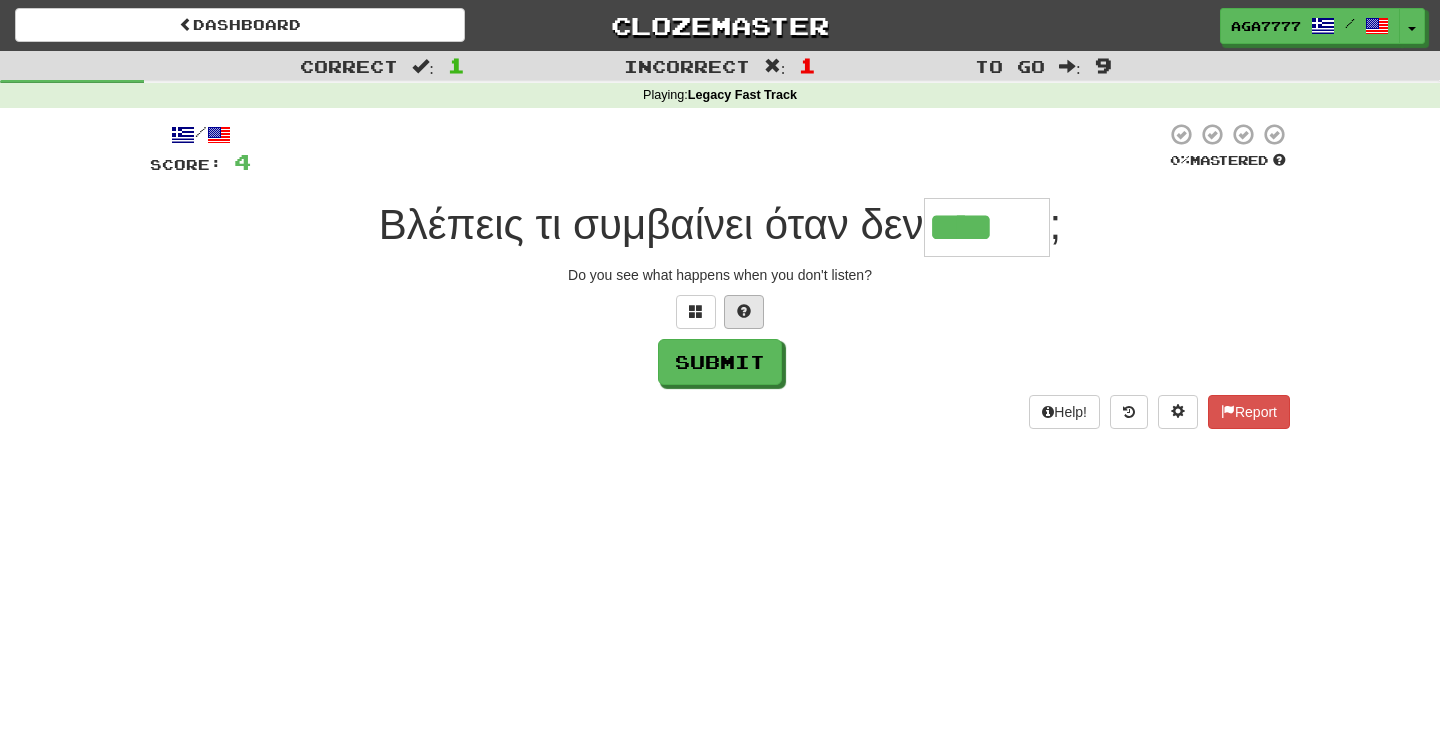 click at bounding box center (744, 311) 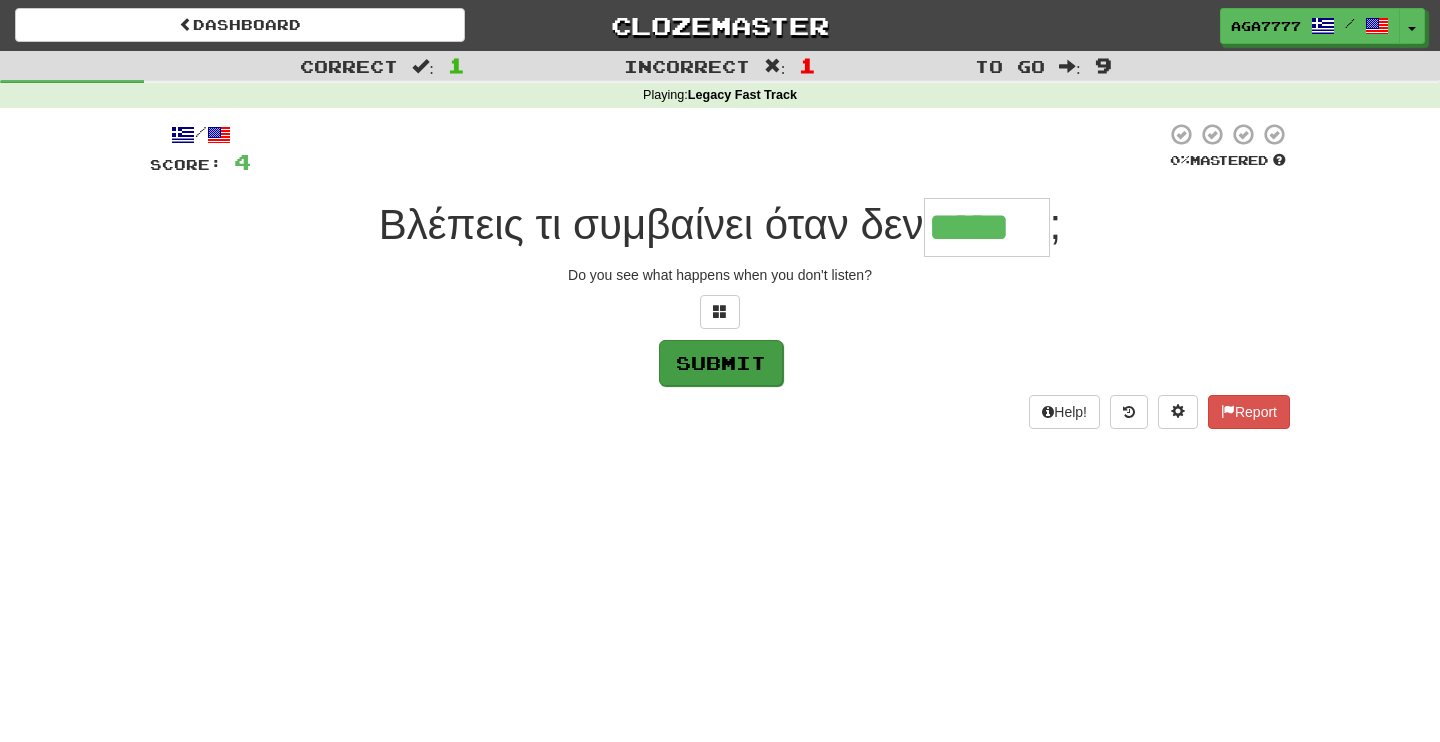 click on "Submit" at bounding box center [721, 363] 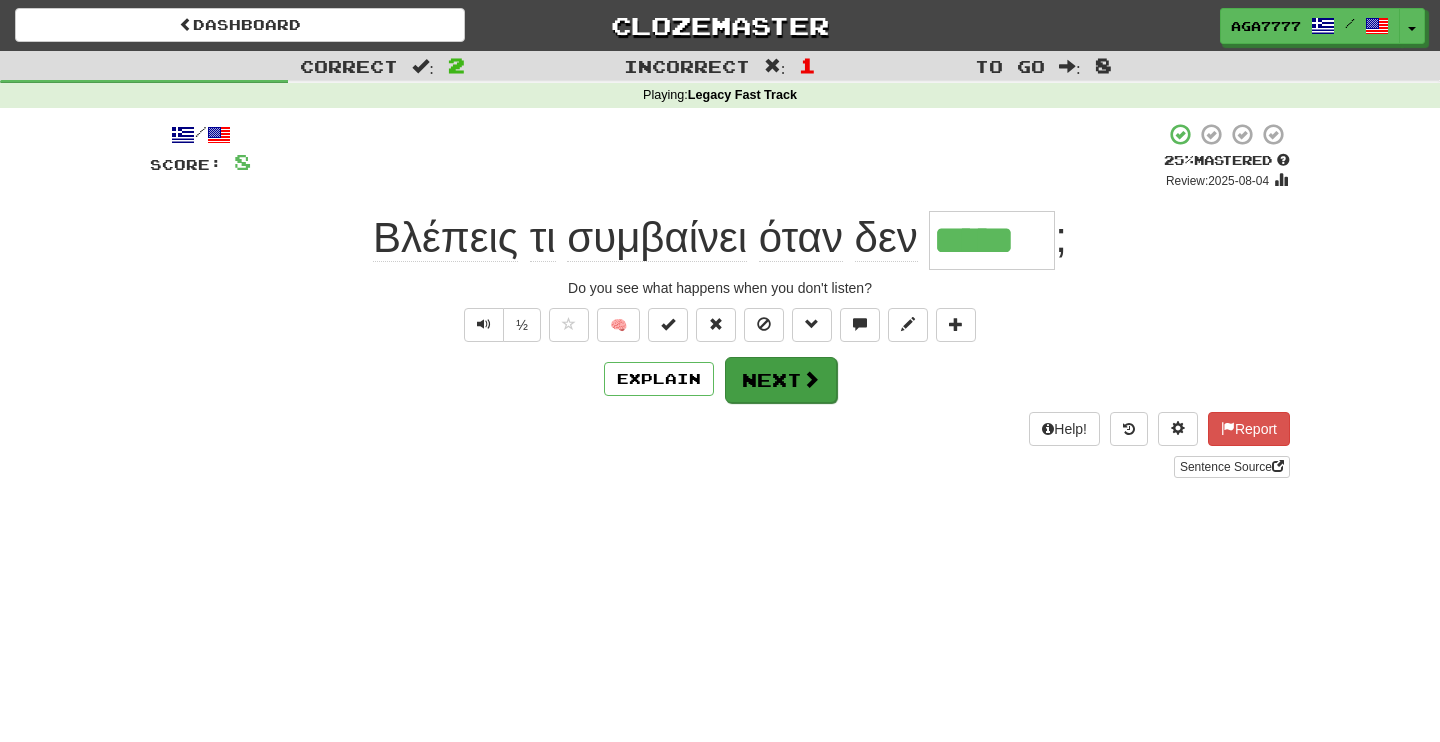 click on "Next" at bounding box center [781, 380] 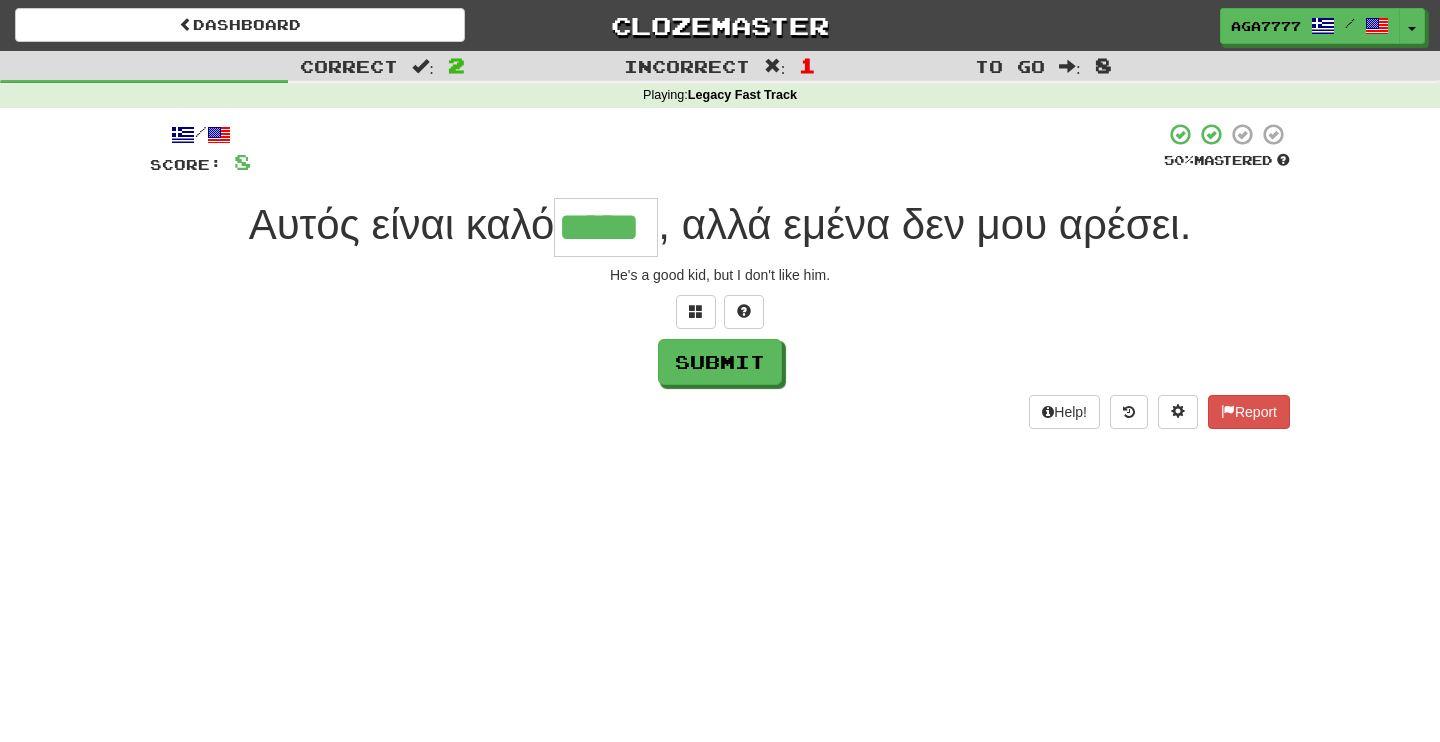 type on "*****" 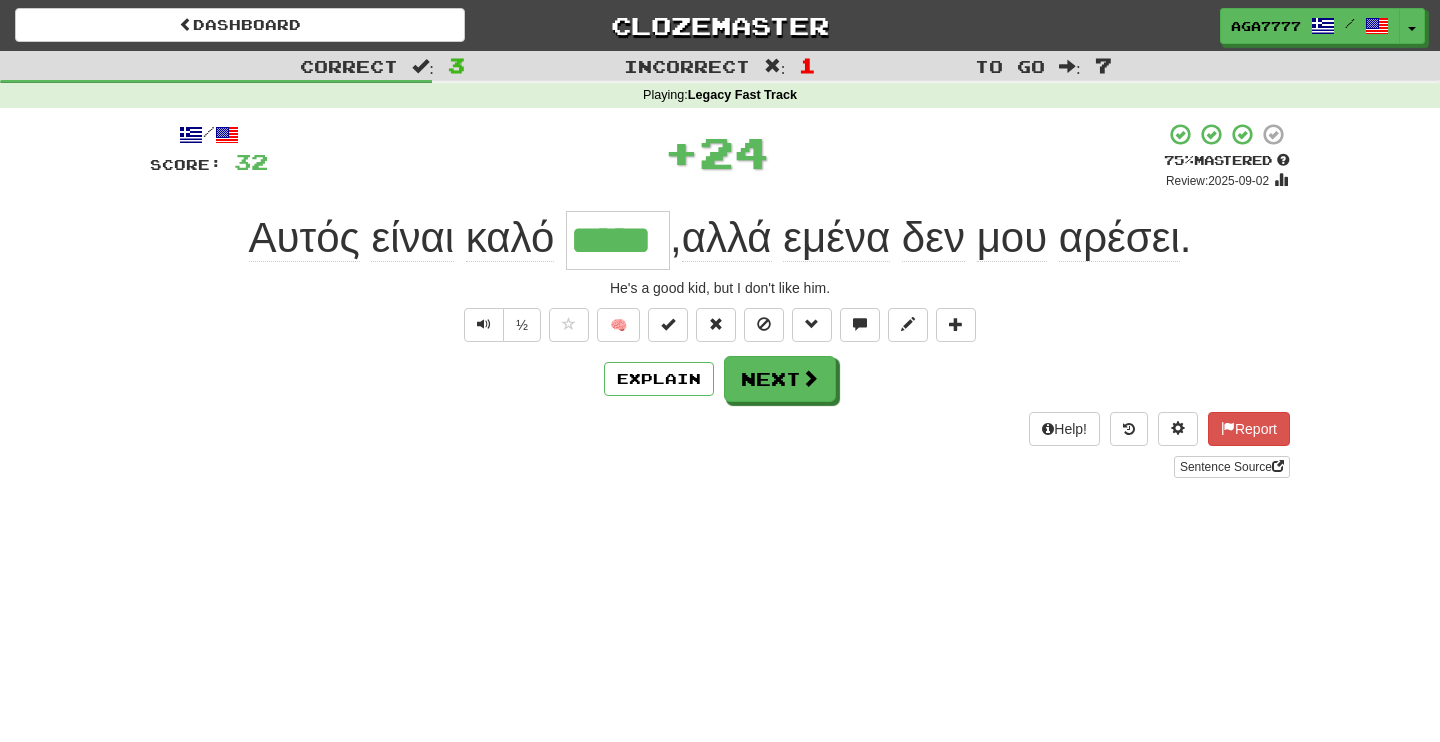 type 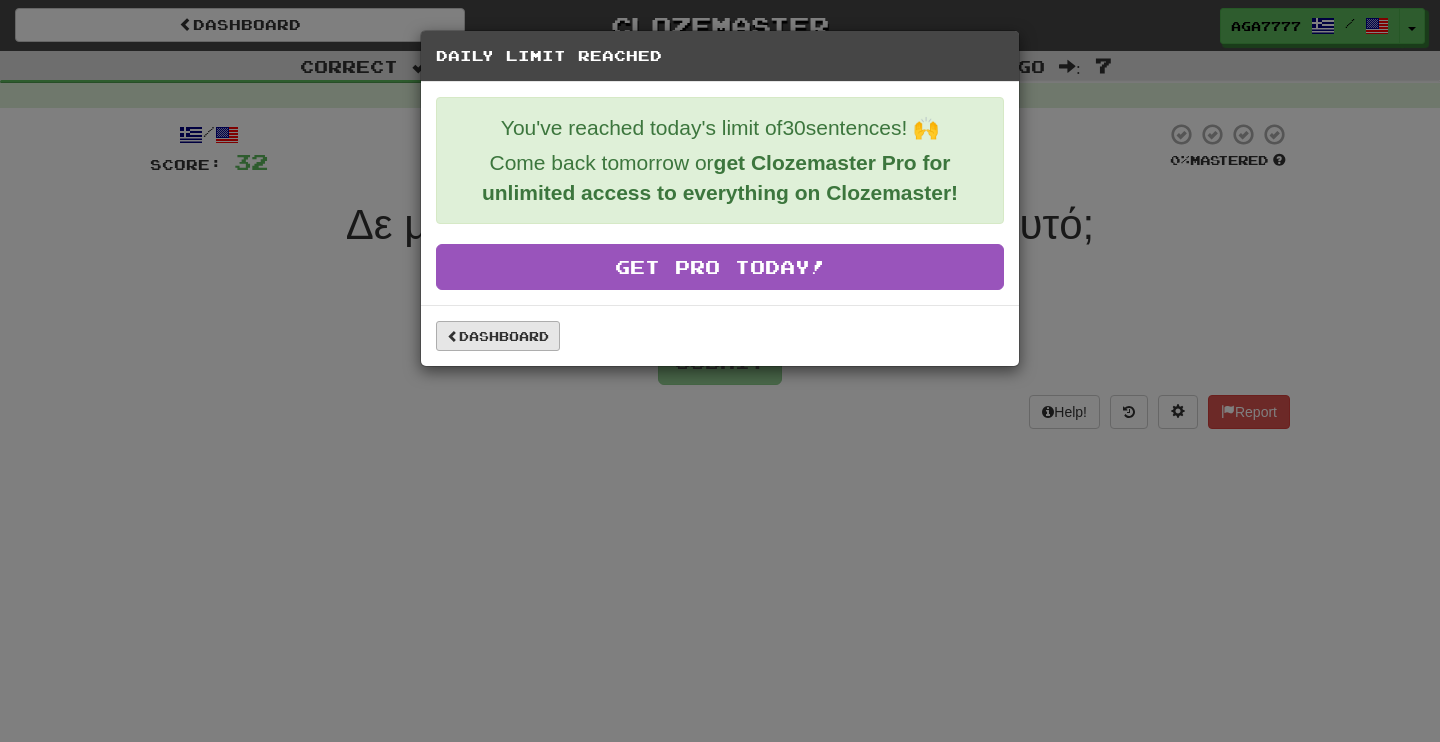 click on "Dashboard" at bounding box center (498, 336) 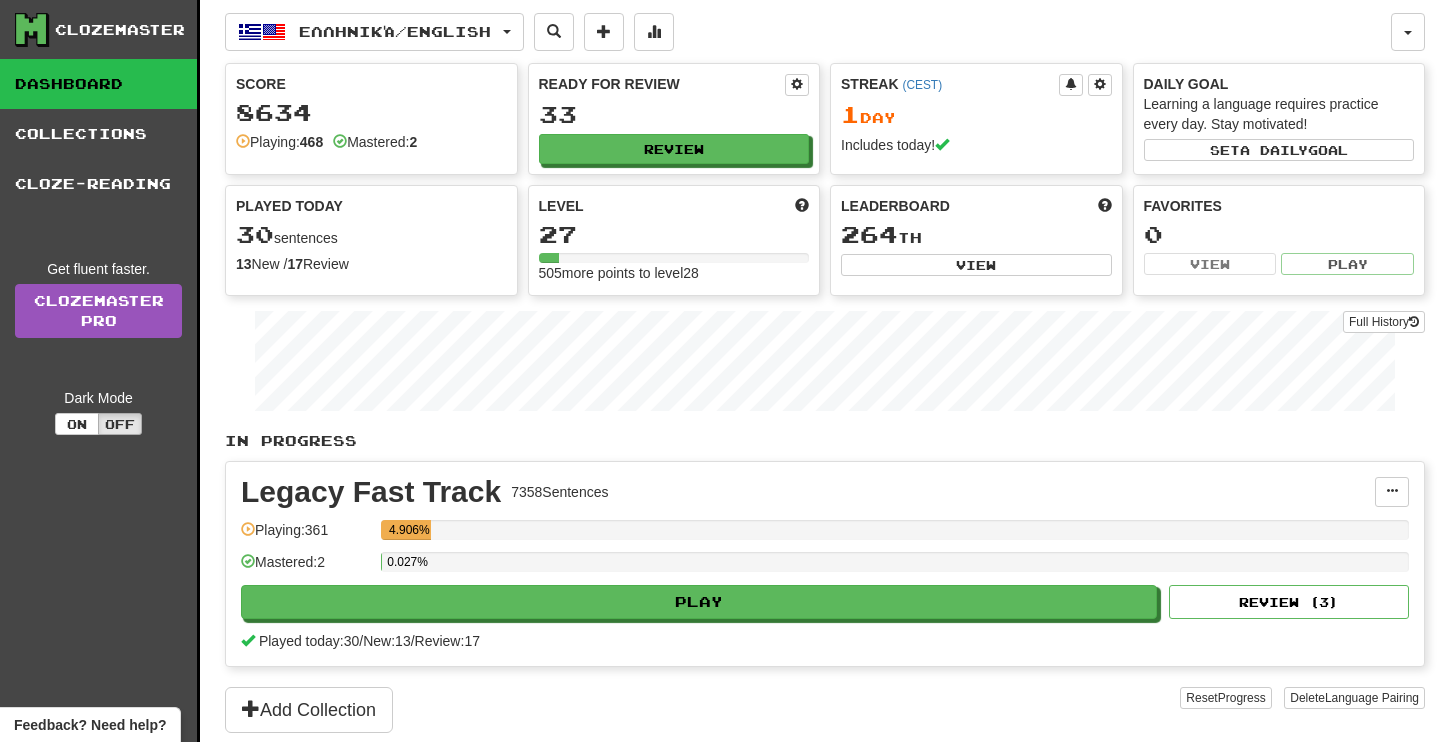 scroll, scrollTop: 0, scrollLeft: 0, axis: both 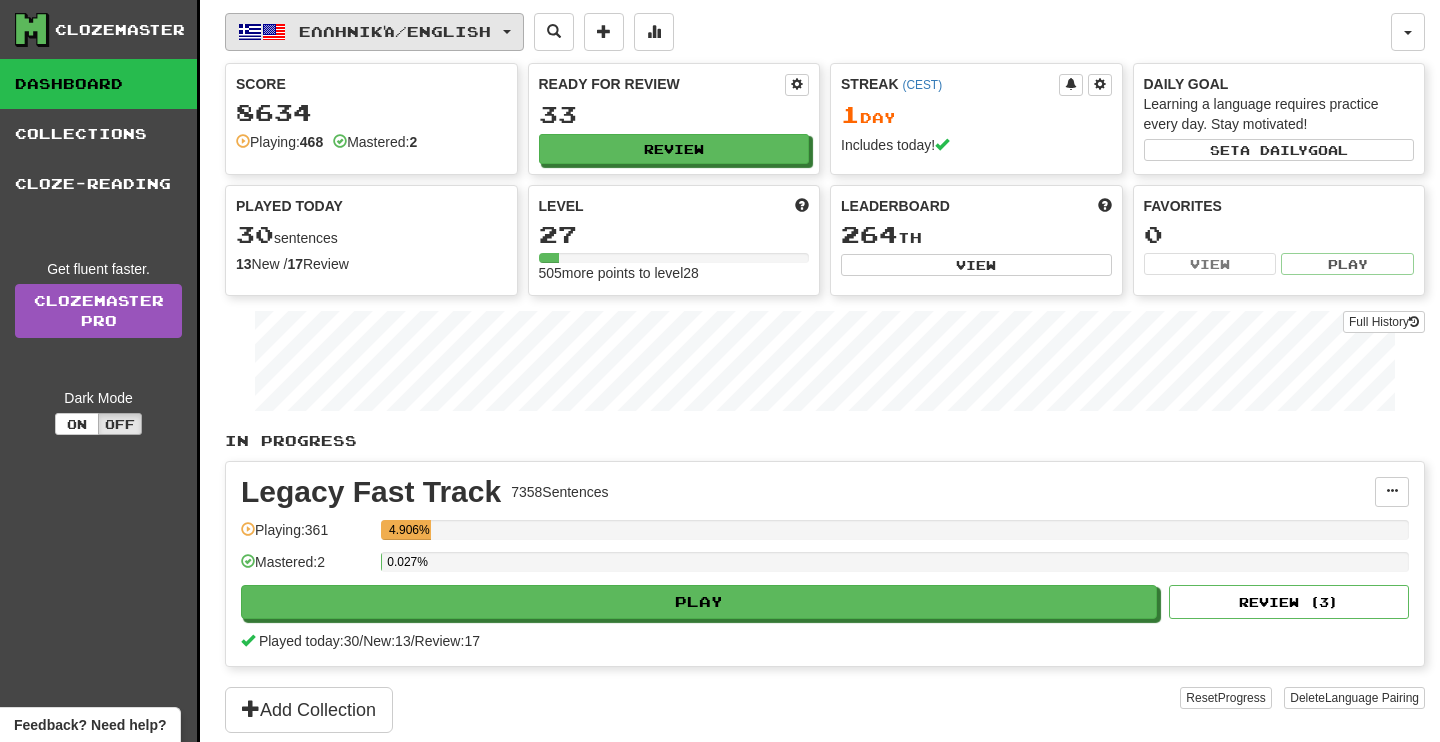 click on "Ελληνικά  /  English" at bounding box center (374, 32) 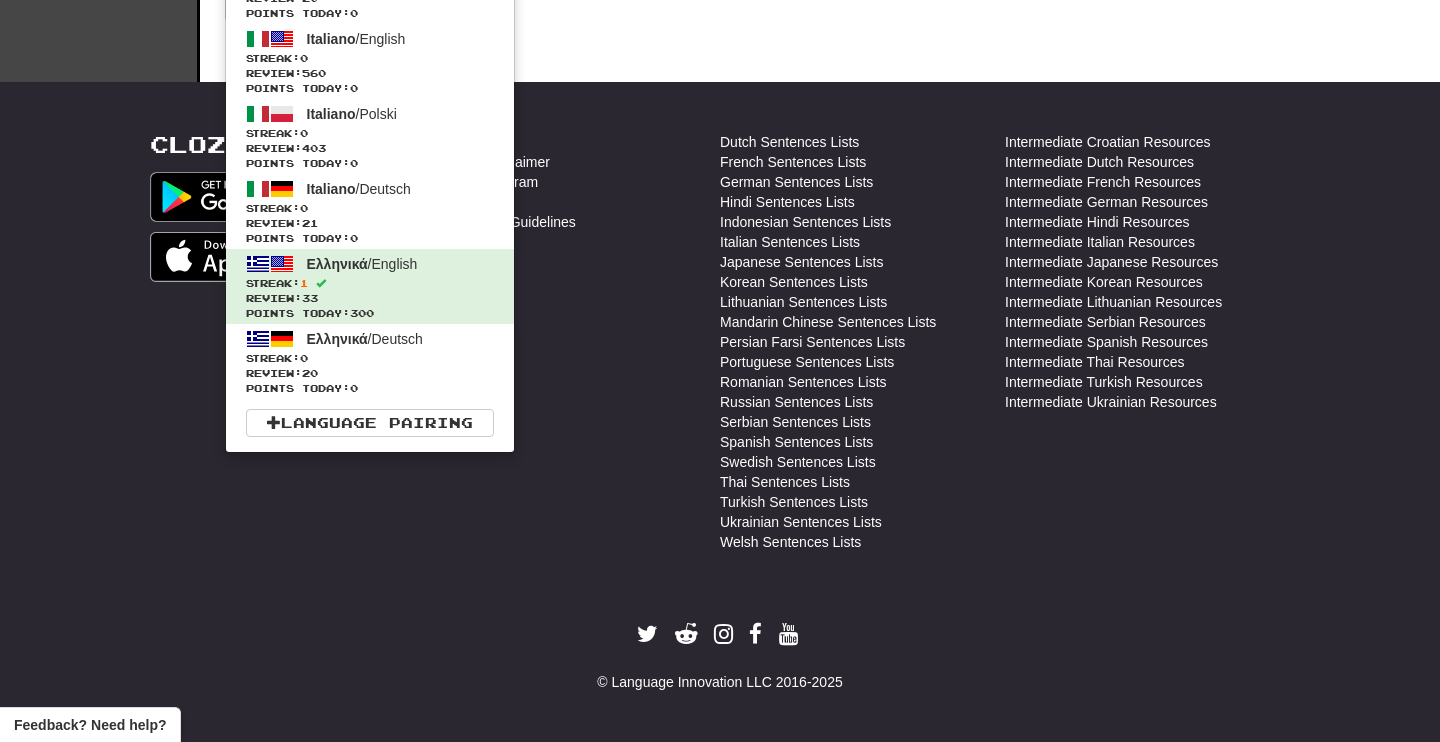 scroll, scrollTop: 654, scrollLeft: 0, axis: vertical 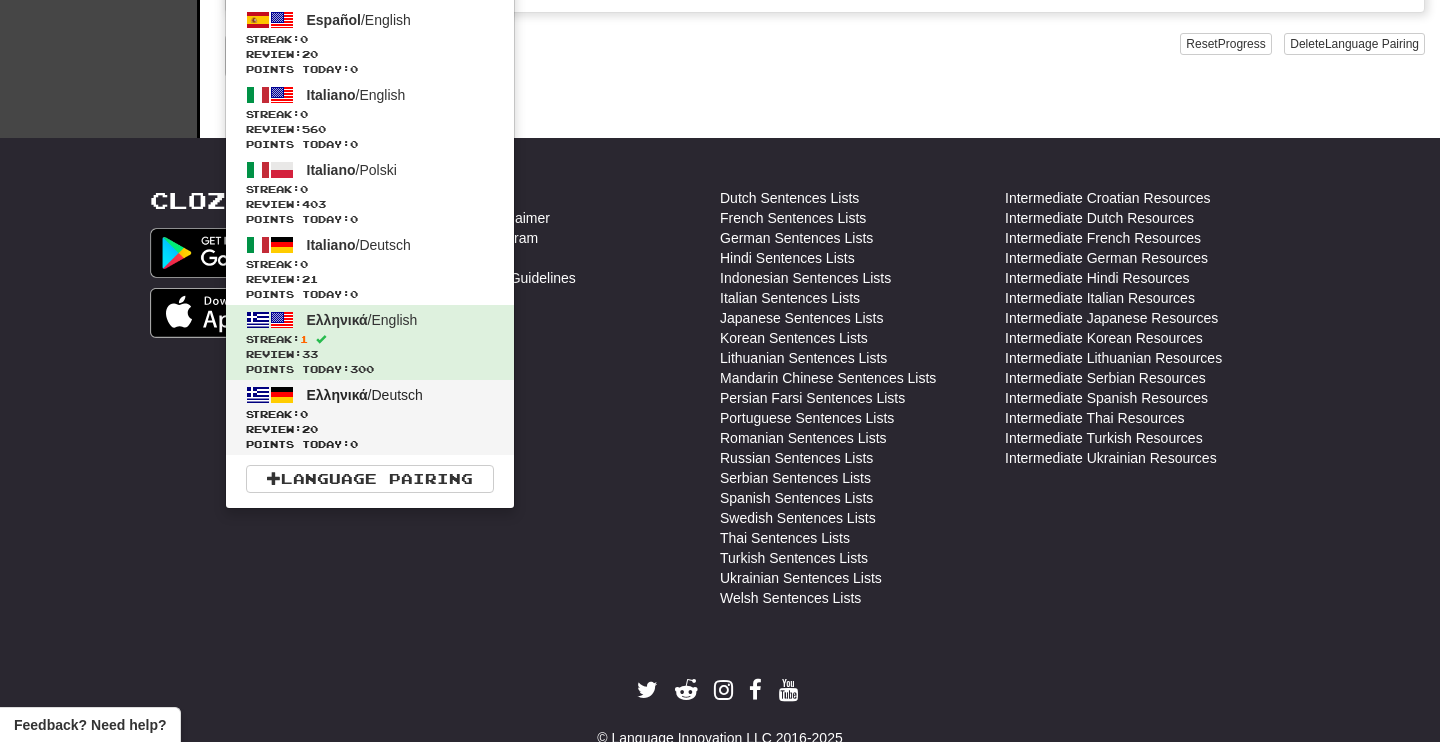 click on "Ελληνικά  /  Deutsch Streak:  0   Review:  20 Points today:  0" at bounding box center (370, 417) 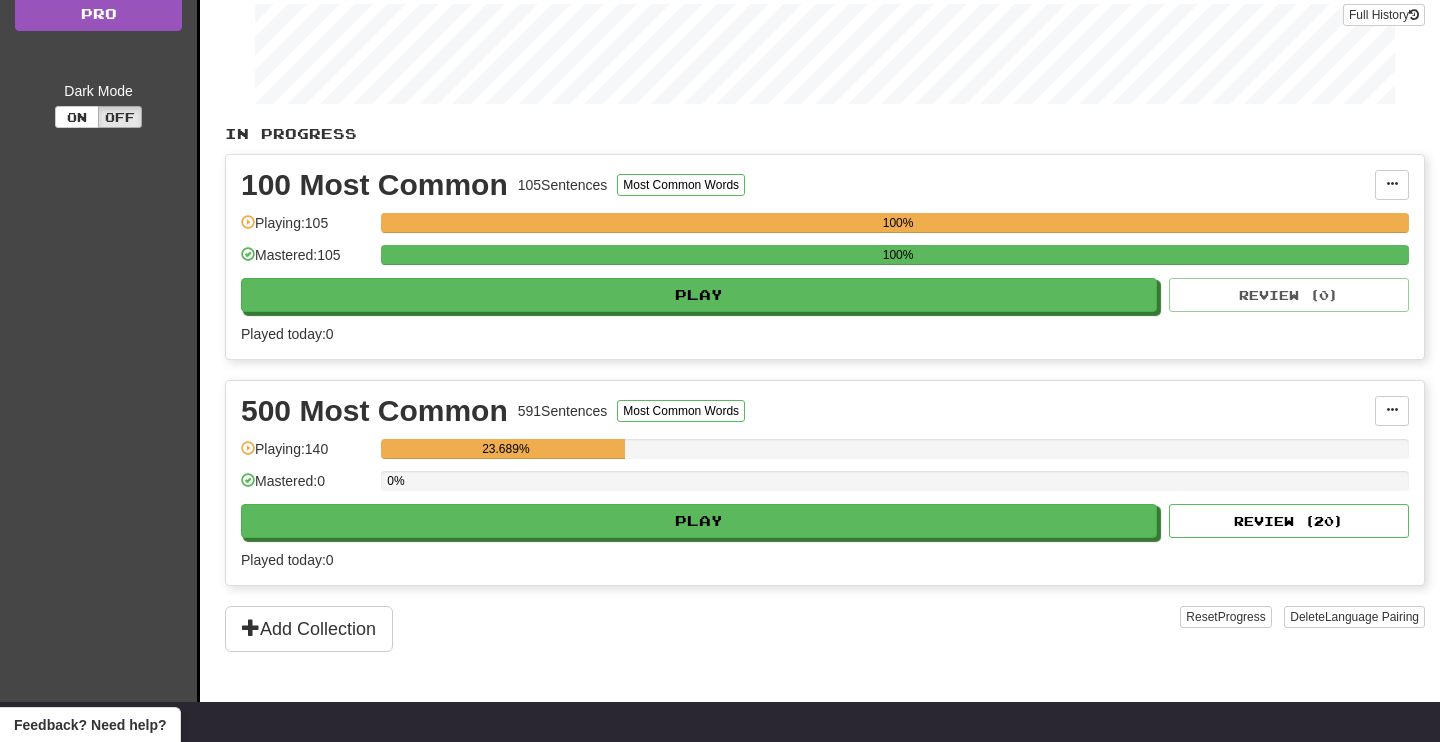 scroll, scrollTop: 312, scrollLeft: 0, axis: vertical 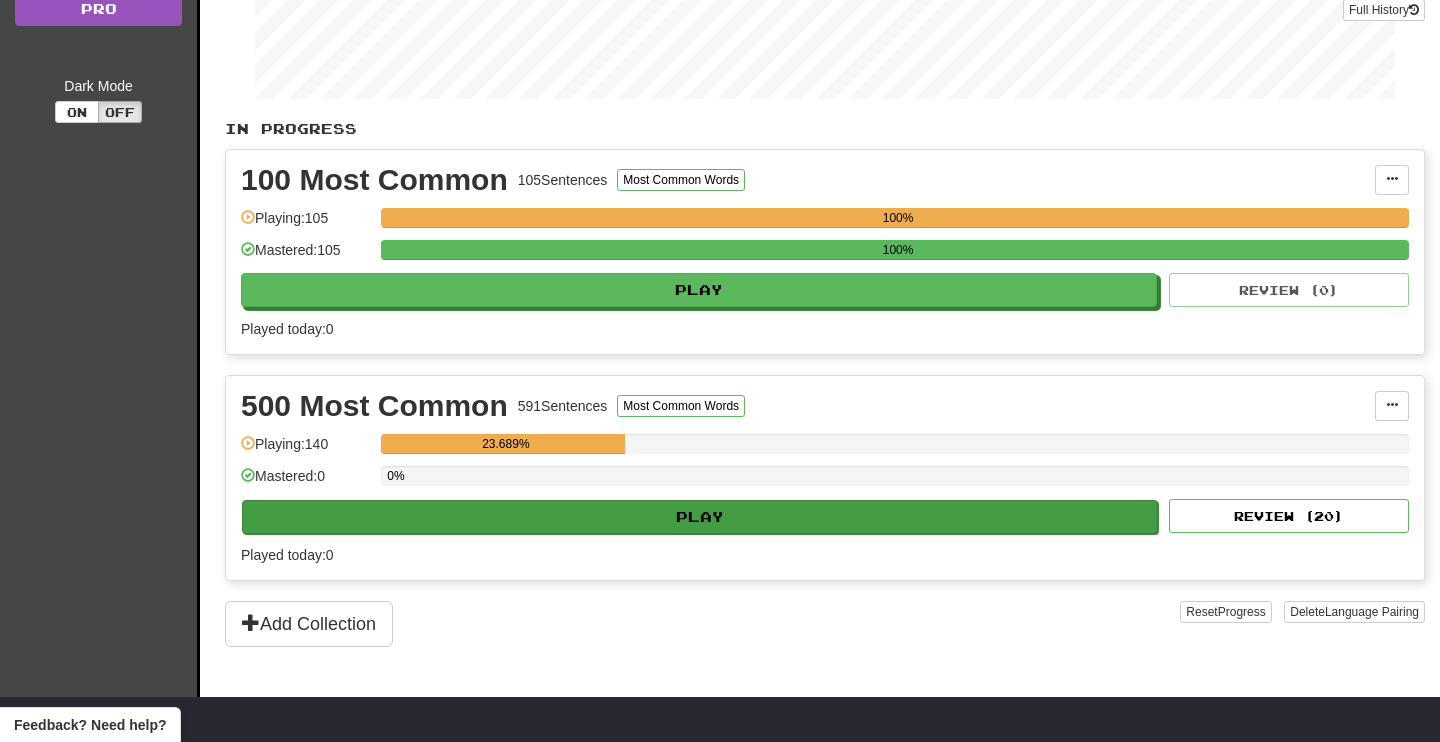 click on "Play" at bounding box center [700, 517] 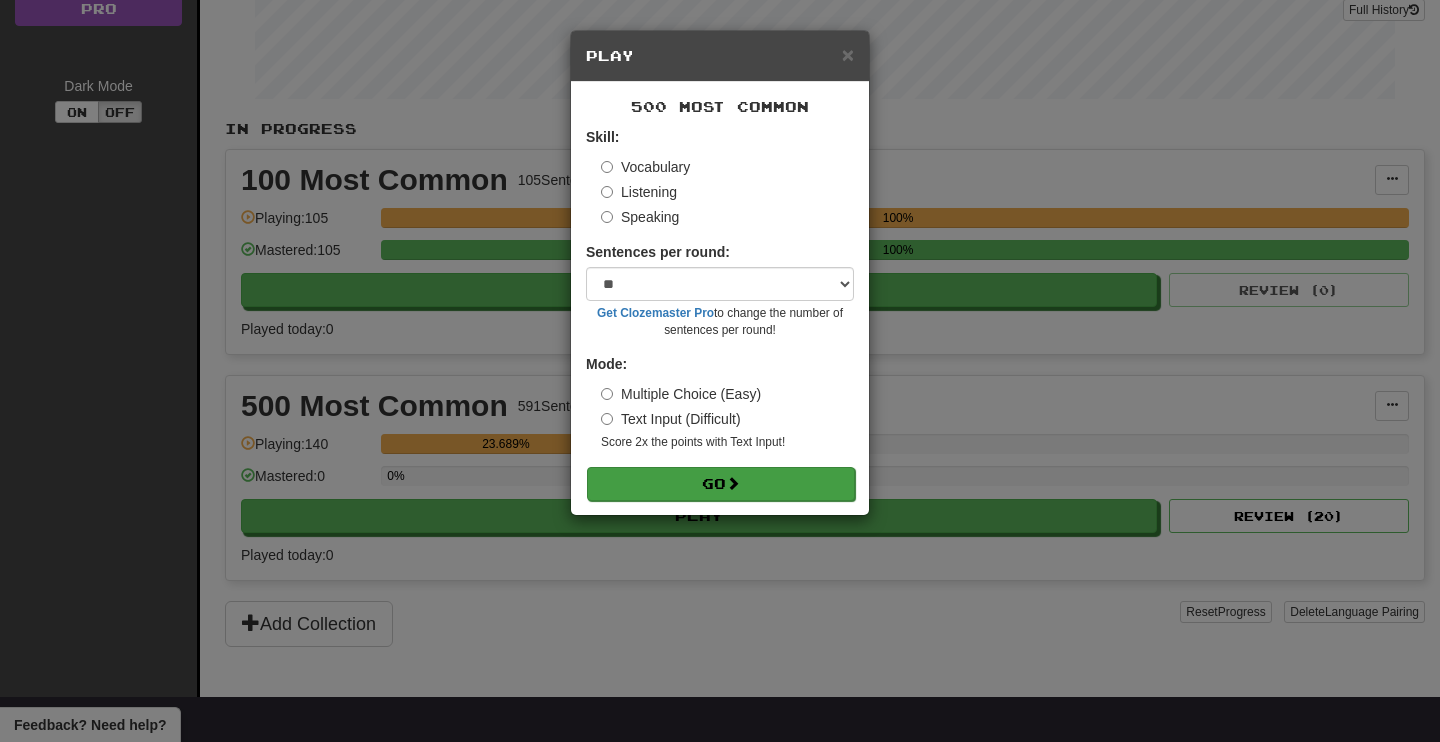 click on "Go" at bounding box center (721, 484) 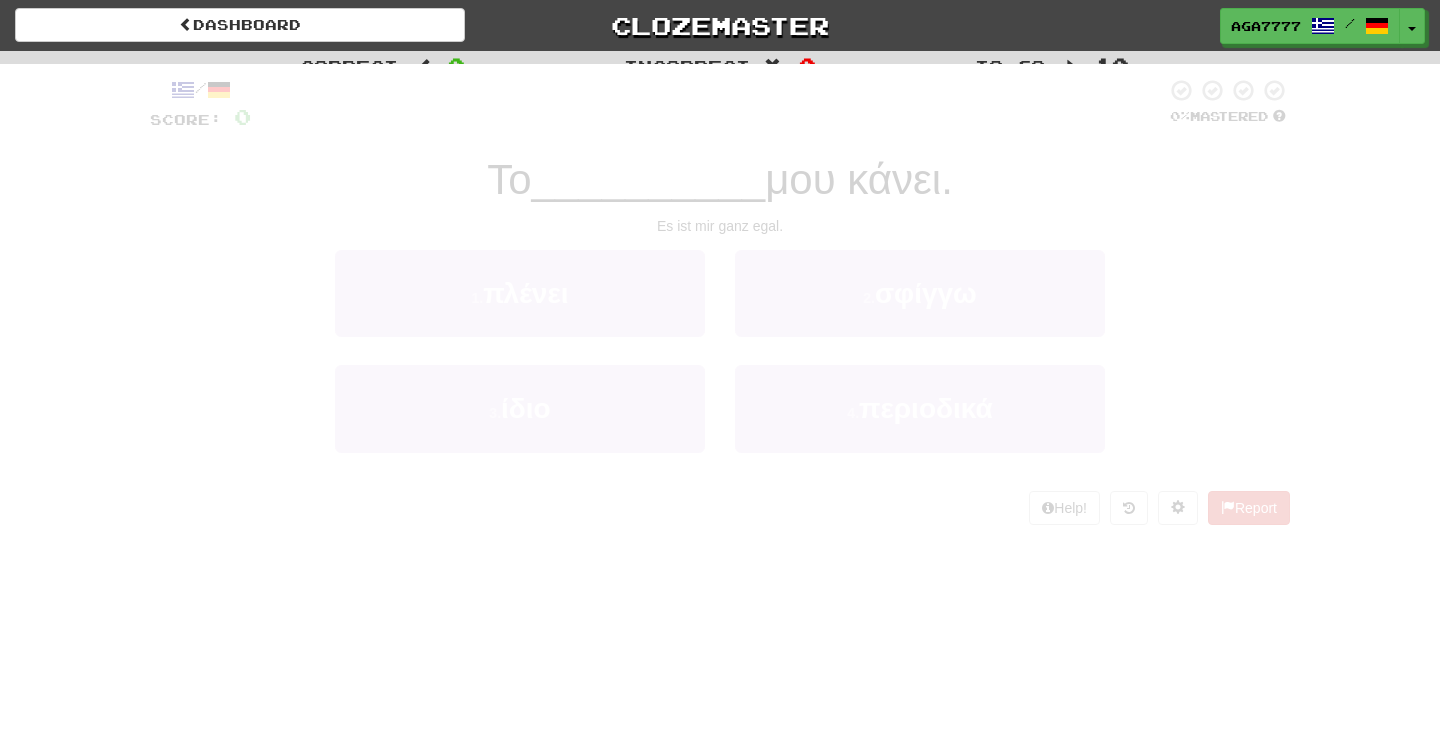 scroll, scrollTop: 0, scrollLeft: 0, axis: both 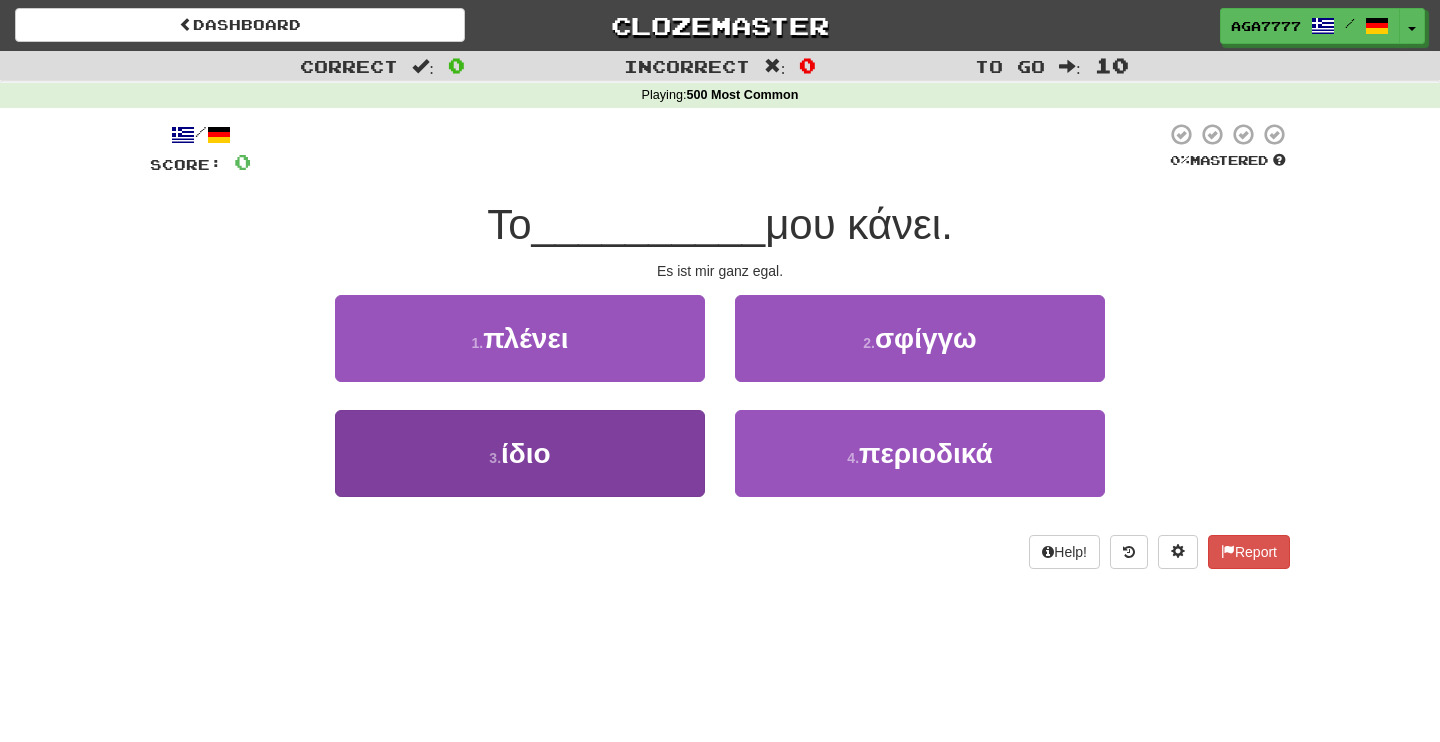 click on "3 .  ίδιο" at bounding box center (520, 453) 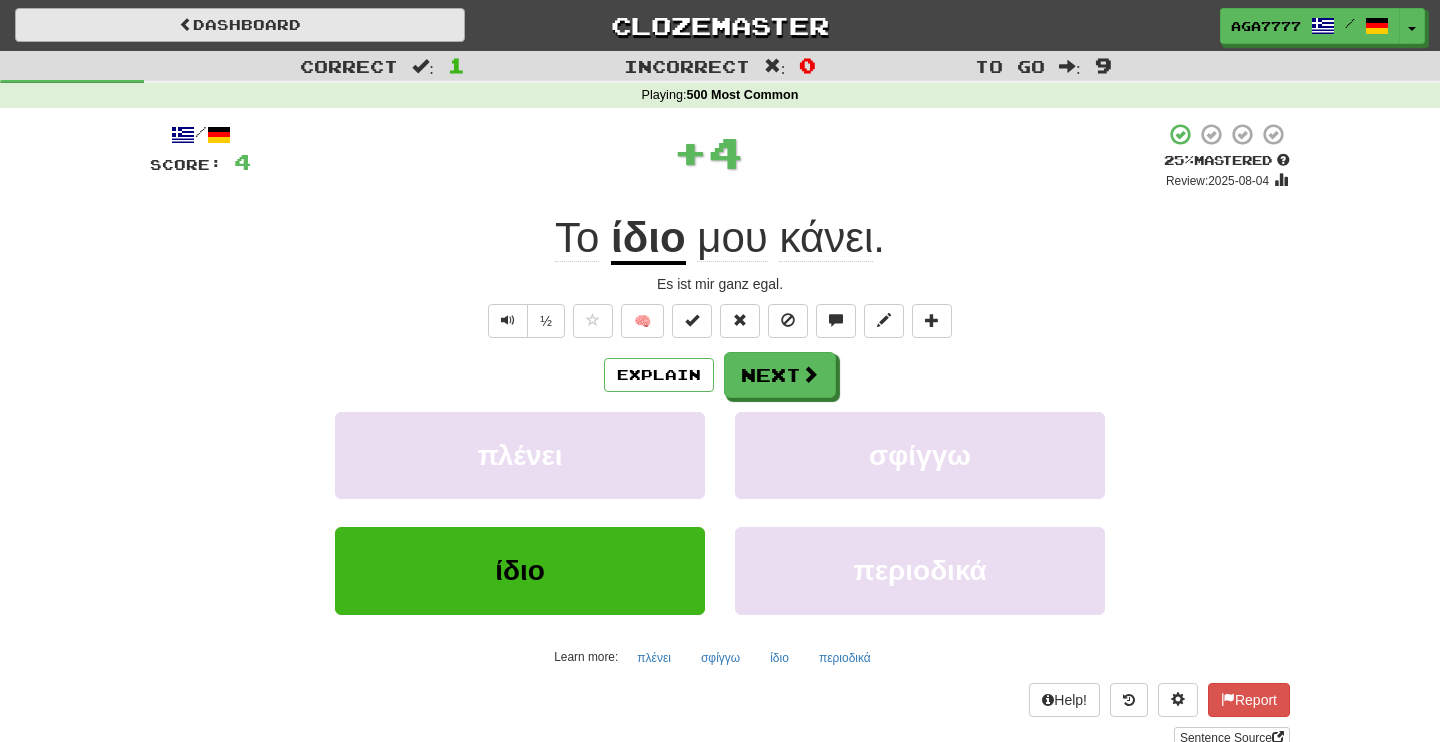 click on "Dashboard" at bounding box center (240, 25) 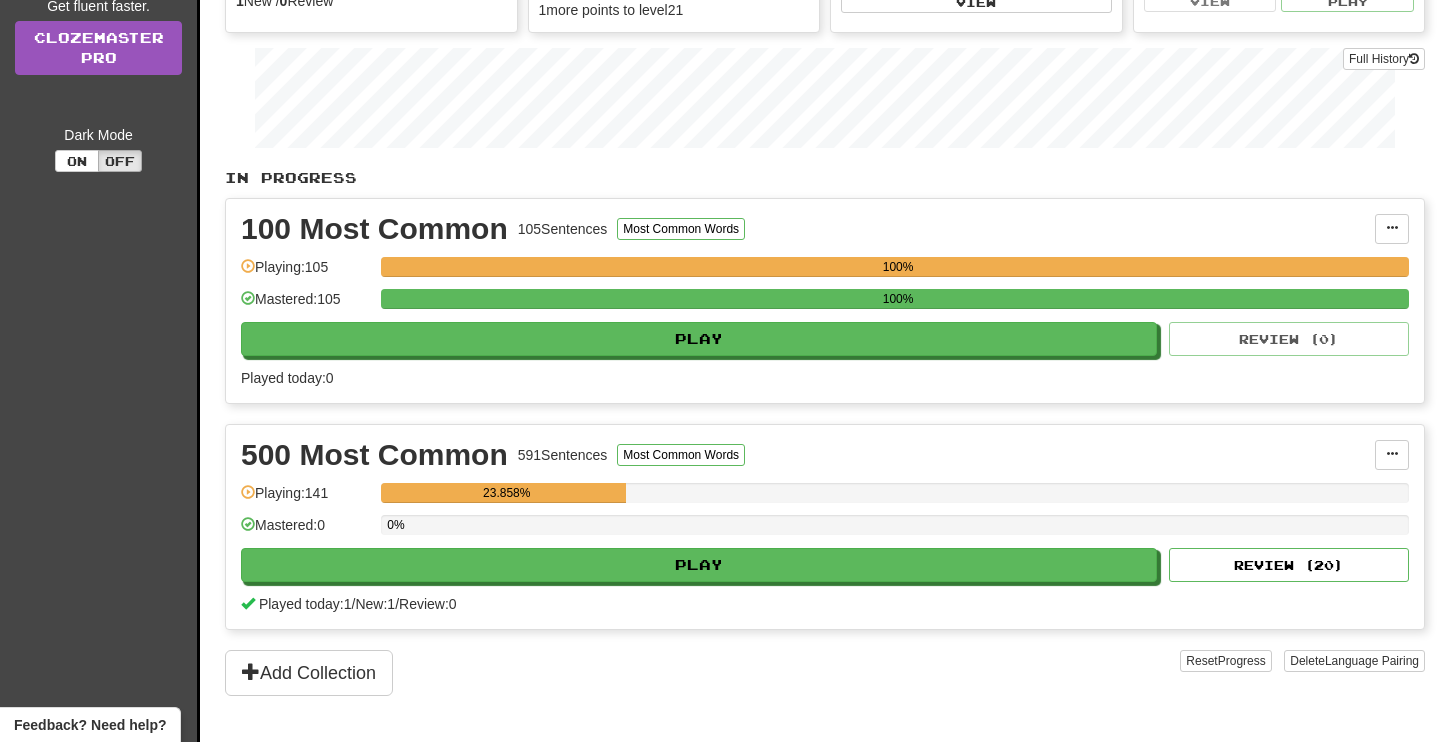 scroll, scrollTop: 441, scrollLeft: 0, axis: vertical 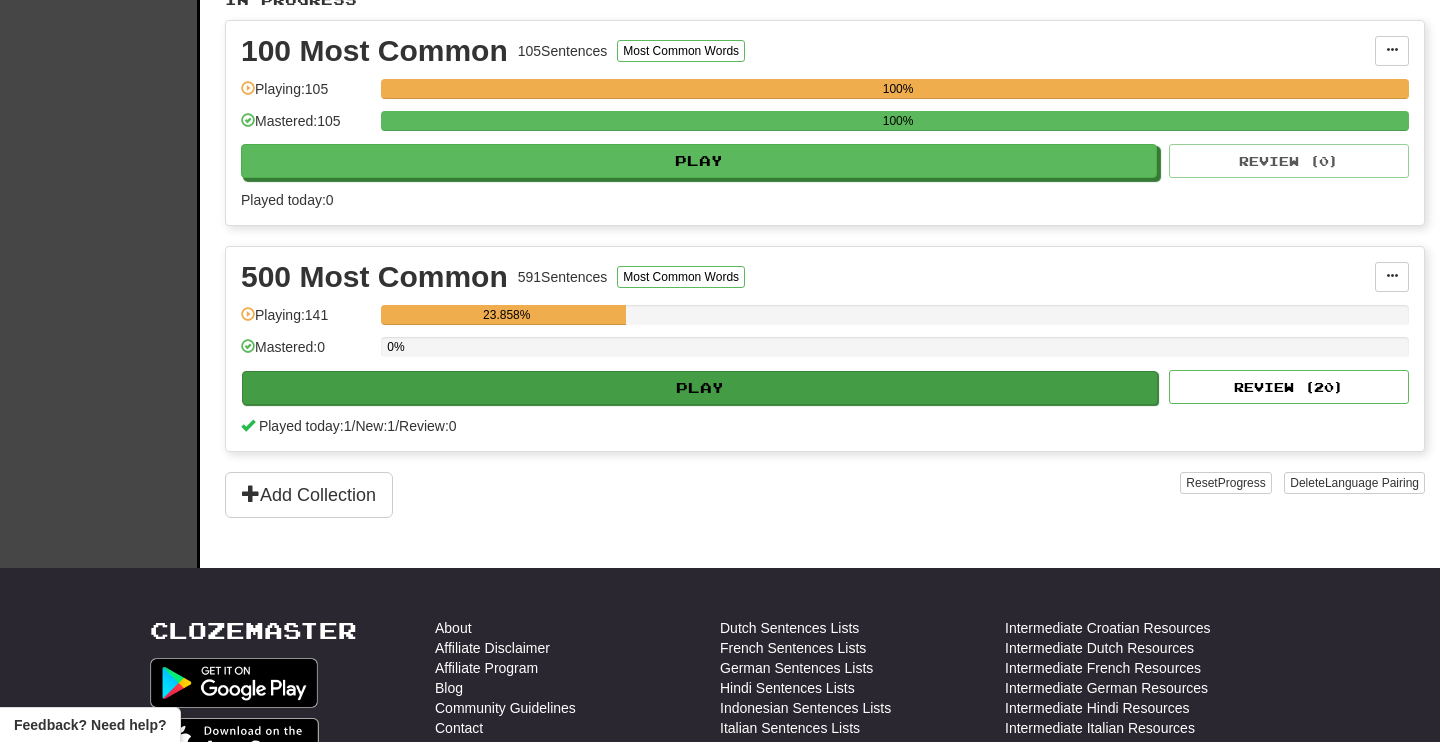 click on "Play" at bounding box center (700, 388) 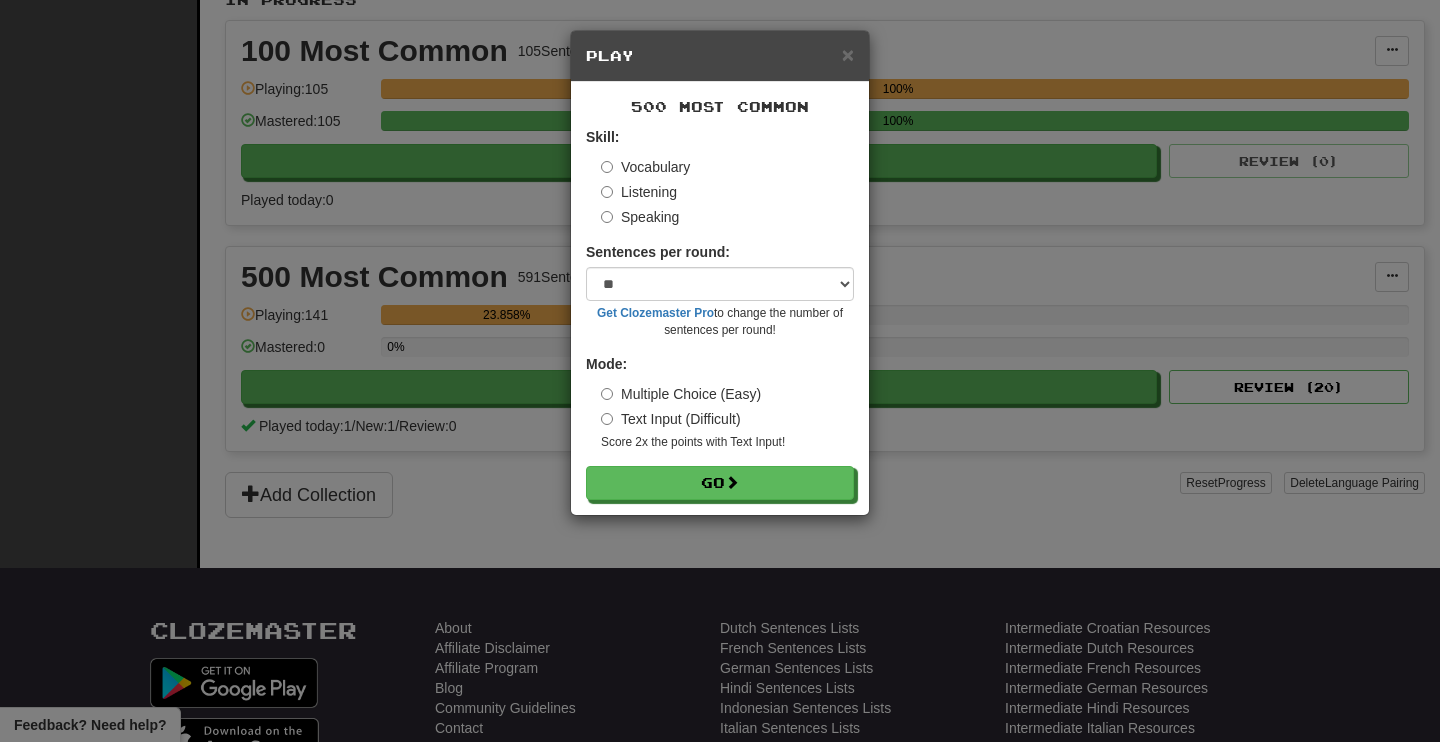 click on "Text Input (Difficult)" at bounding box center (671, 419) 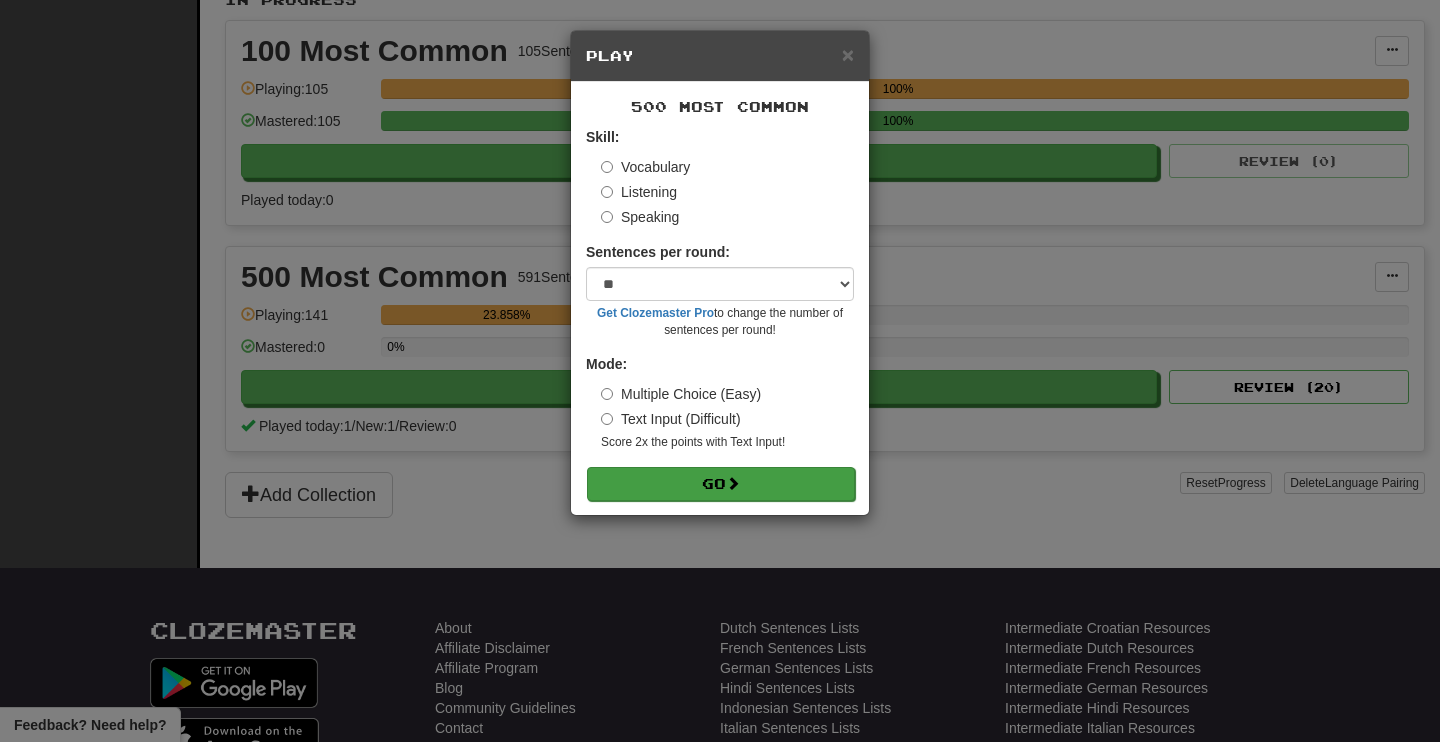 click on "Go" at bounding box center [721, 484] 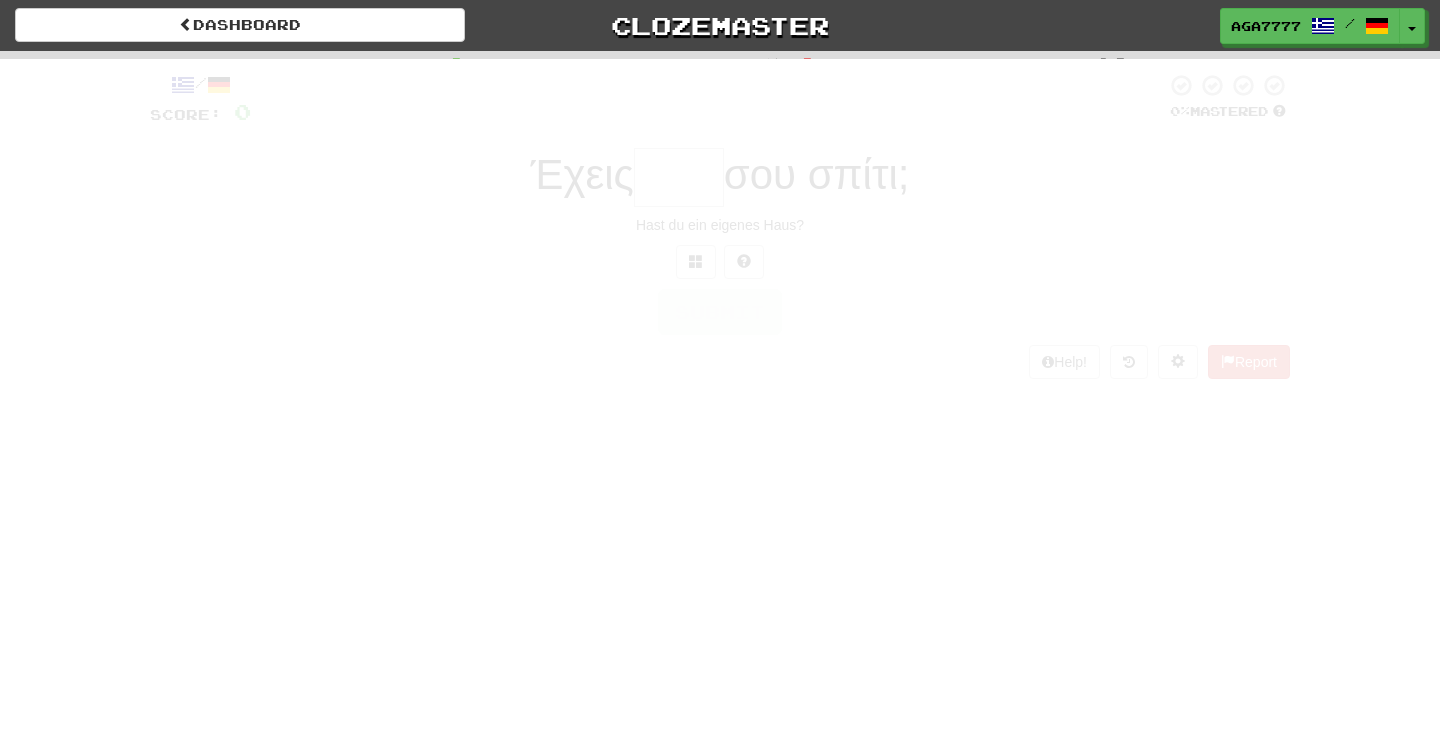 scroll, scrollTop: 0, scrollLeft: 0, axis: both 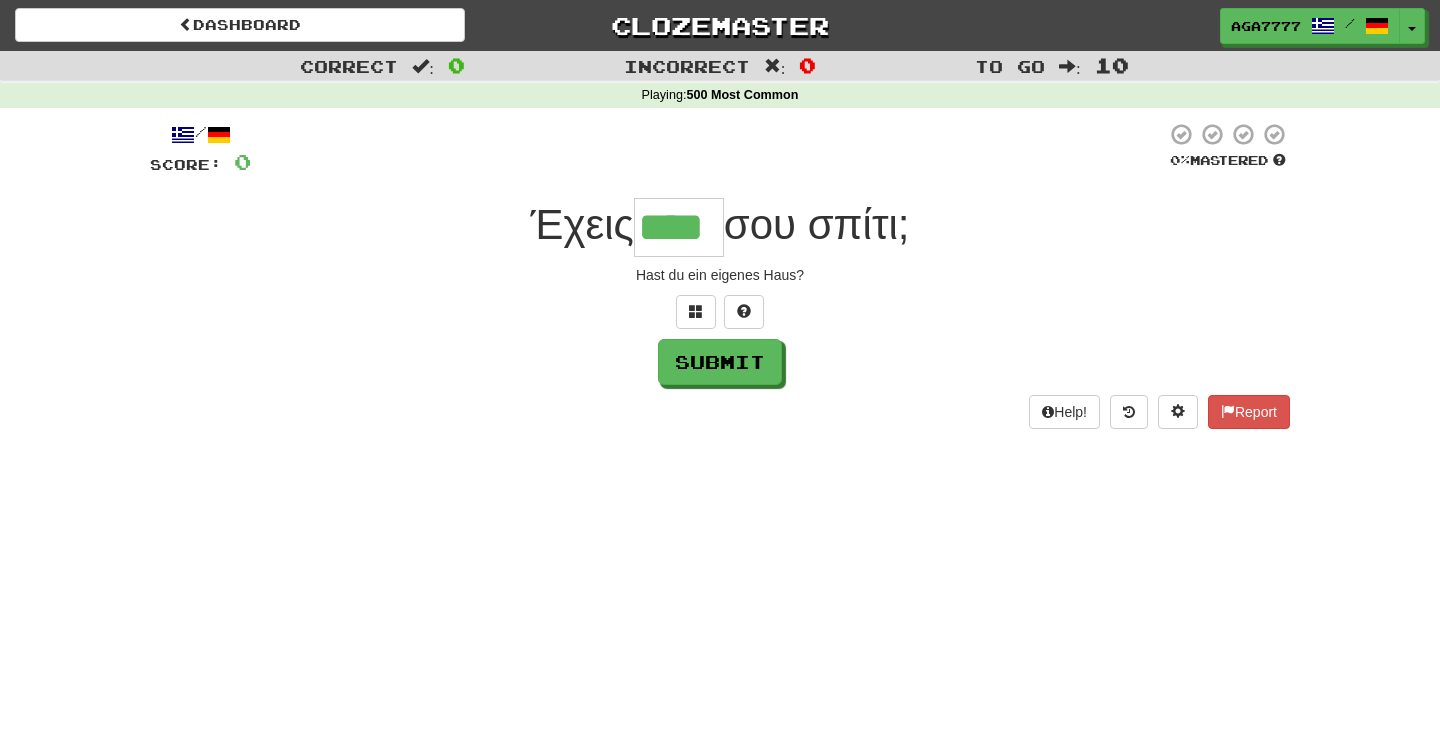 type on "****" 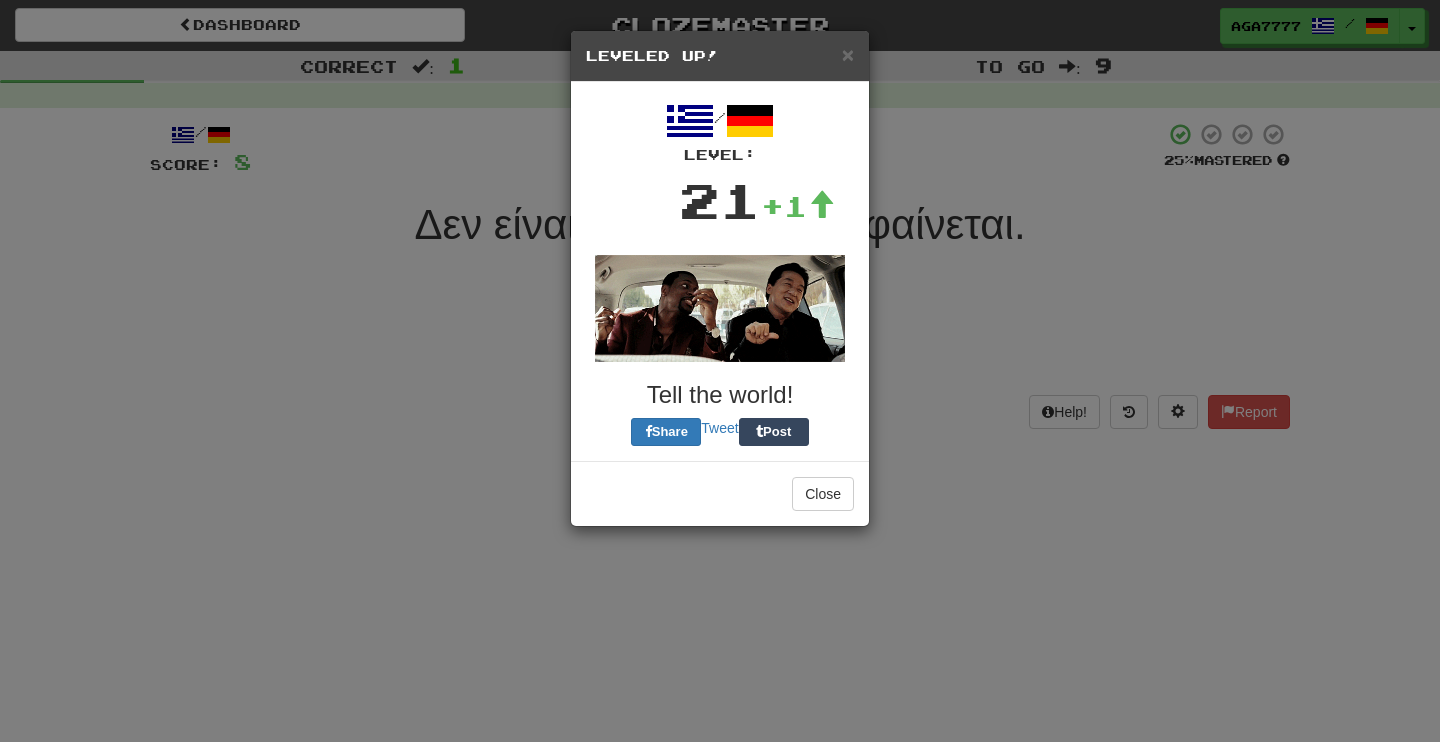 click on "Leveled Up!" at bounding box center (720, 56) 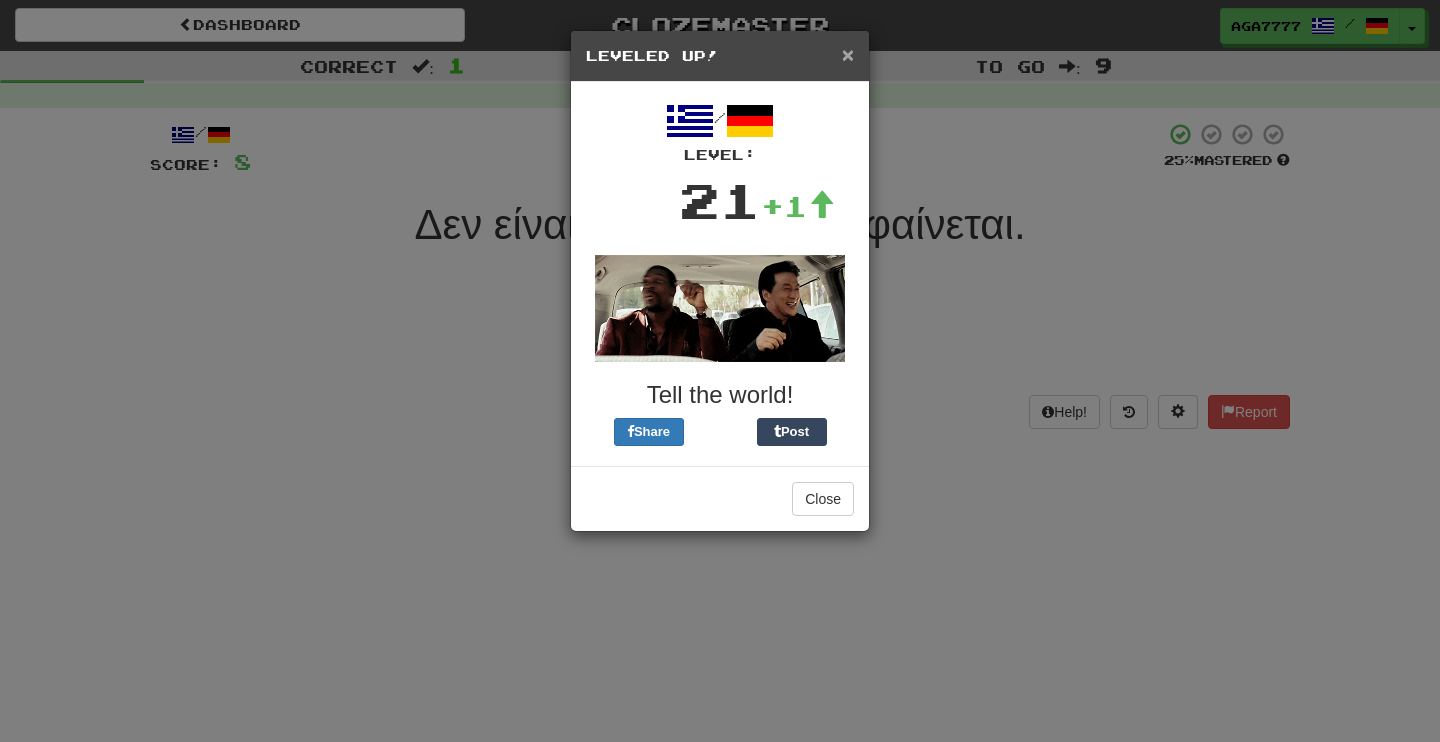 click on "×" at bounding box center [848, 54] 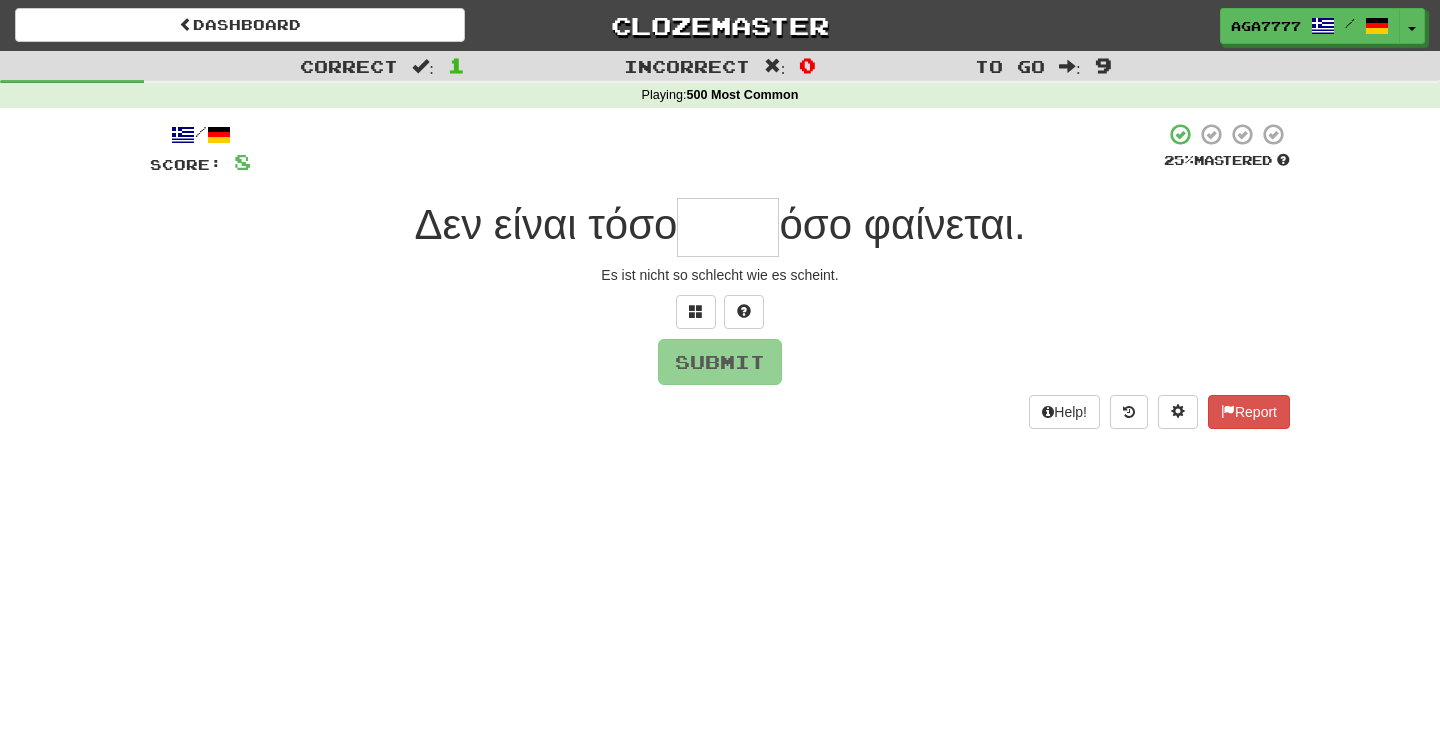 click at bounding box center (728, 227) 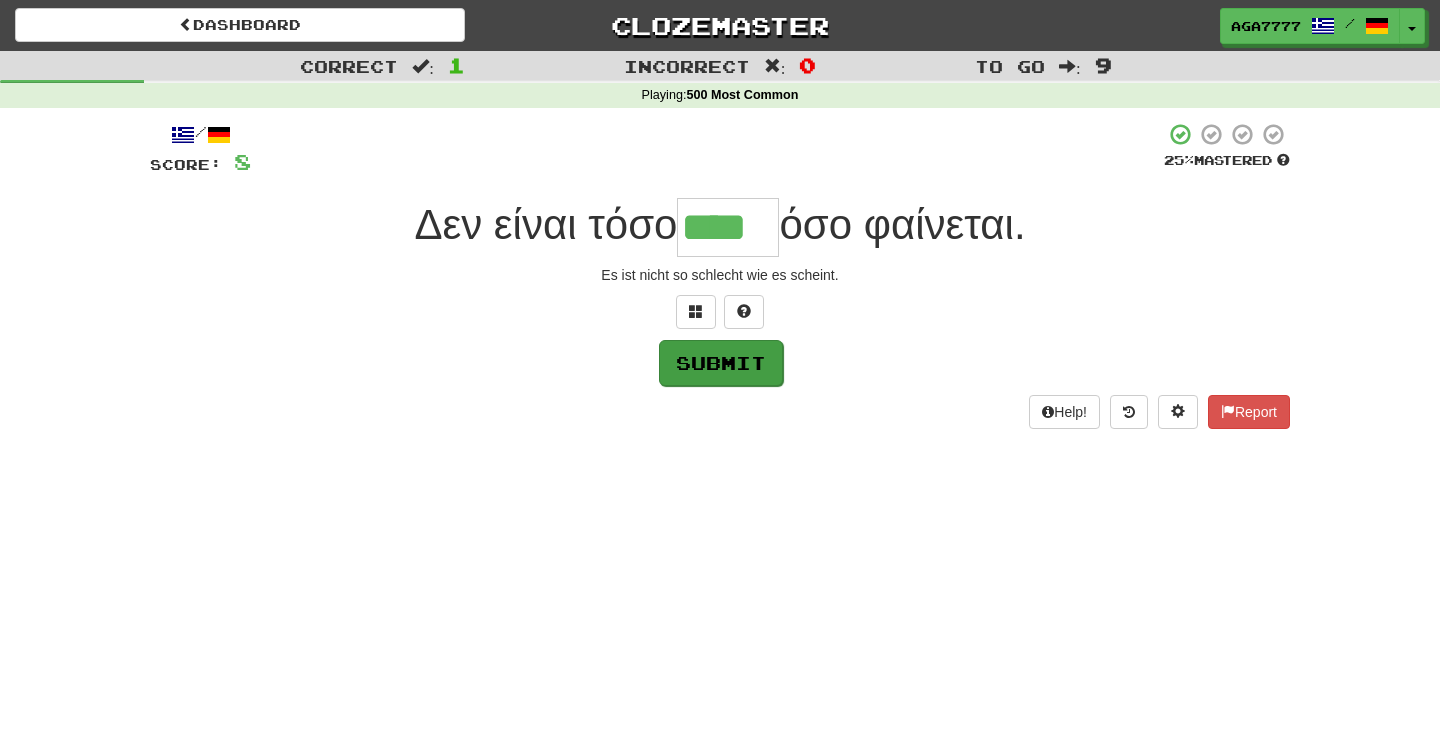 type on "****" 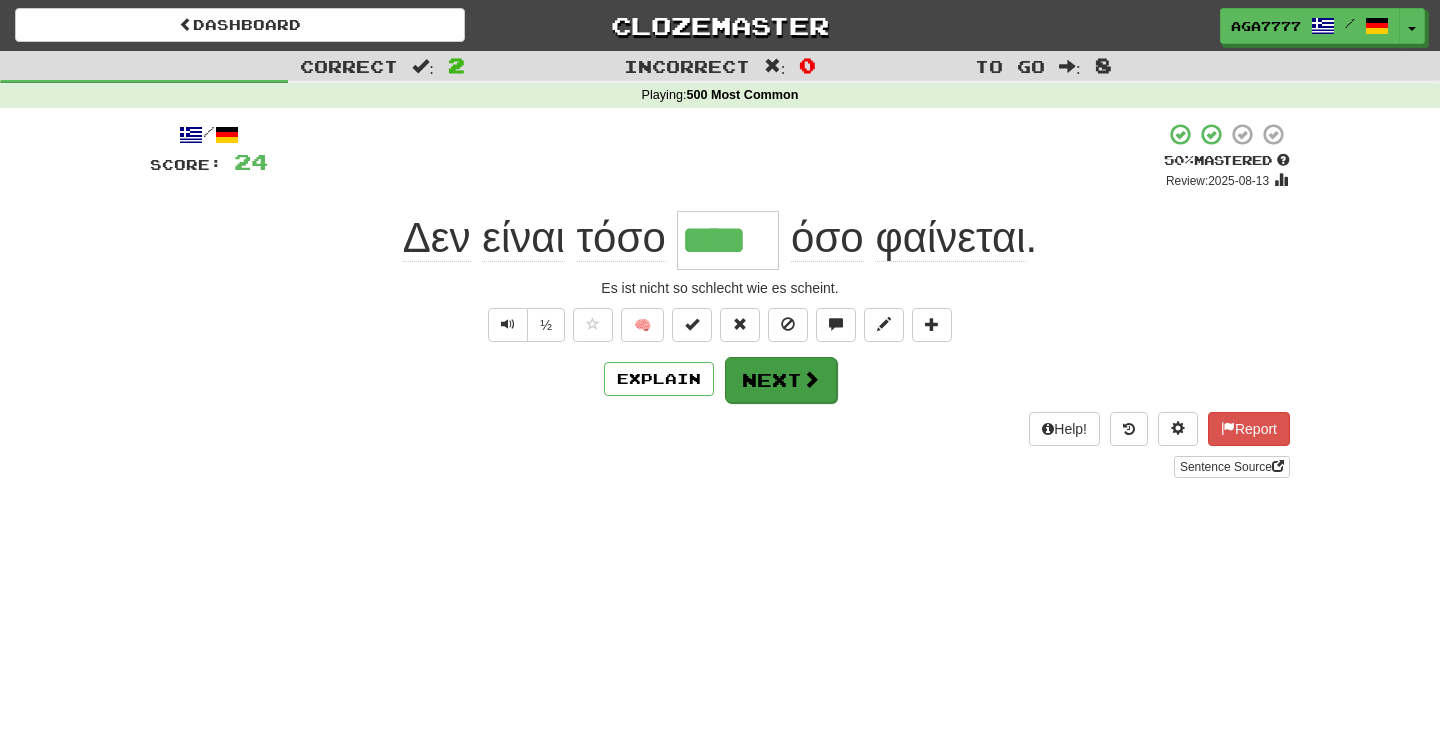 click on "Next" at bounding box center (781, 380) 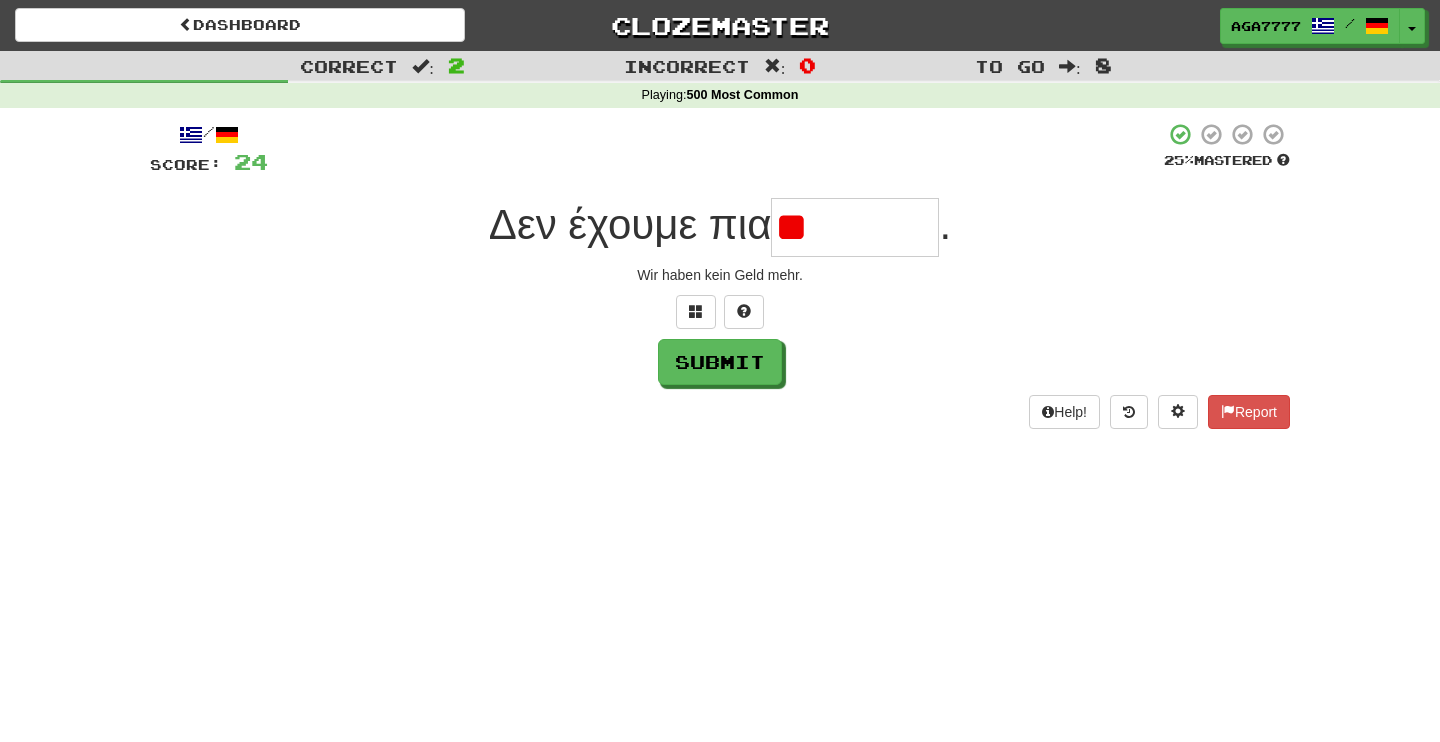 type on "*" 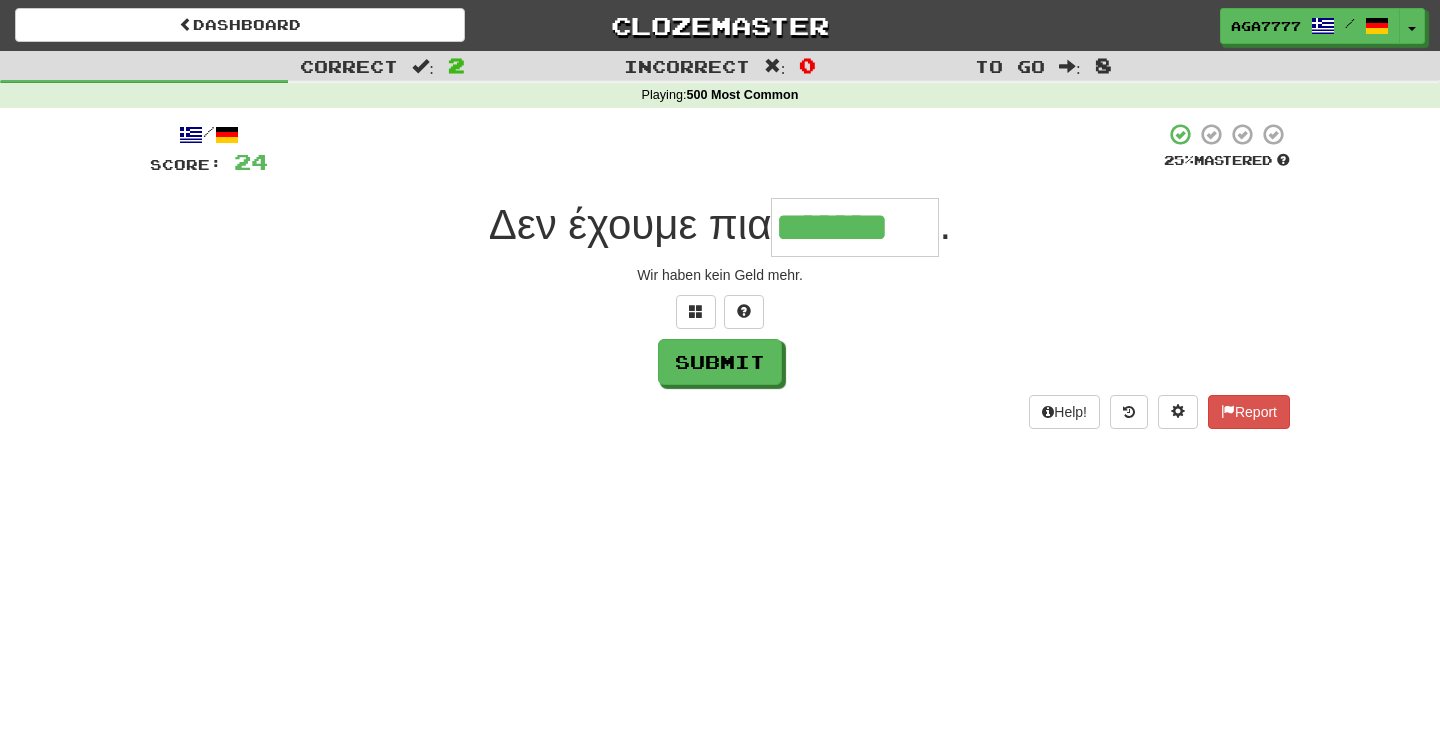 type on "*******" 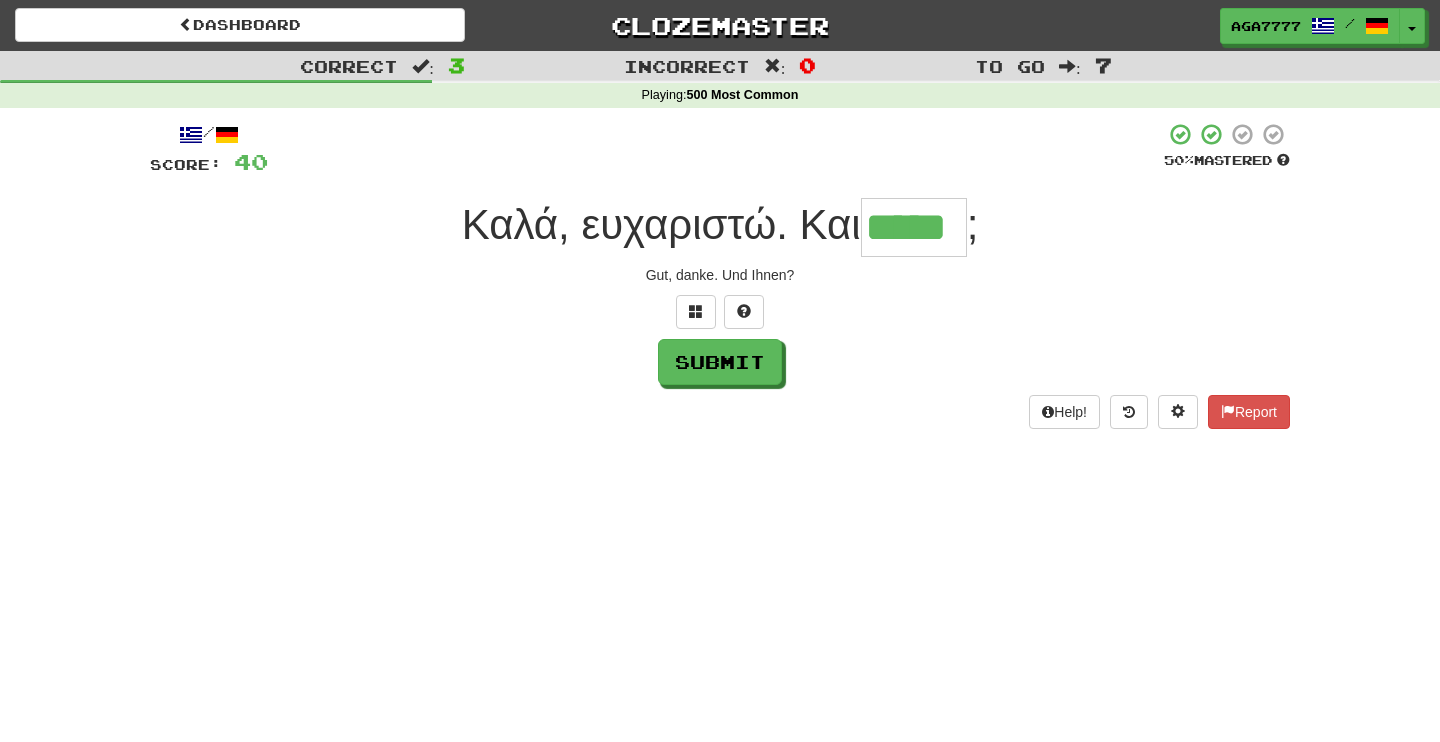 type on "*****" 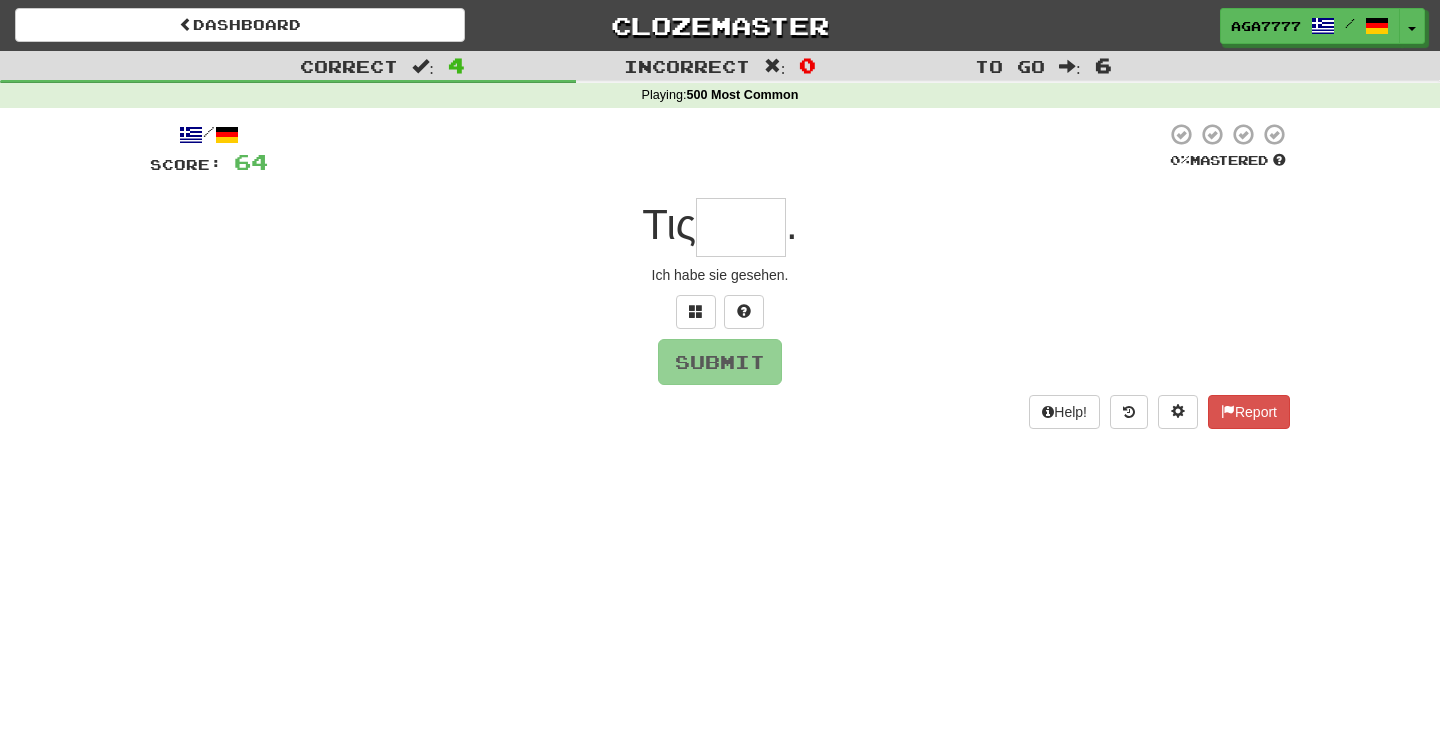 type on "*" 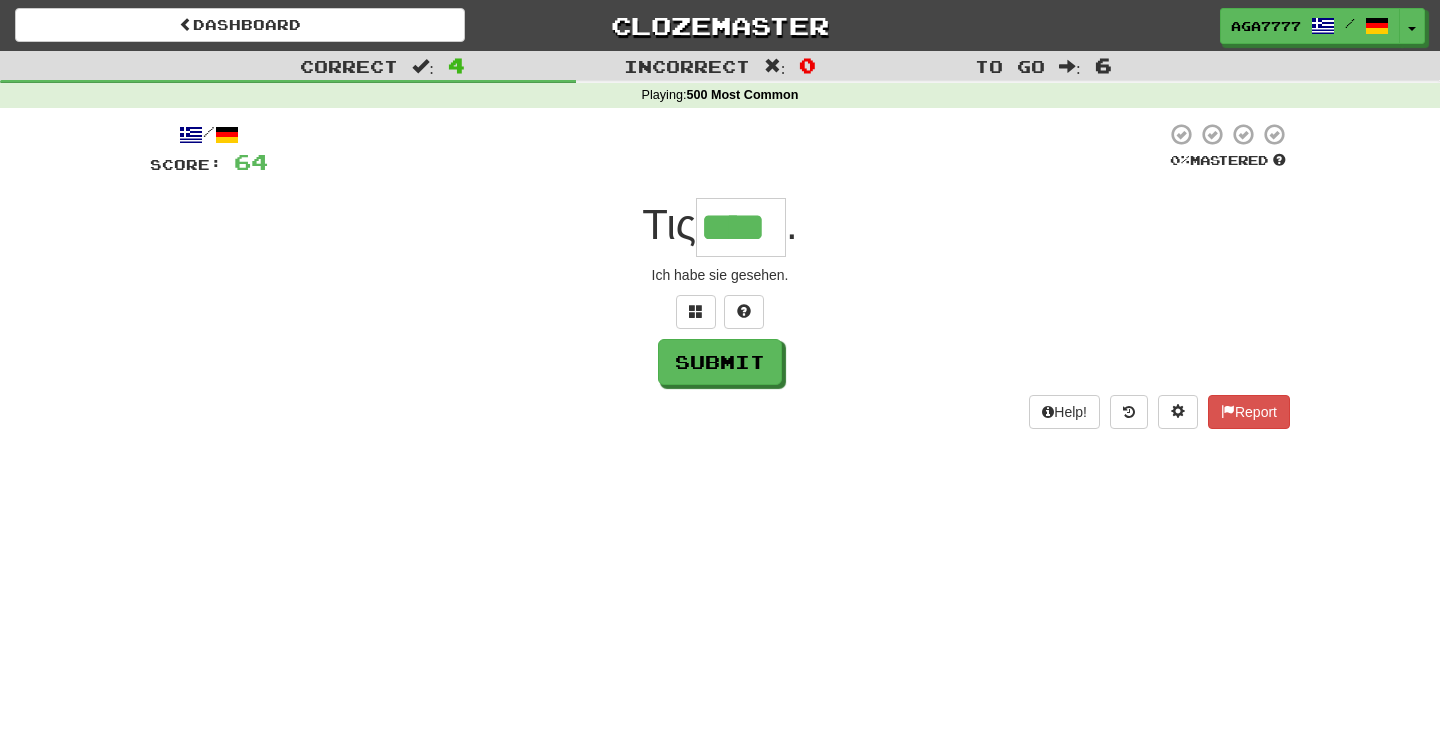 type on "****" 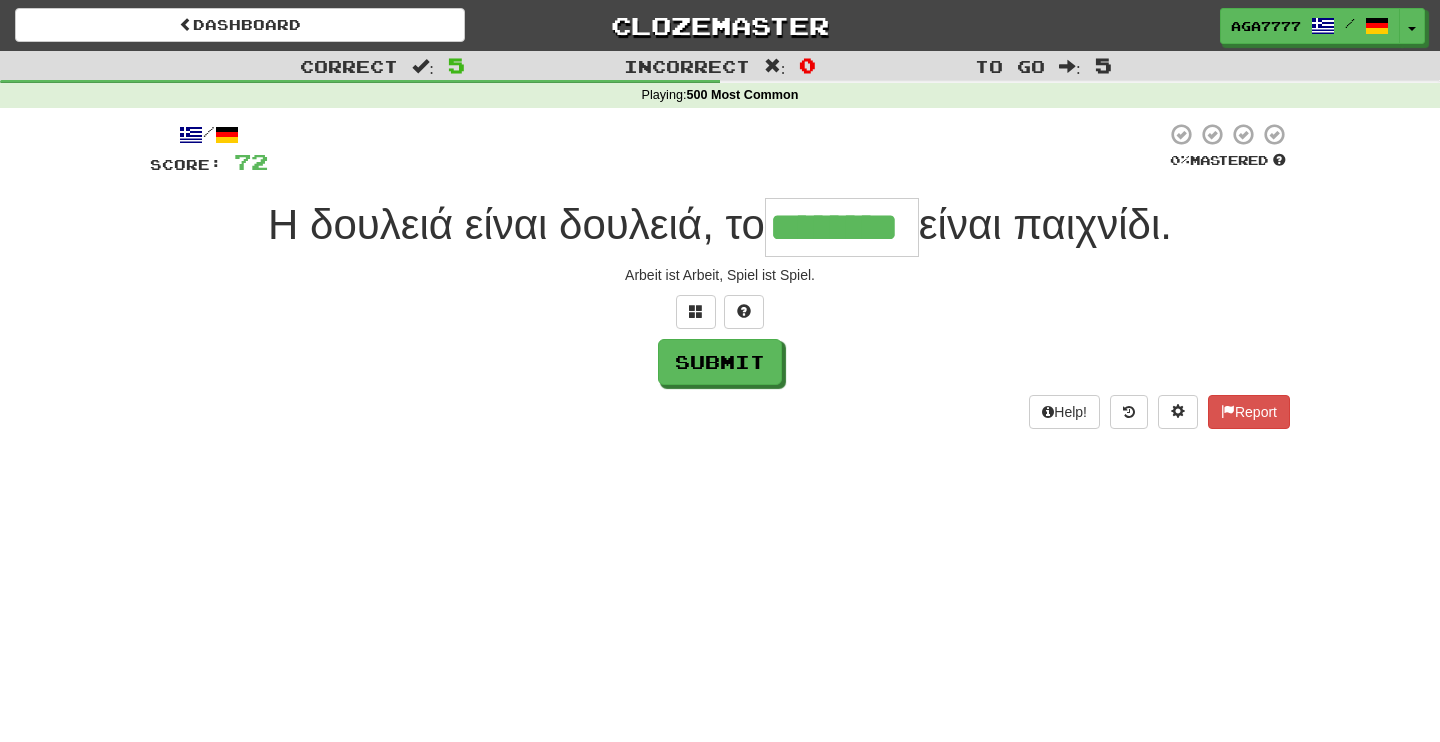 type on "********" 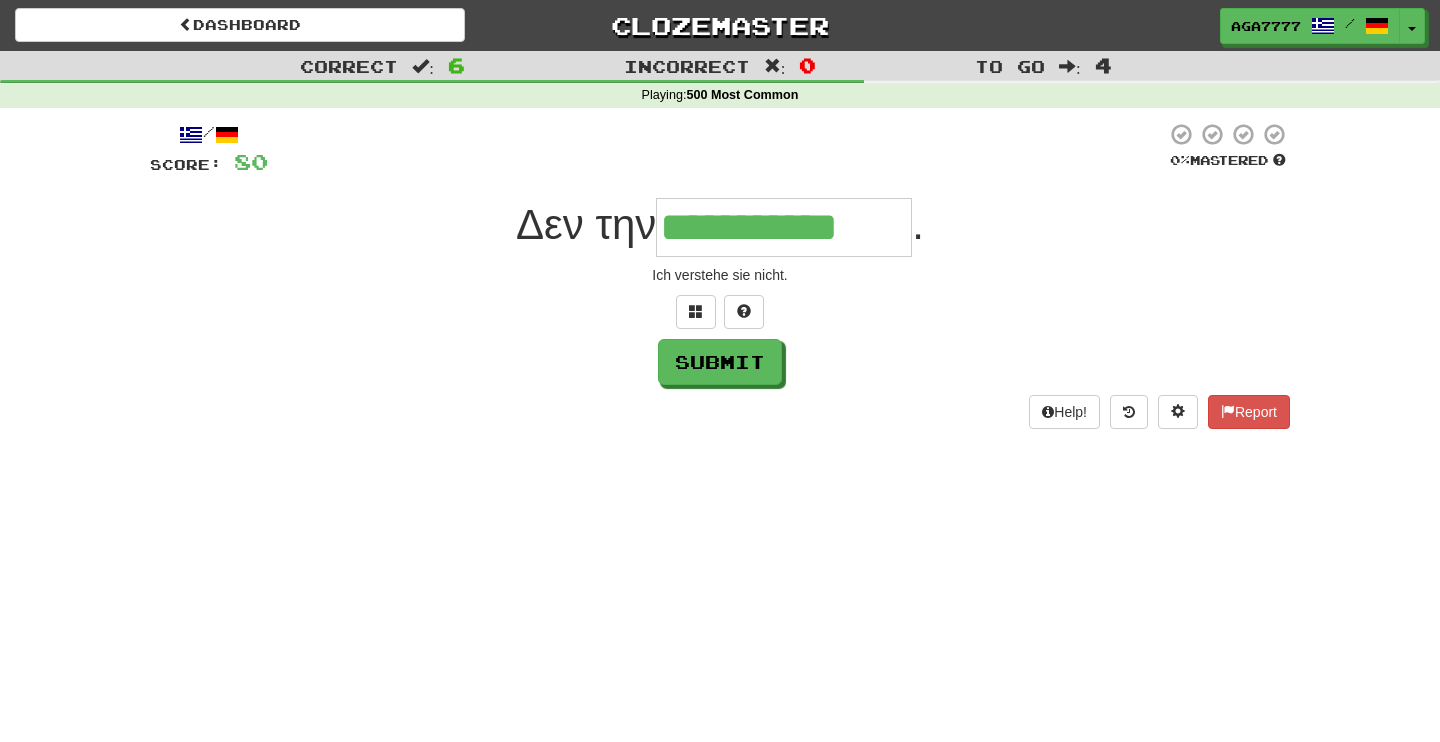 type on "**********" 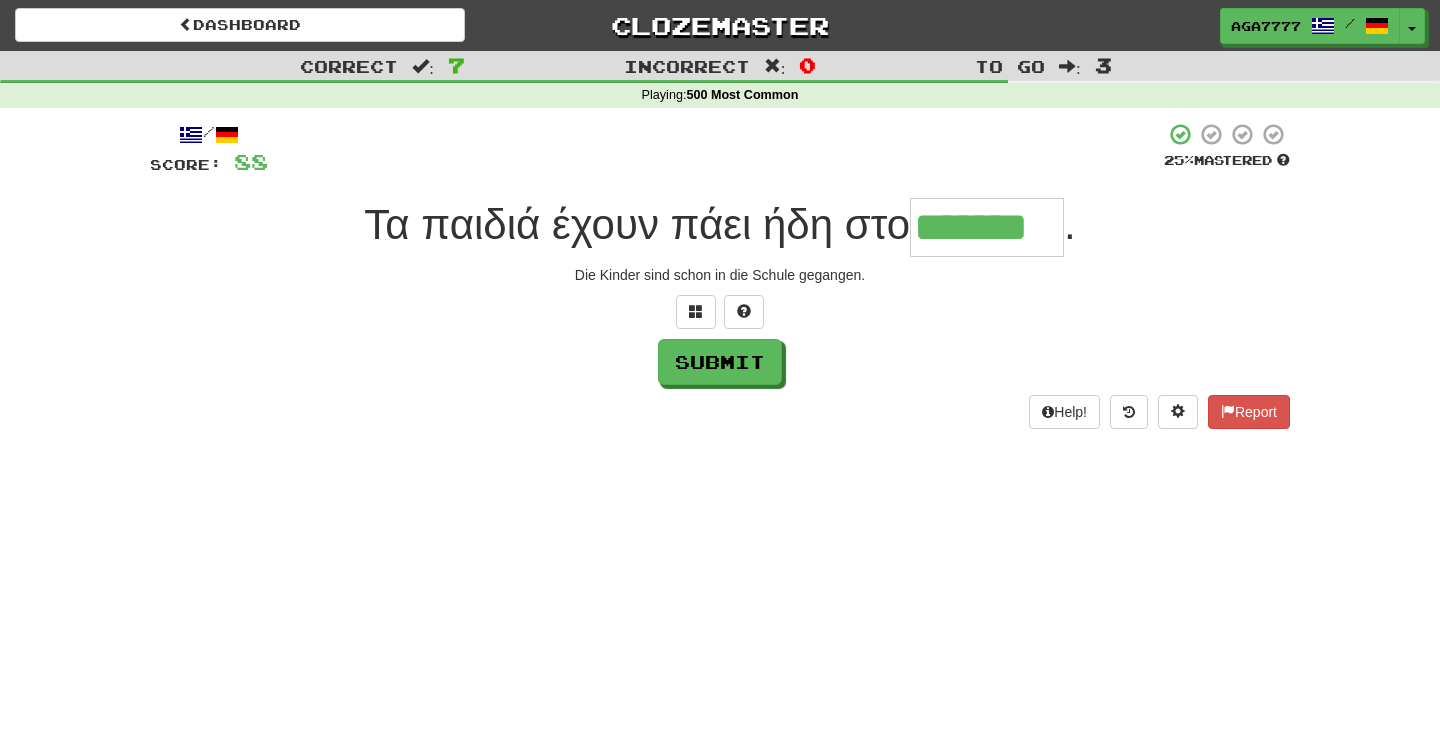 type on "*******" 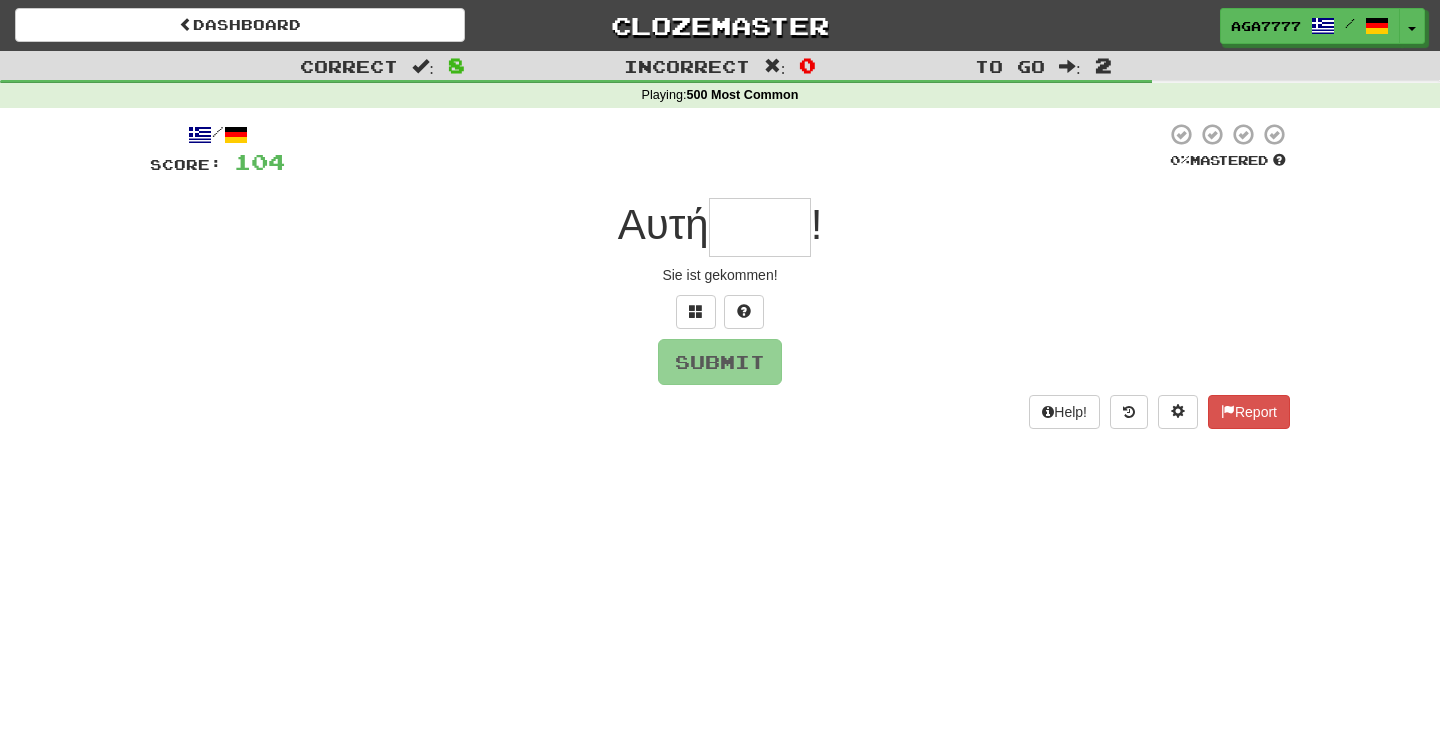 type on "*" 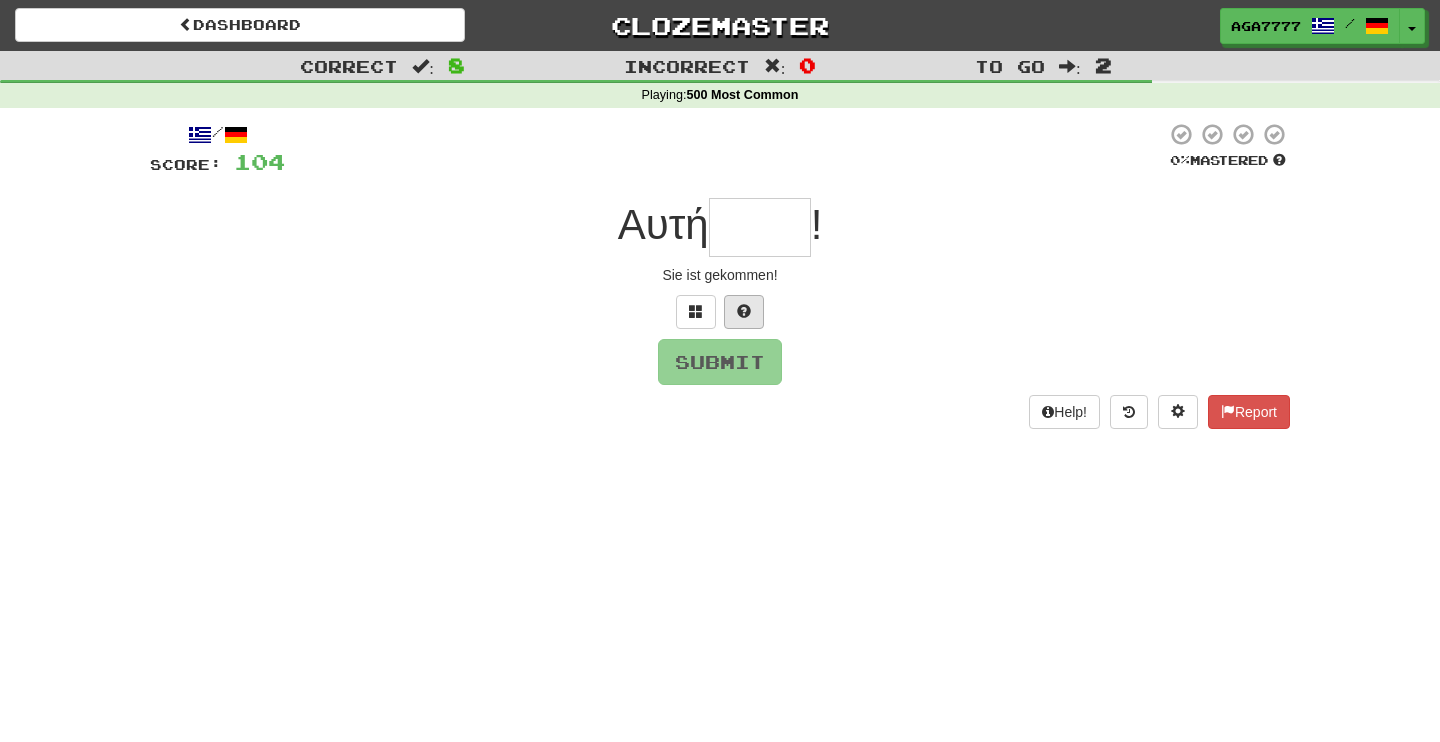 click at bounding box center (744, 311) 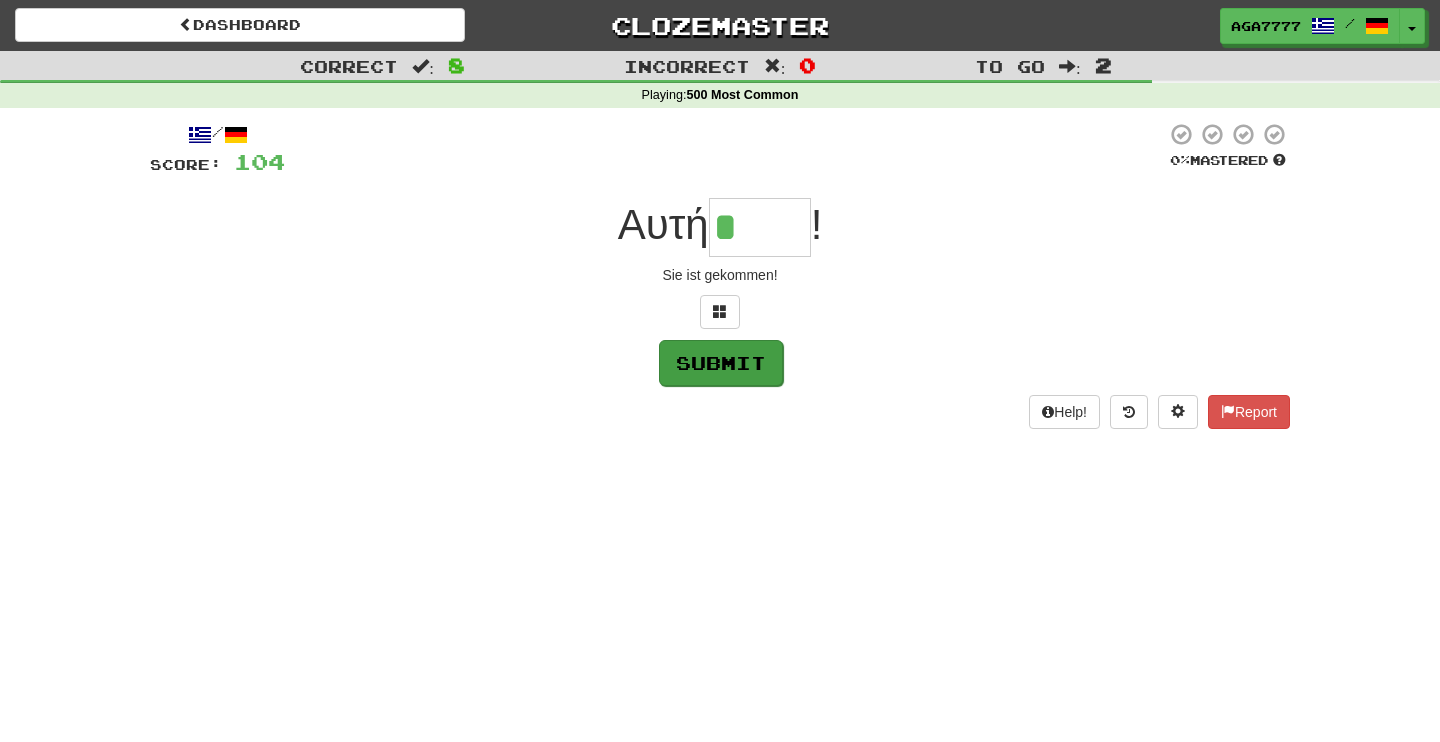 click on "Submit" at bounding box center [721, 363] 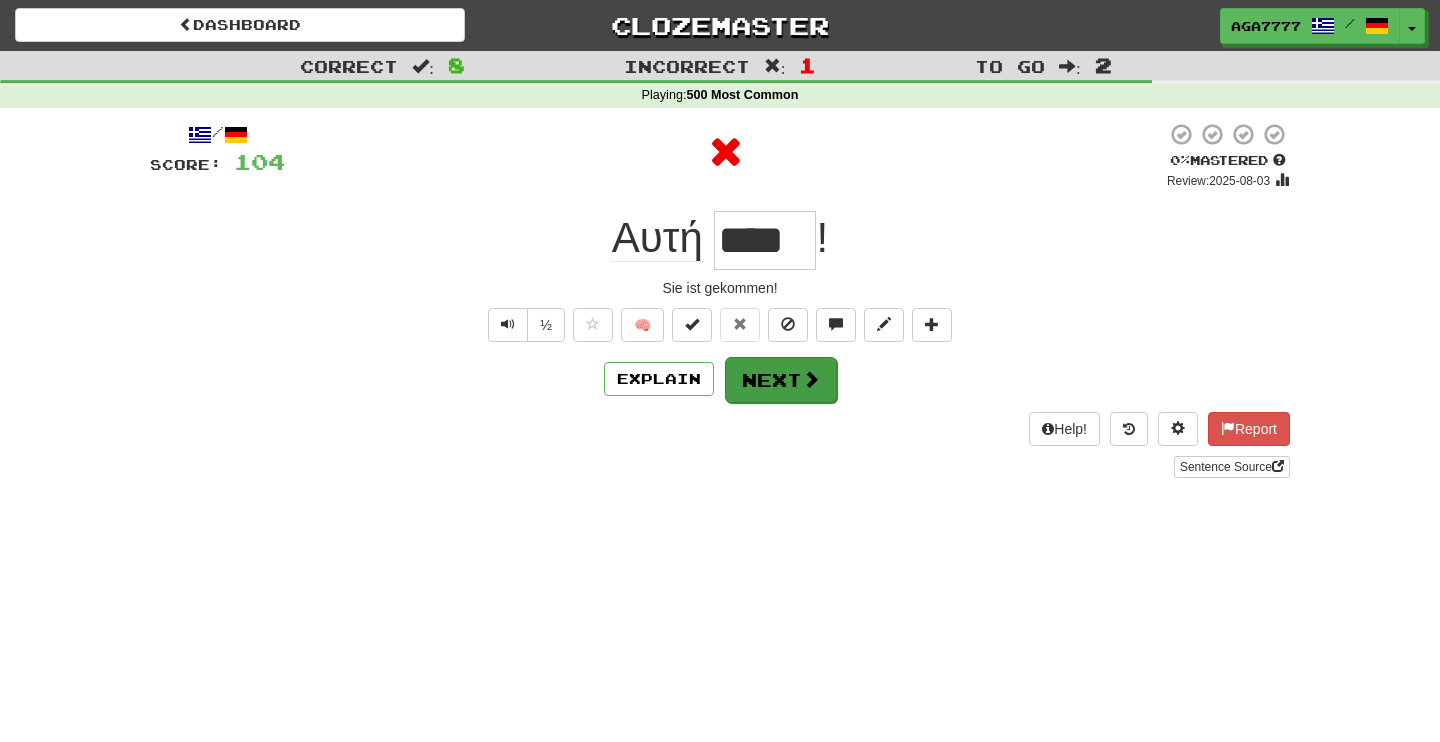 click on "Next" at bounding box center [781, 380] 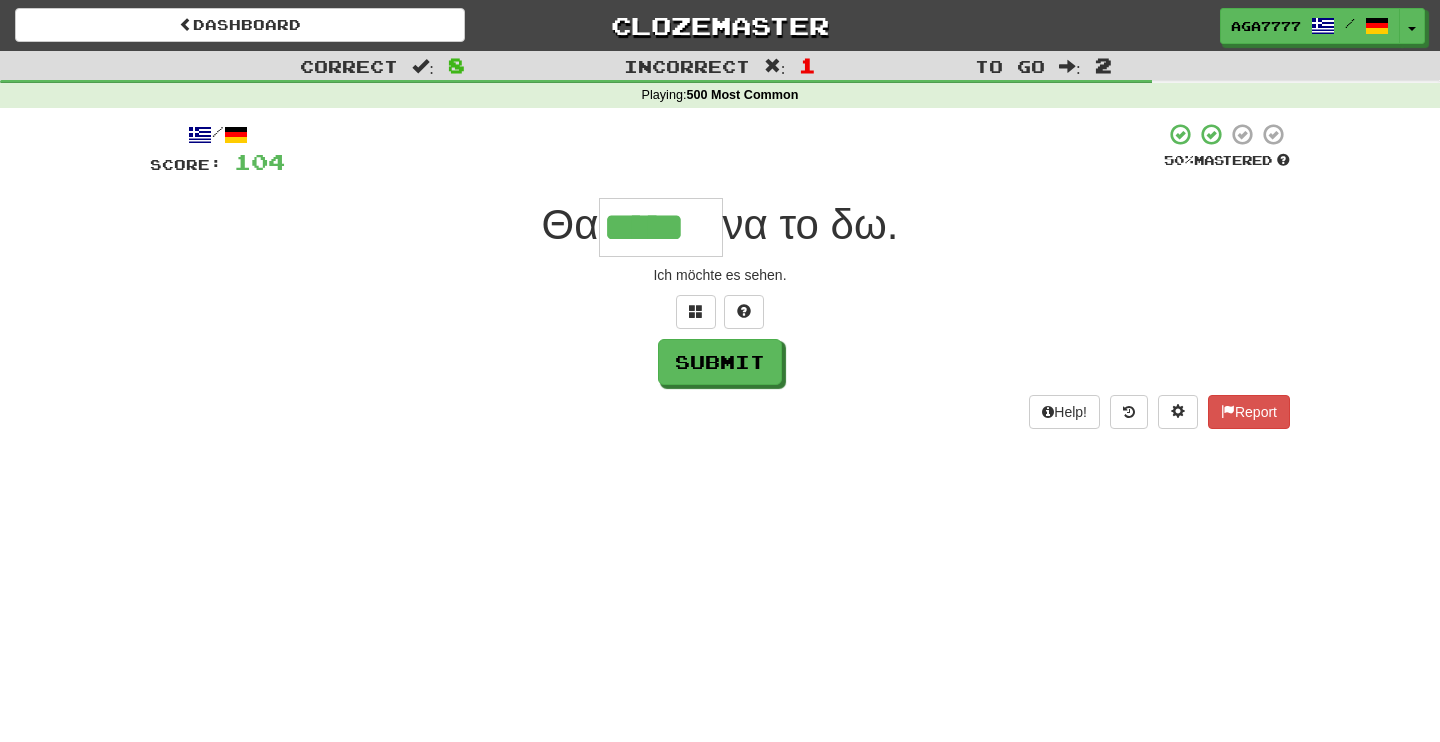 type on "*****" 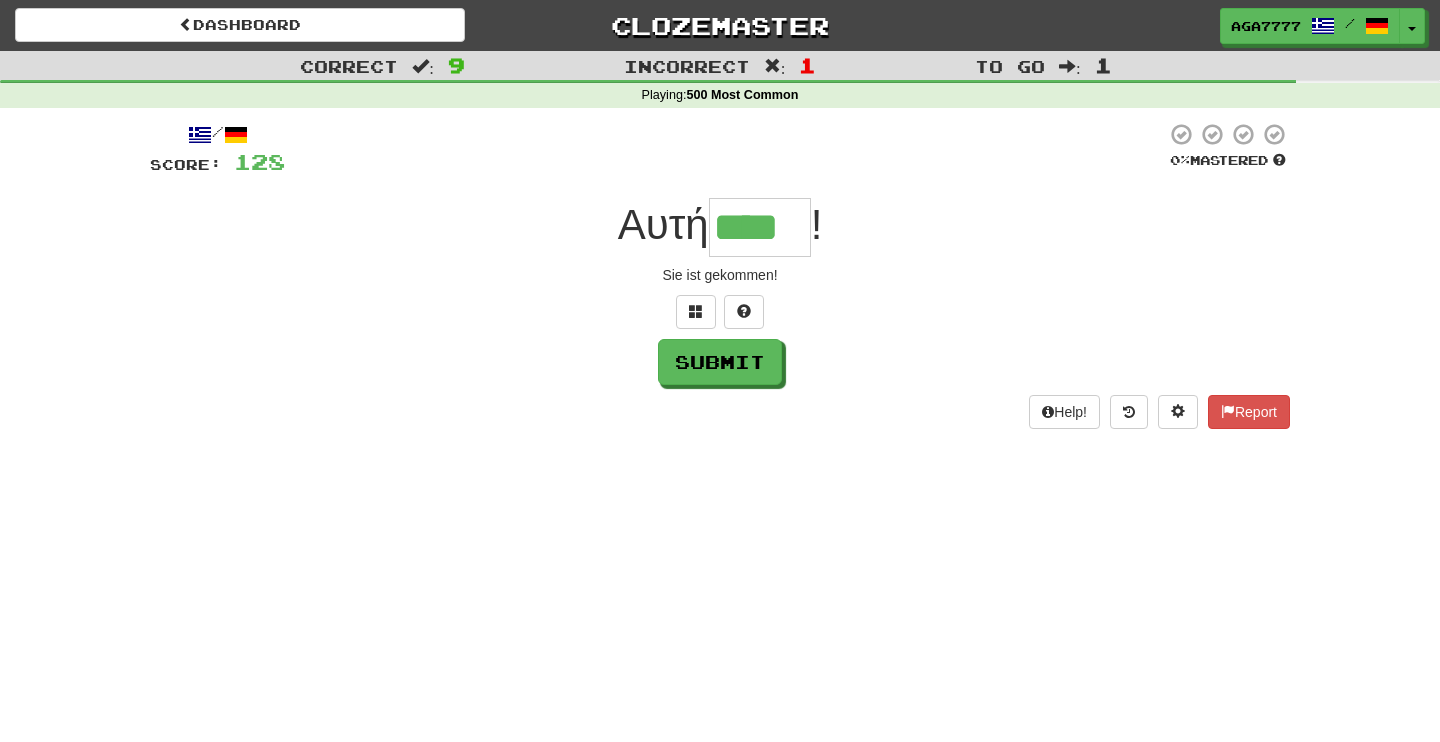 type on "****" 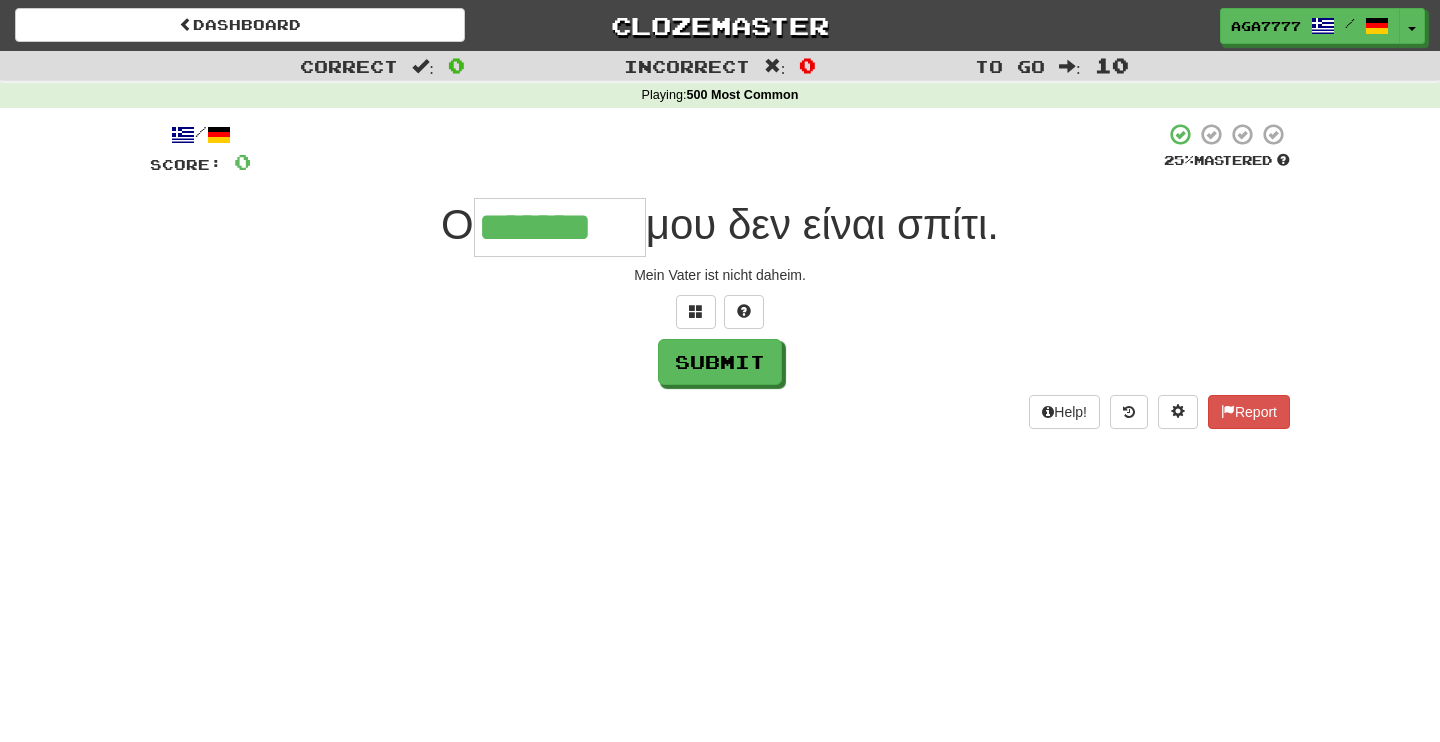 type on "*******" 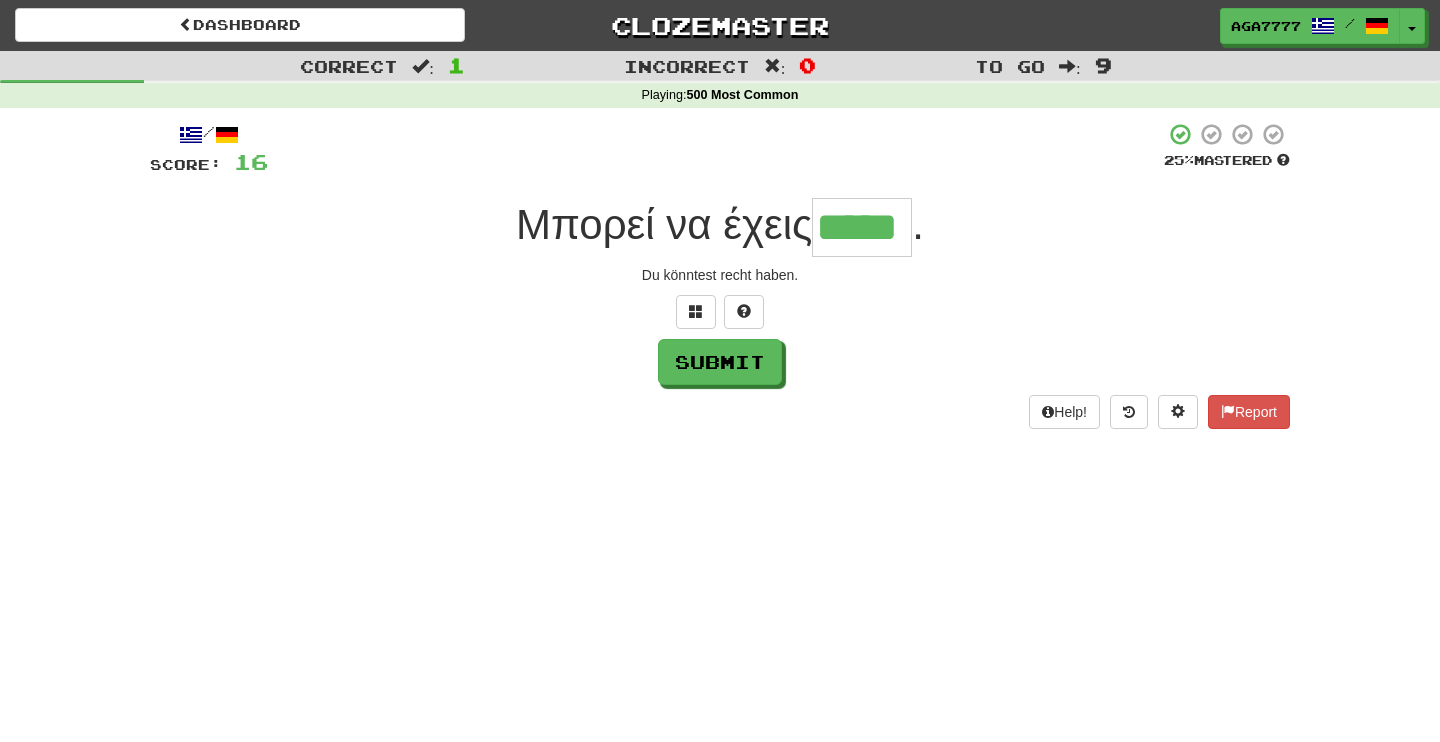 type on "*****" 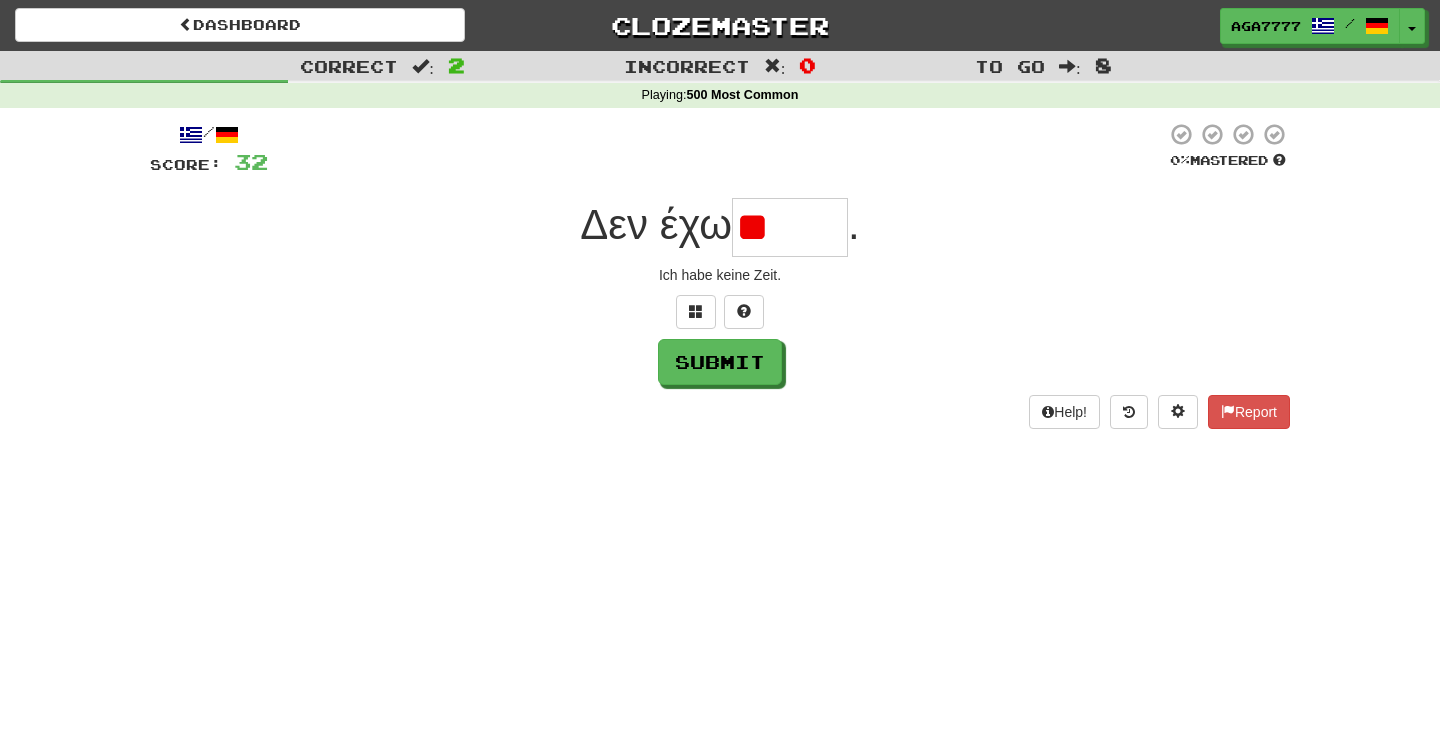 type on "*" 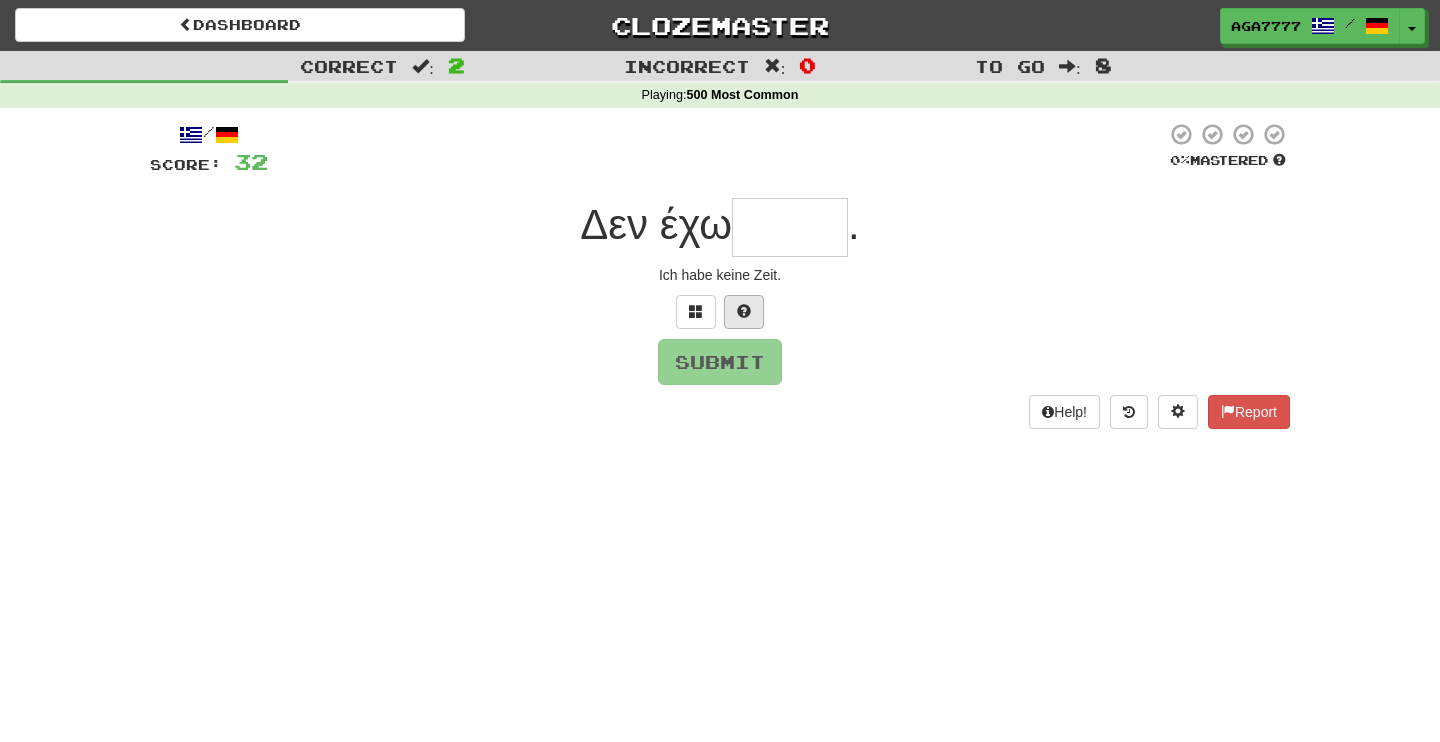 click at bounding box center [744, 312] 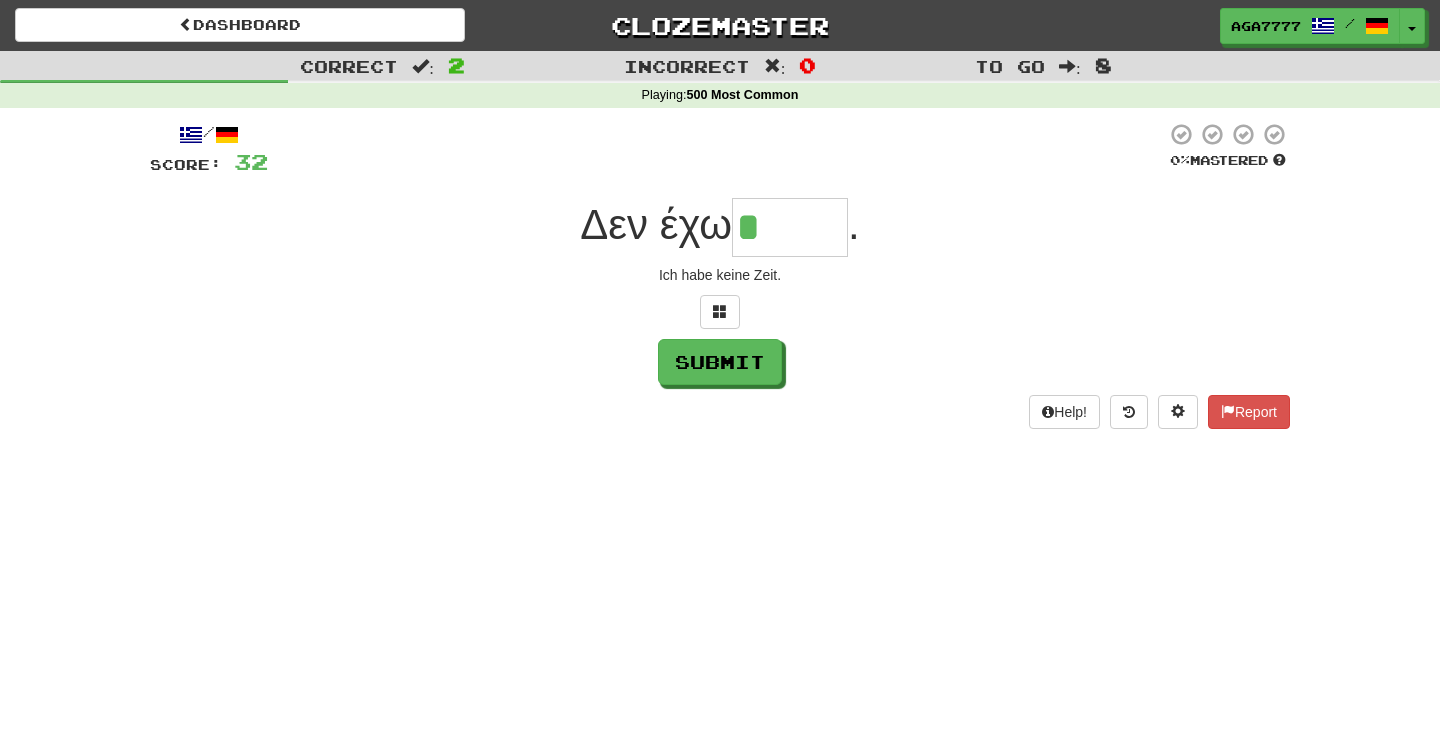 type on "*****" 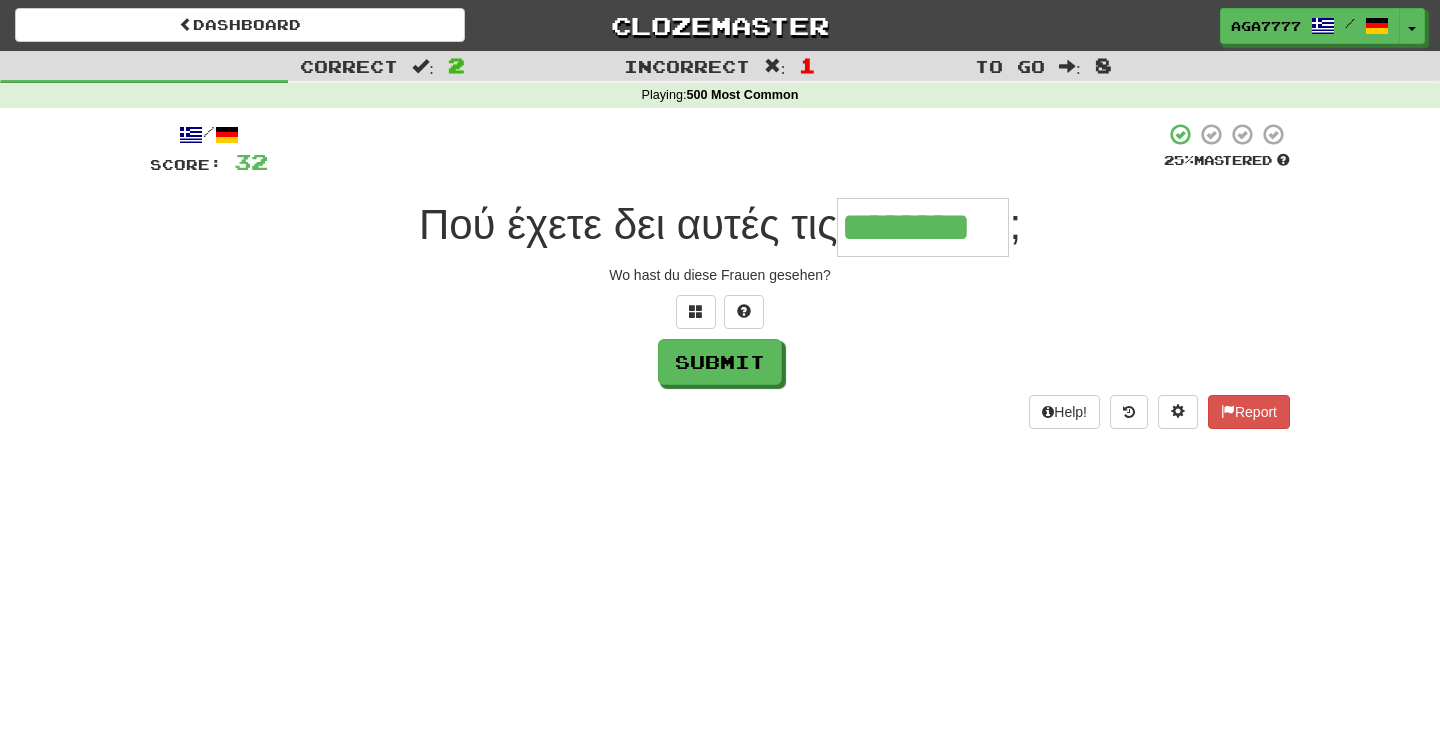 type on "********" 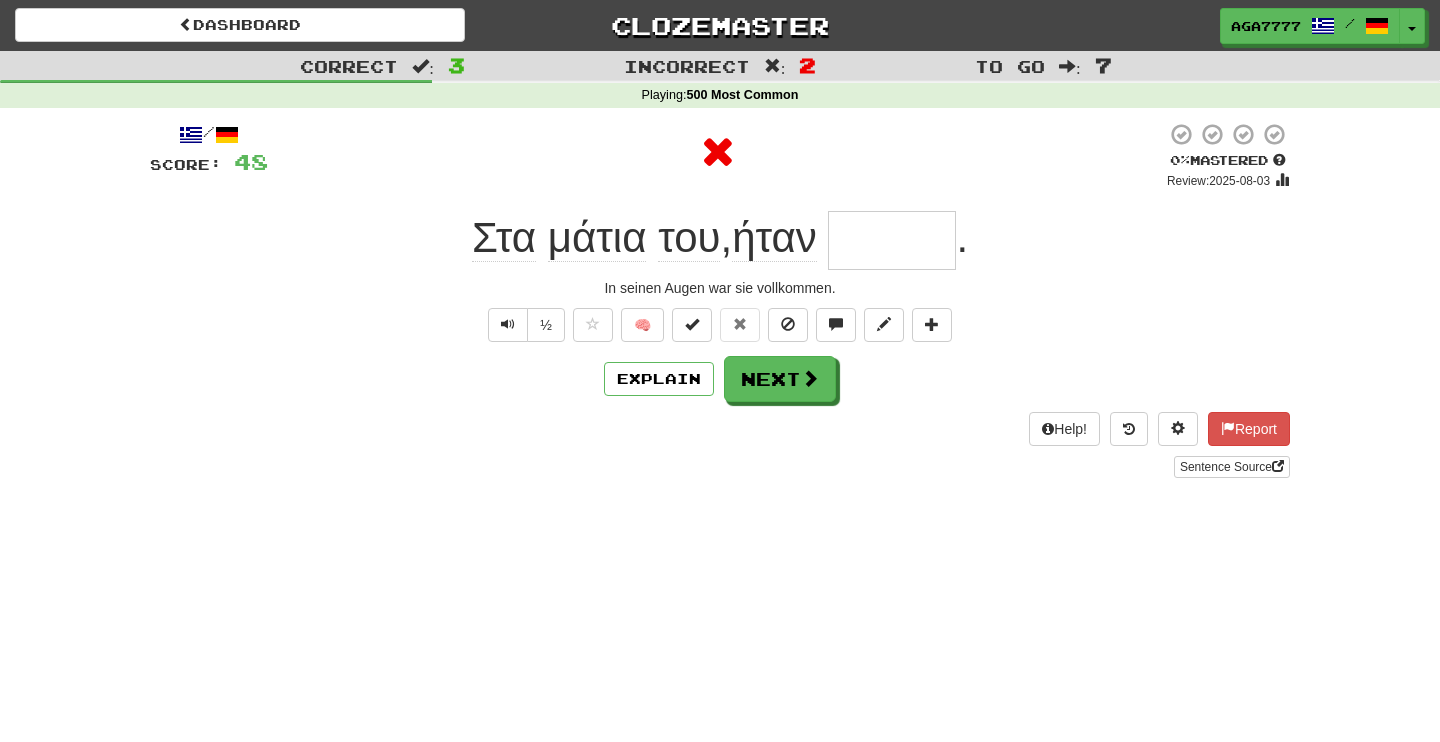 type on "******" 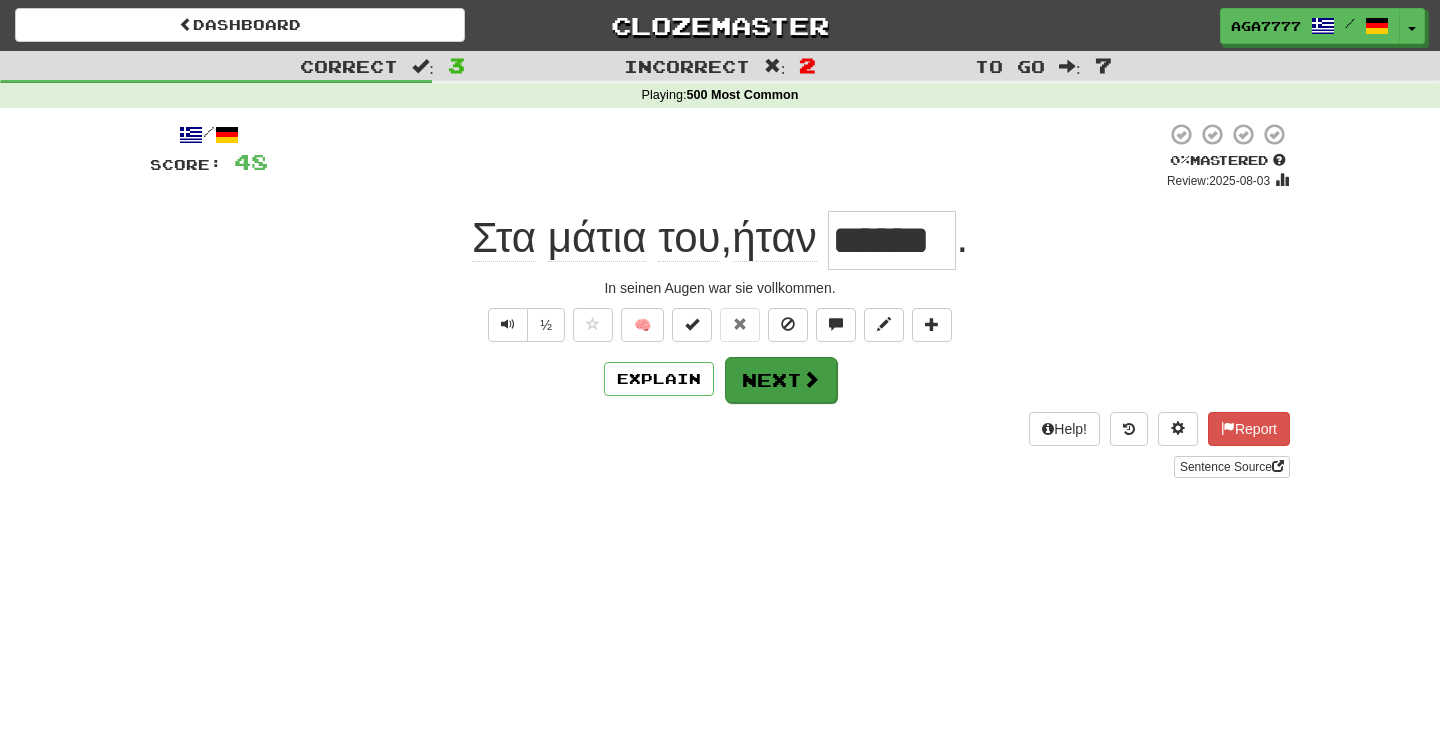 click on "Next" at bounding box center (781, 380) 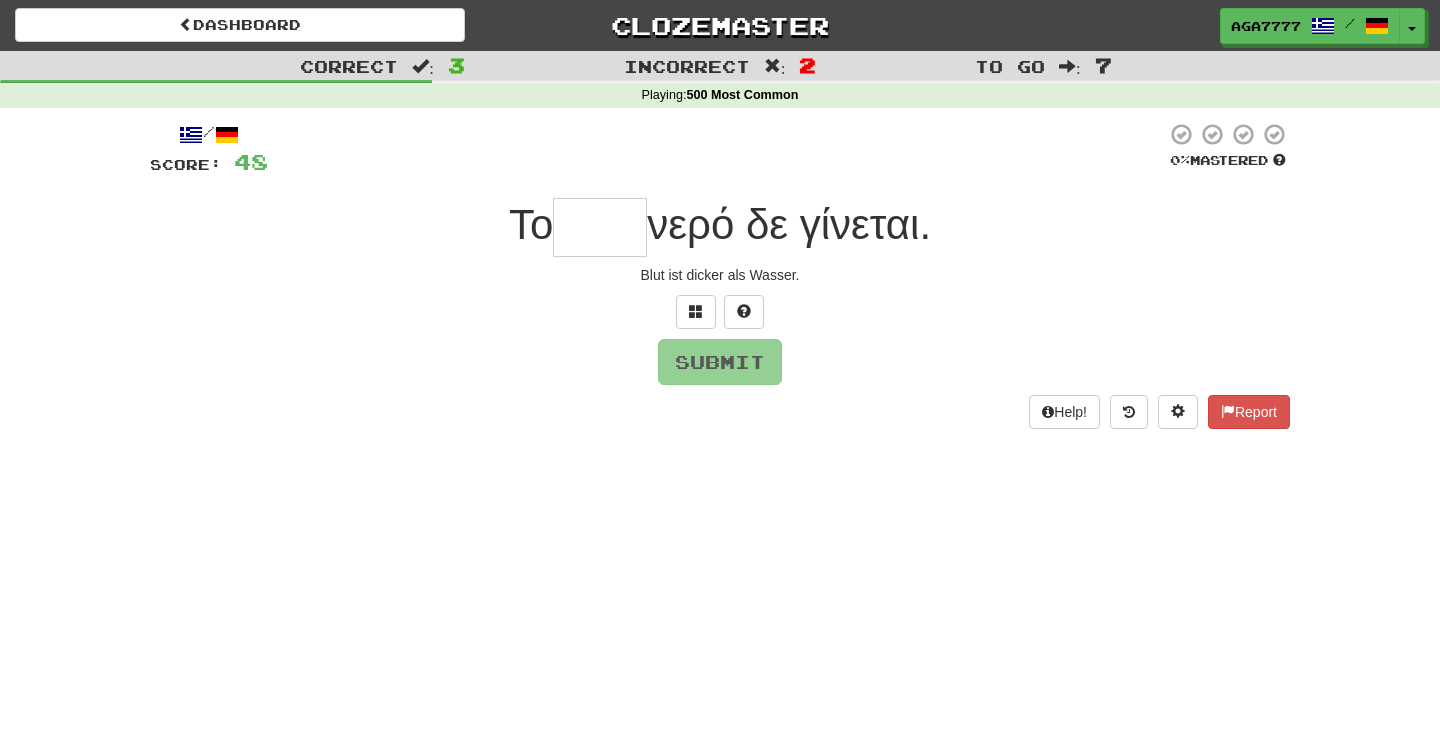 click at bounding box center [600, 227] 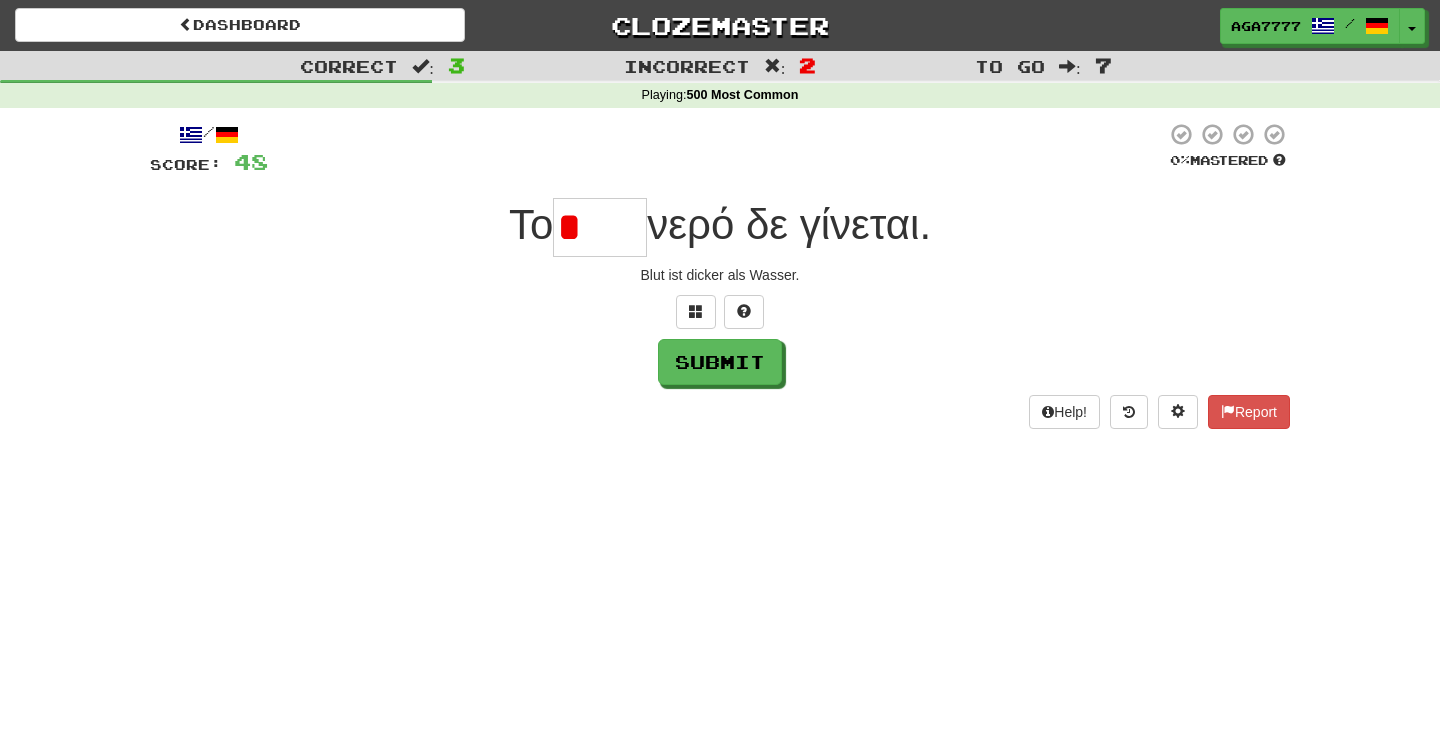 type on "****" 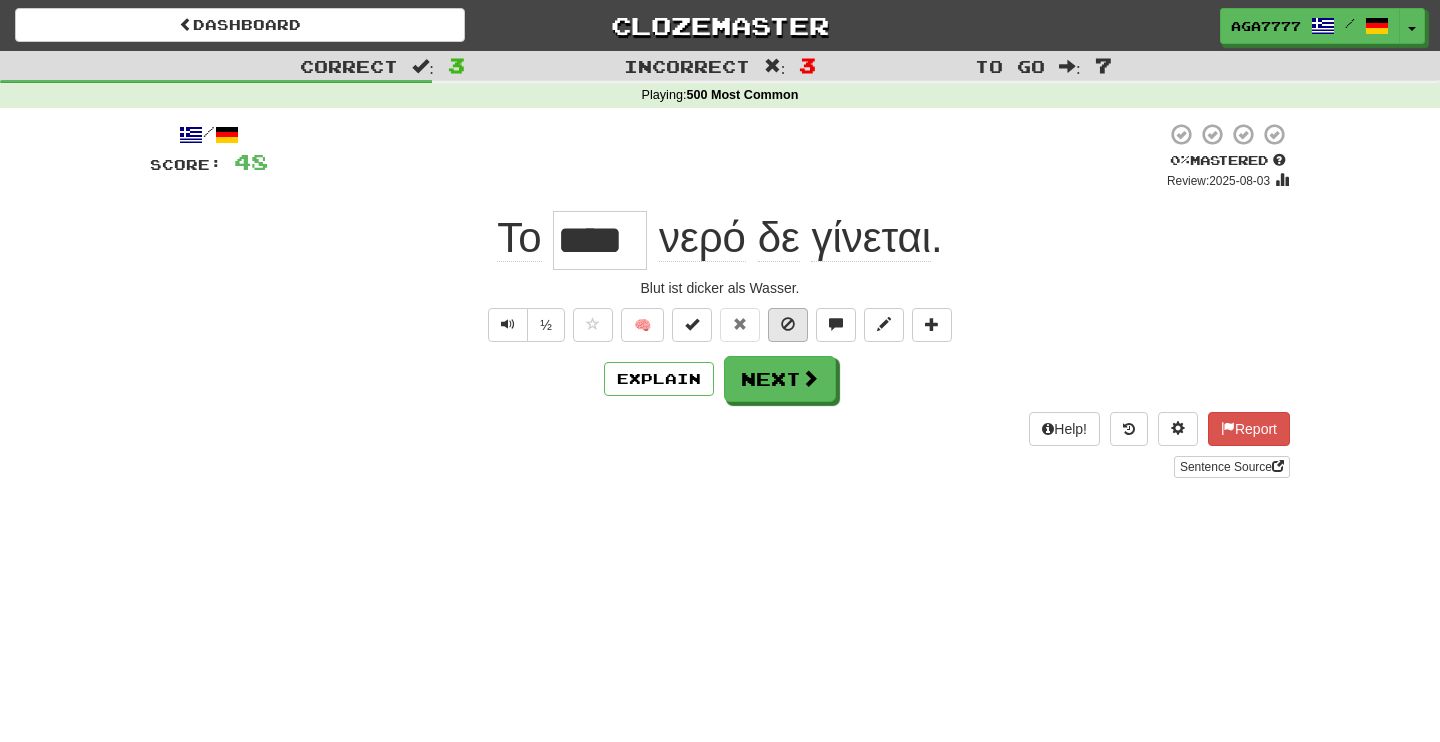 click at bounding box center [788, 324] 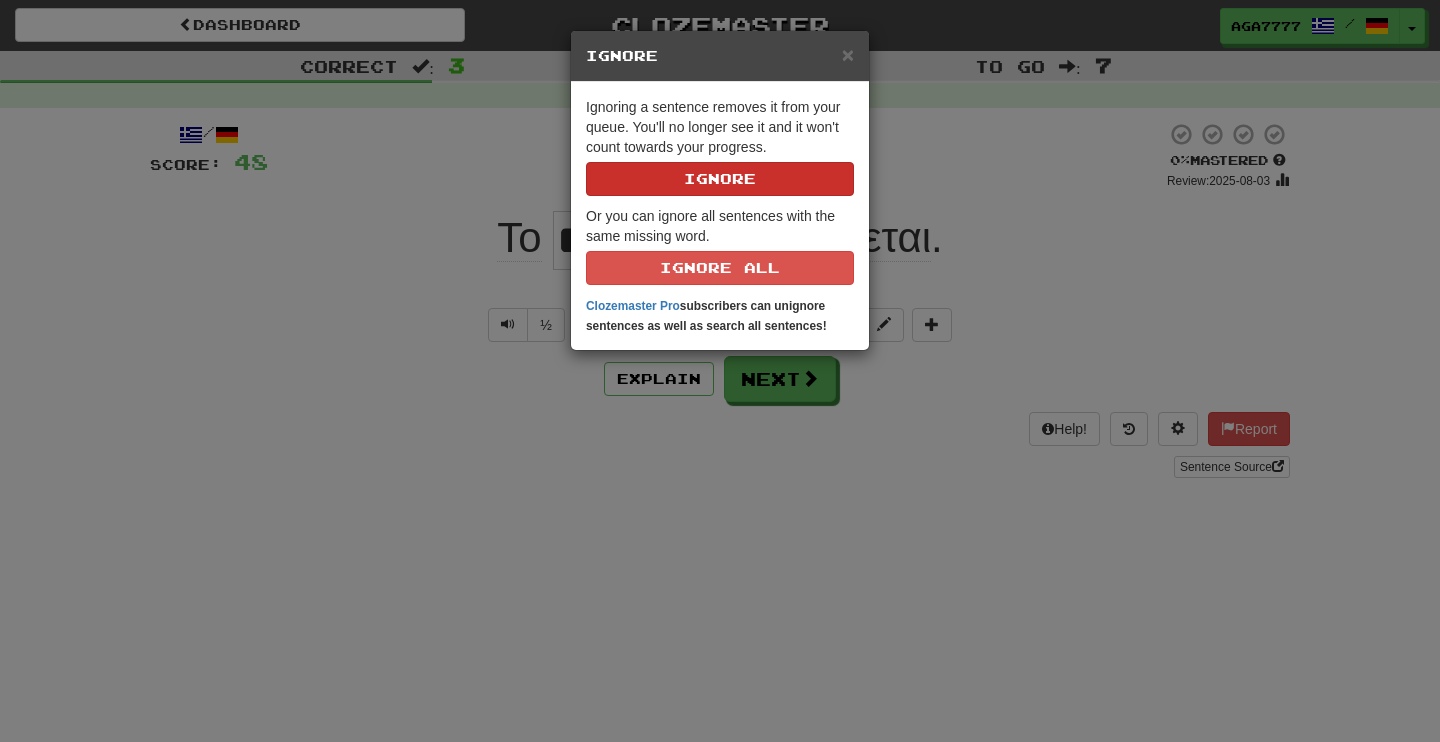 click on "Ignore" at bounding box center (720, 179) 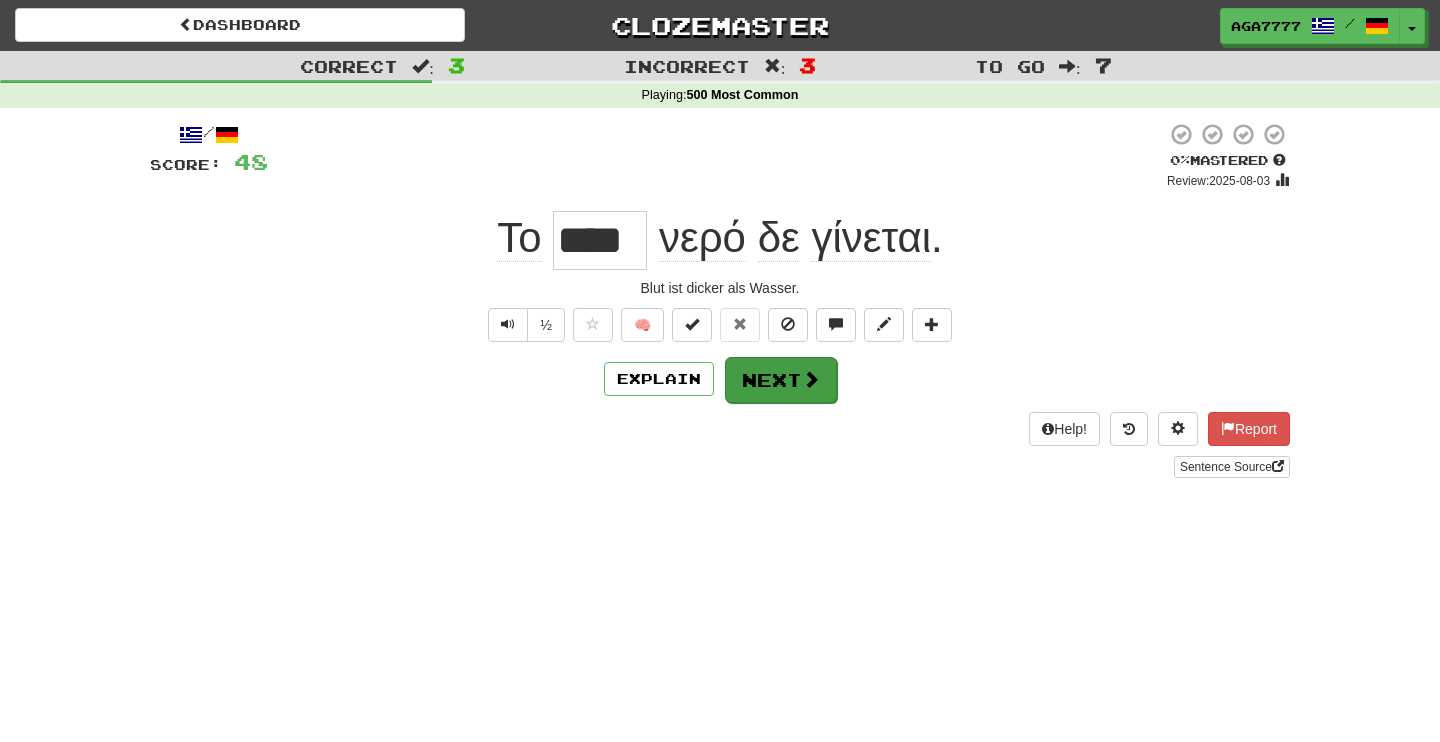 click on "Next" at bounding box center [781, 380] 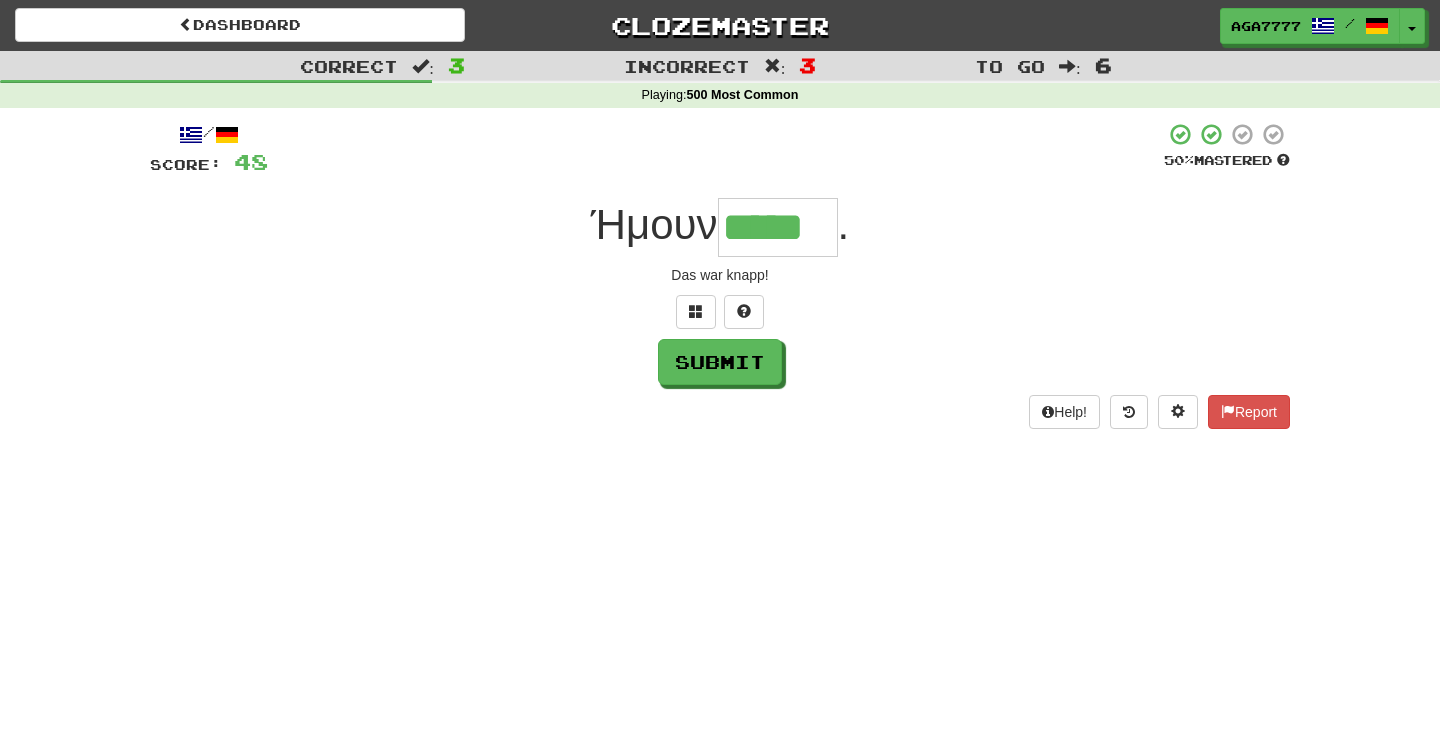 type on "*****" 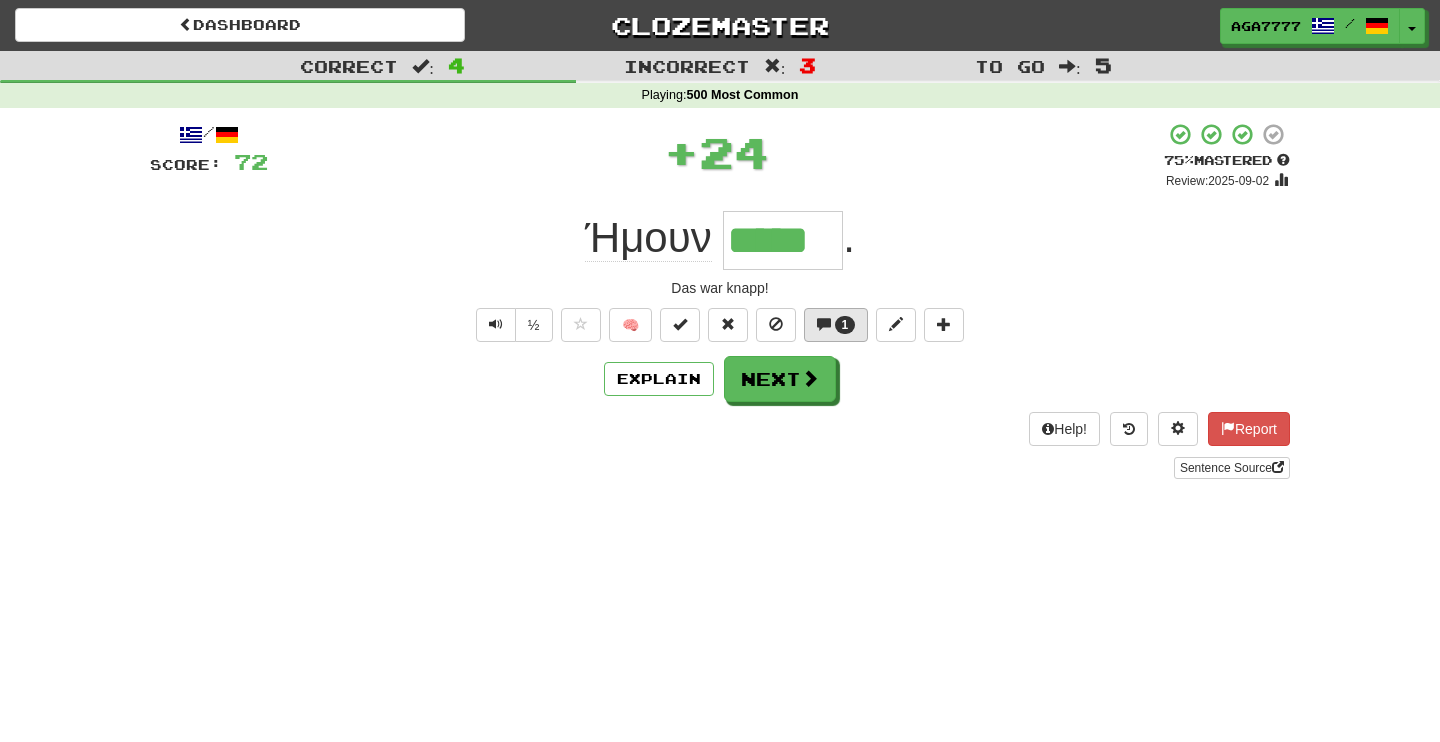 click on "1" at bounding box center (836, 325) 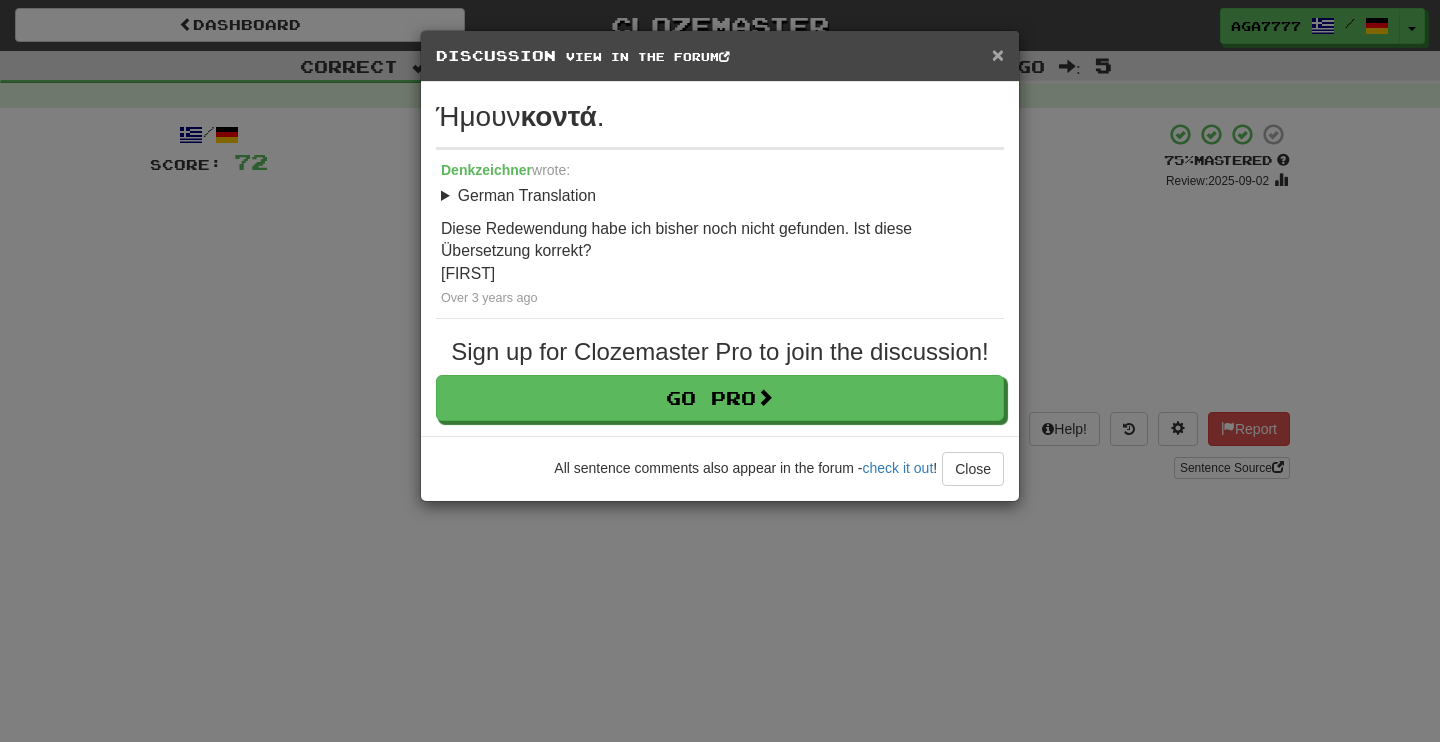 click on "×" at bounding box center (998, 54) 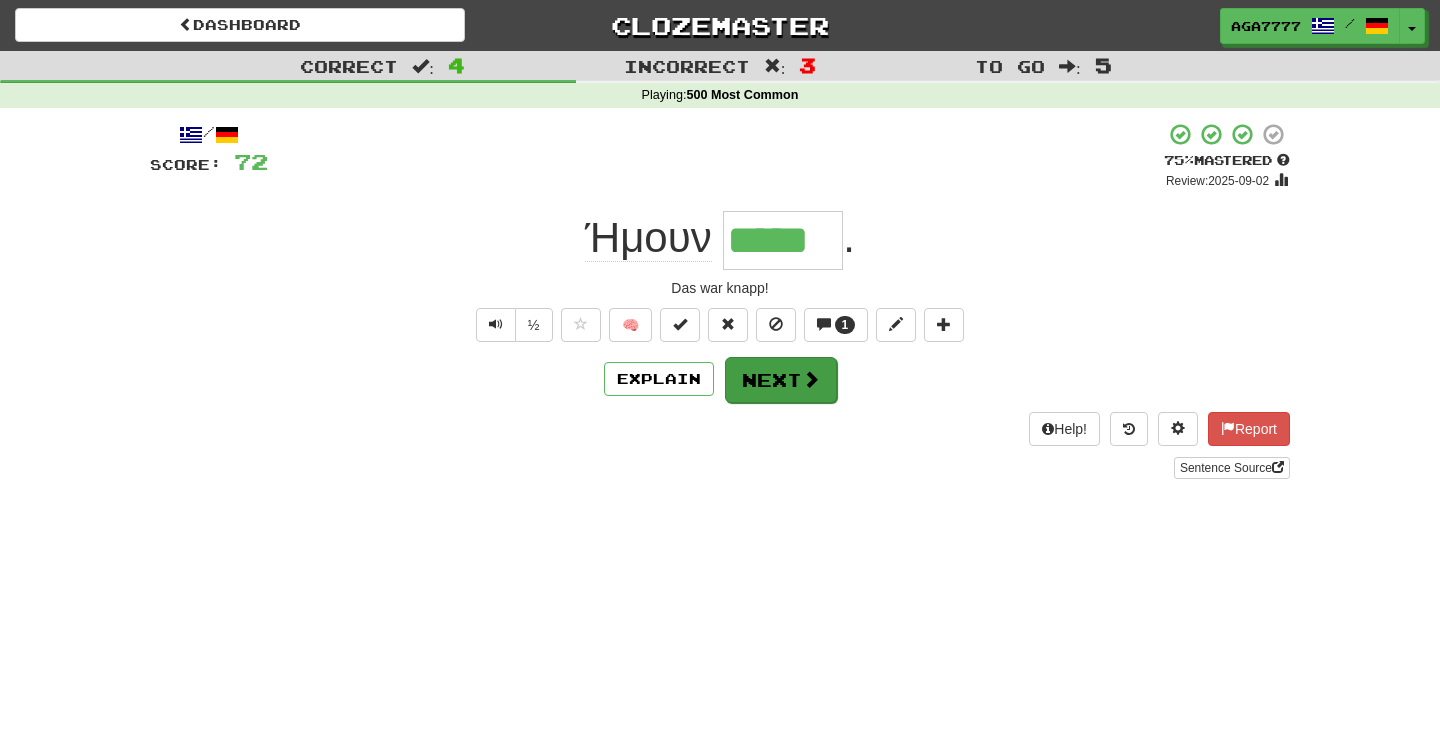 click on "Next" at bounding box center [781, 380] 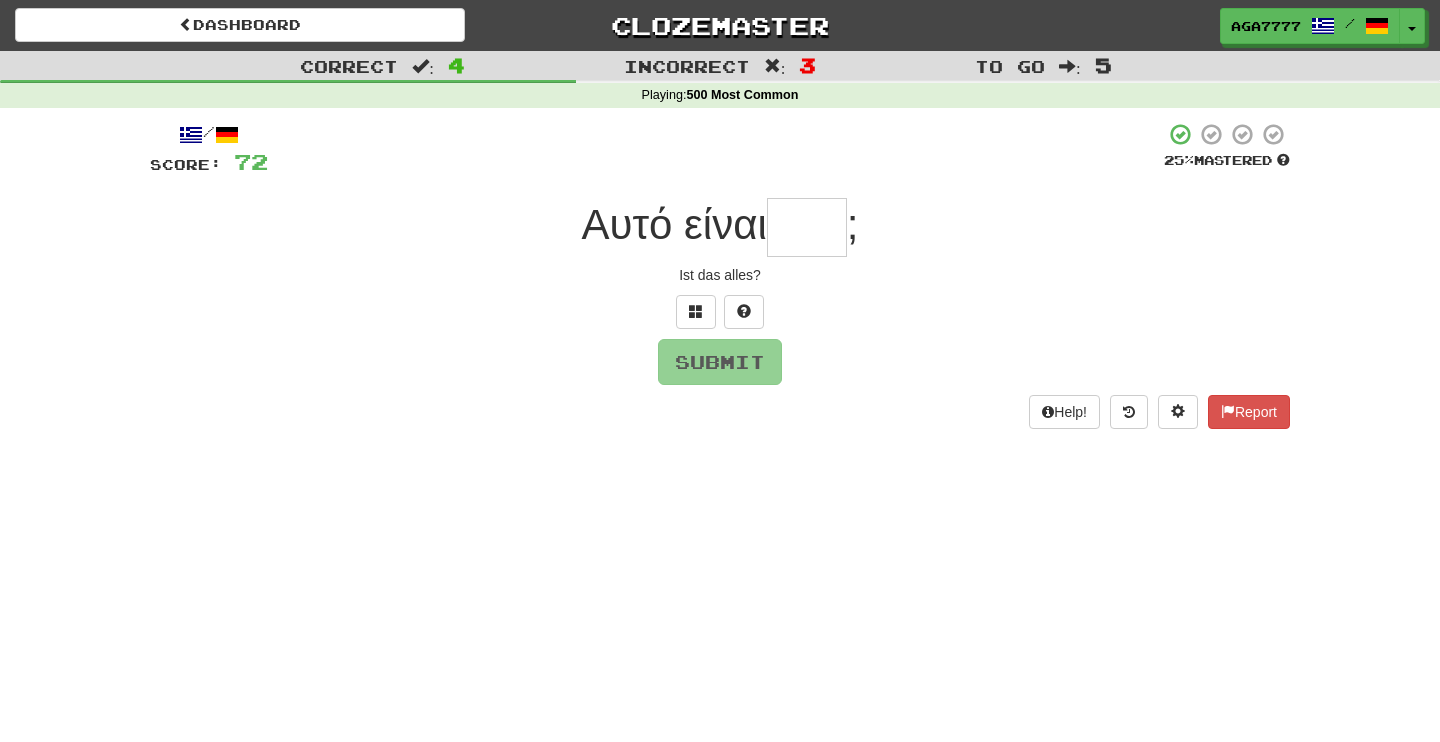 type on "*" 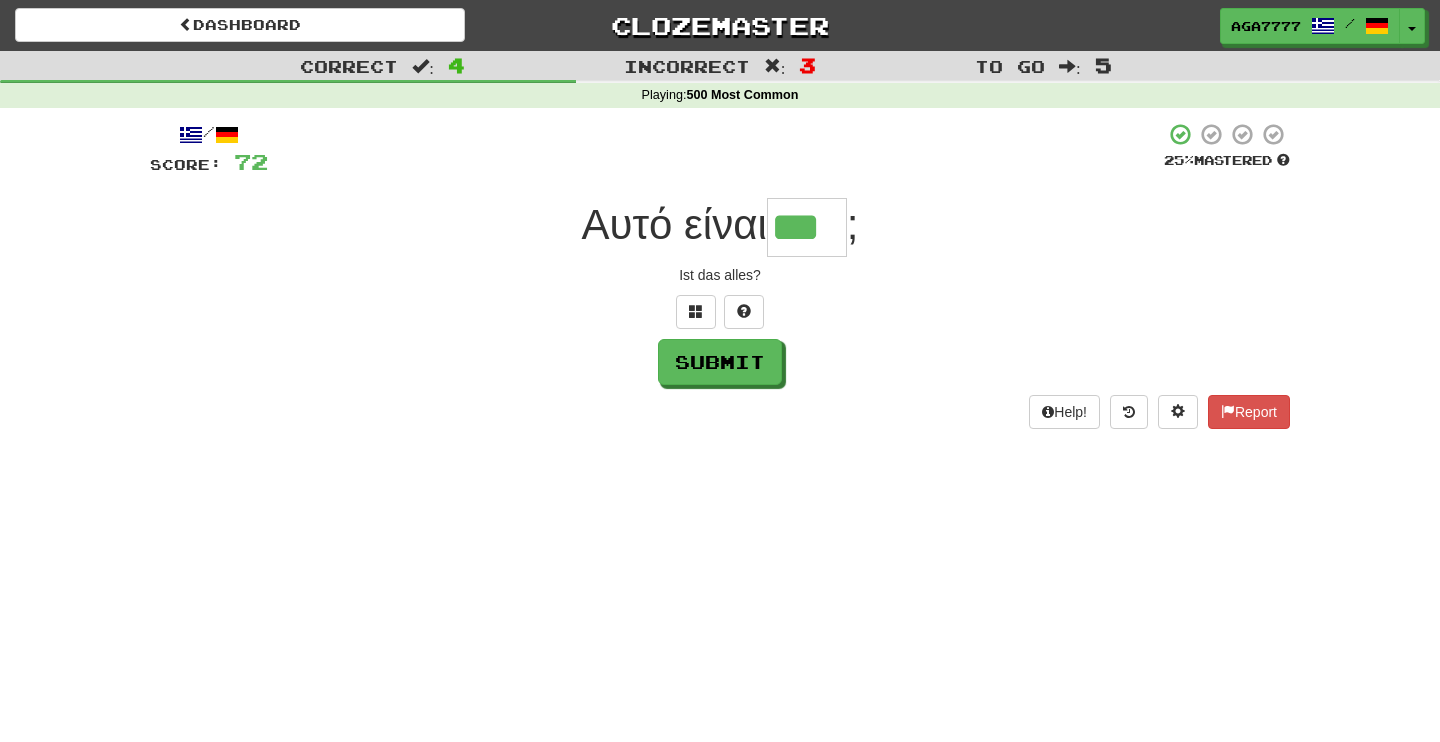 type on "***" 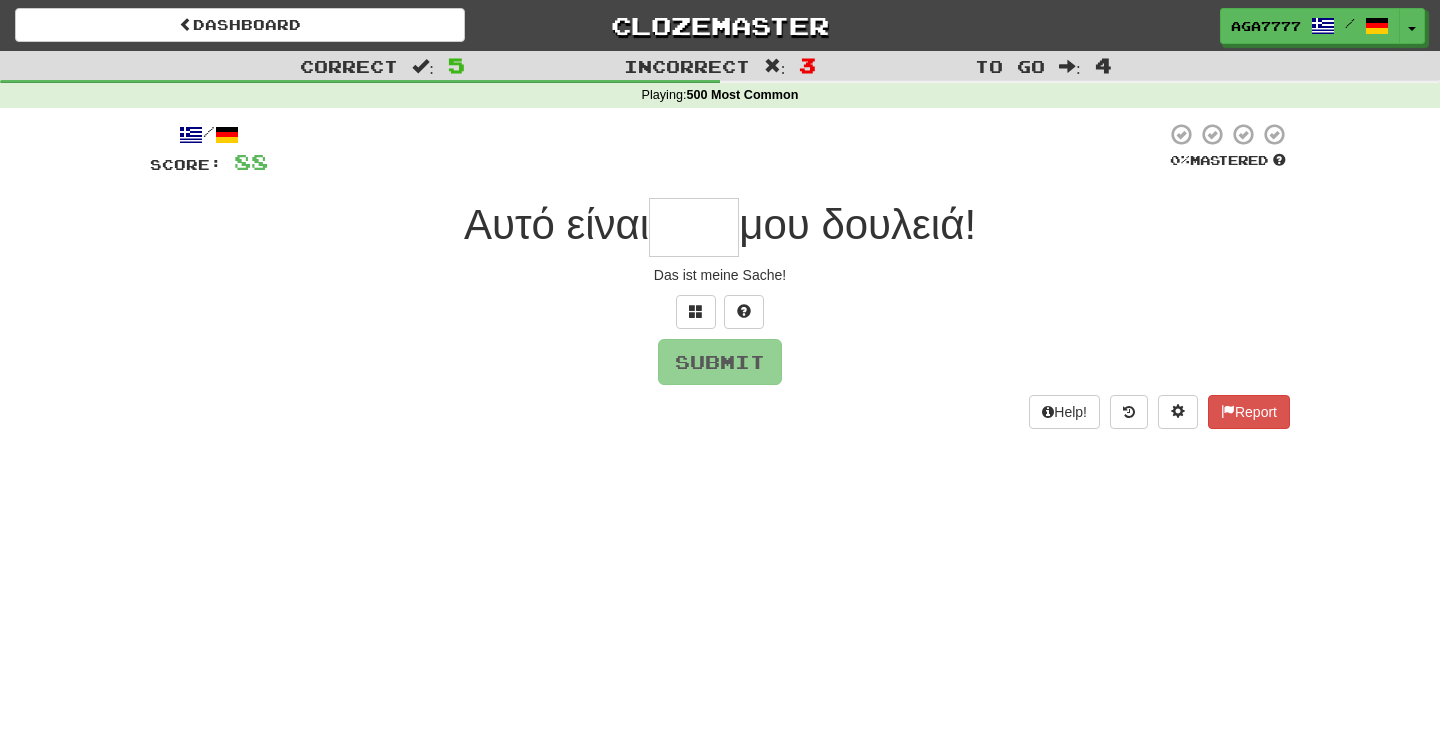 type on "*" 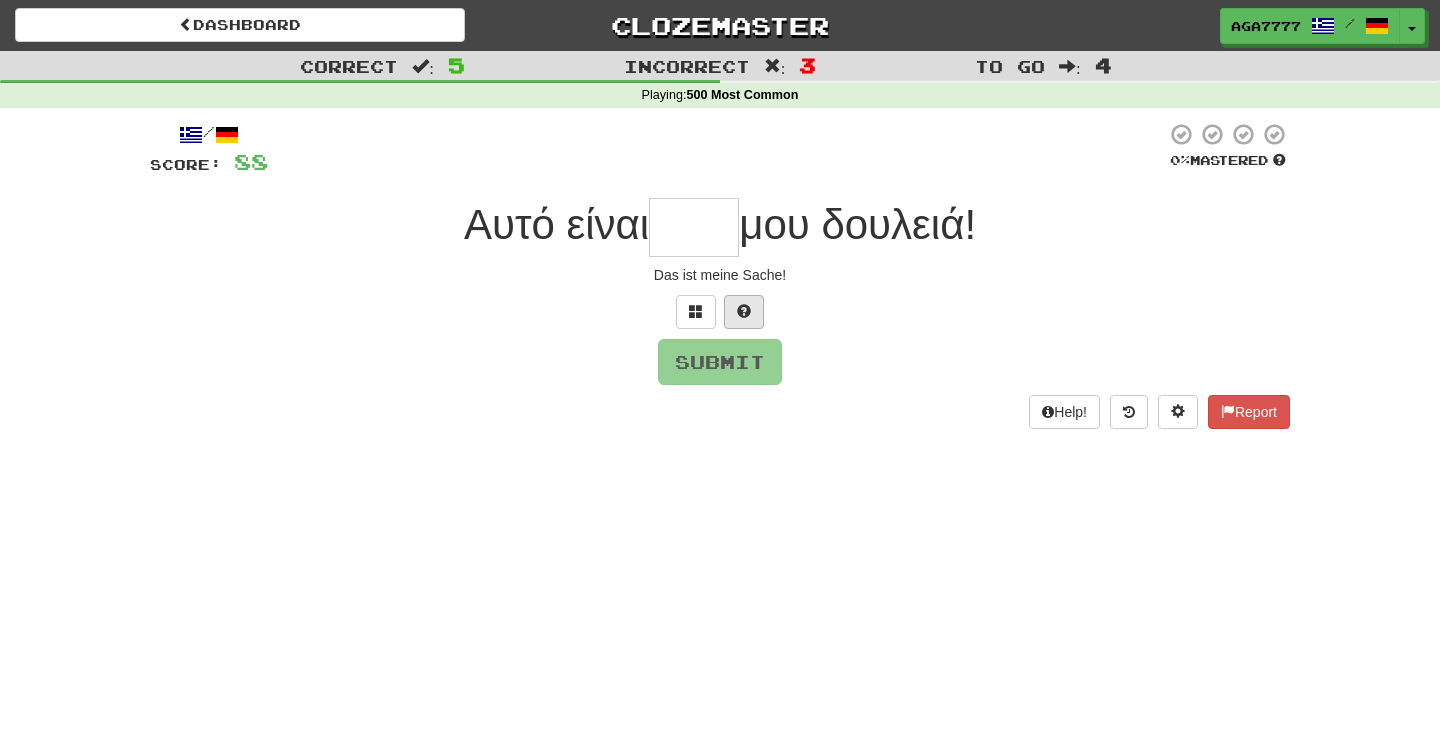 click at bounding box center [744, 312] 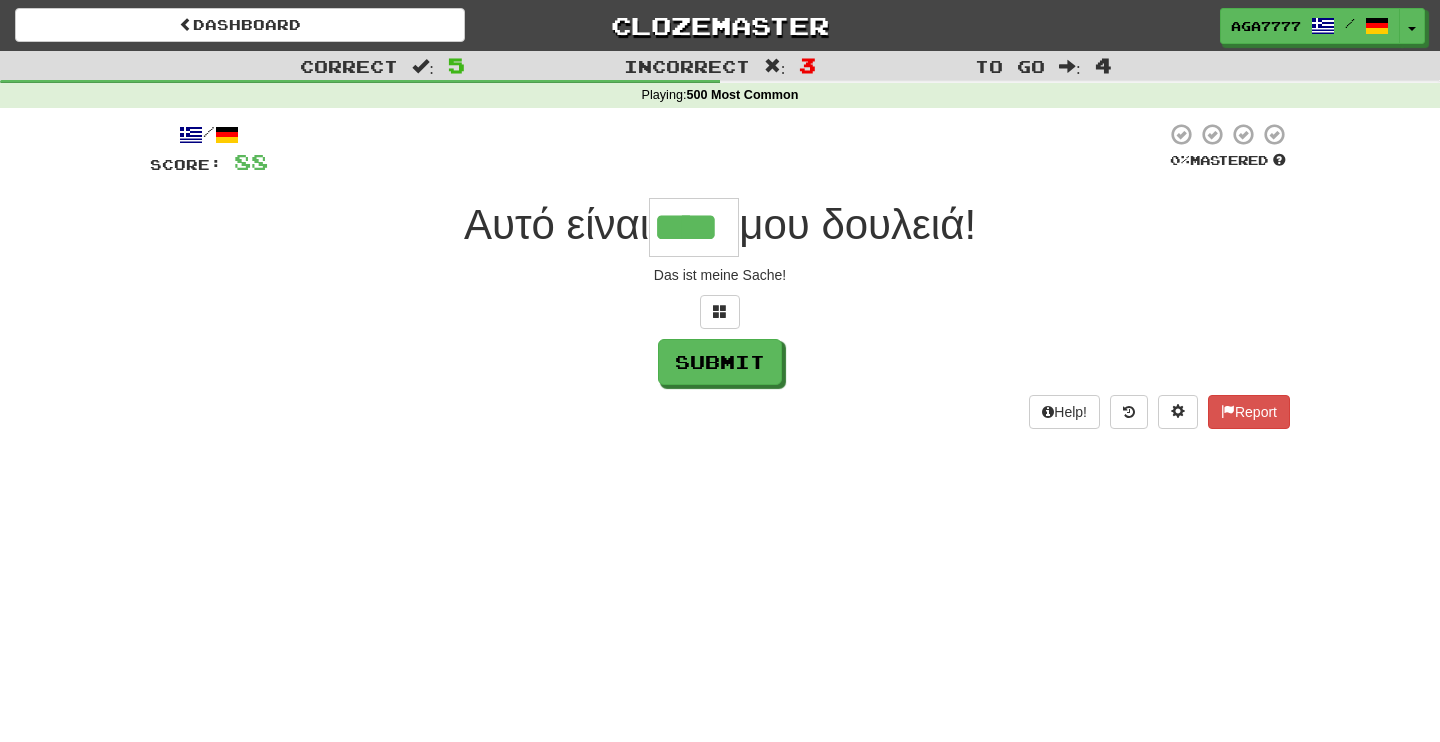 type on "****" 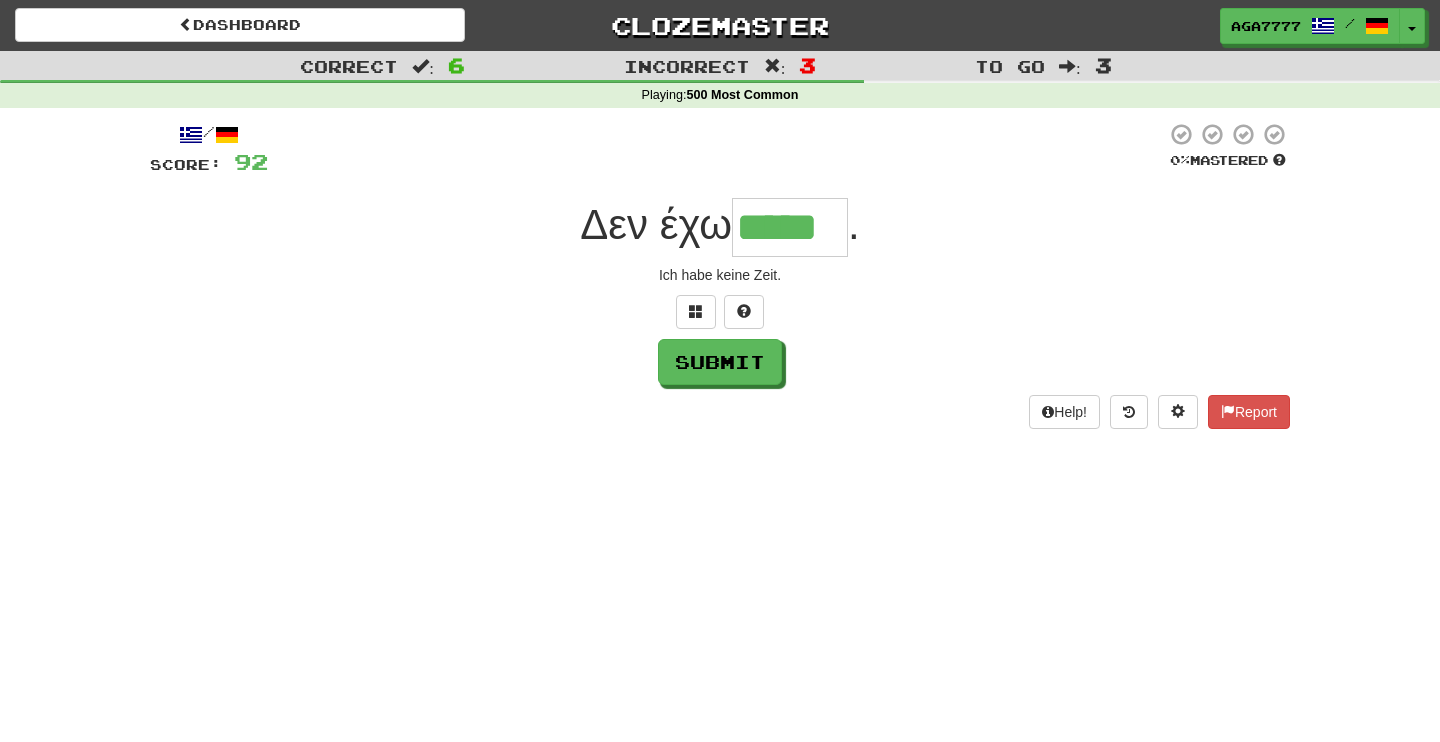type on "*****" 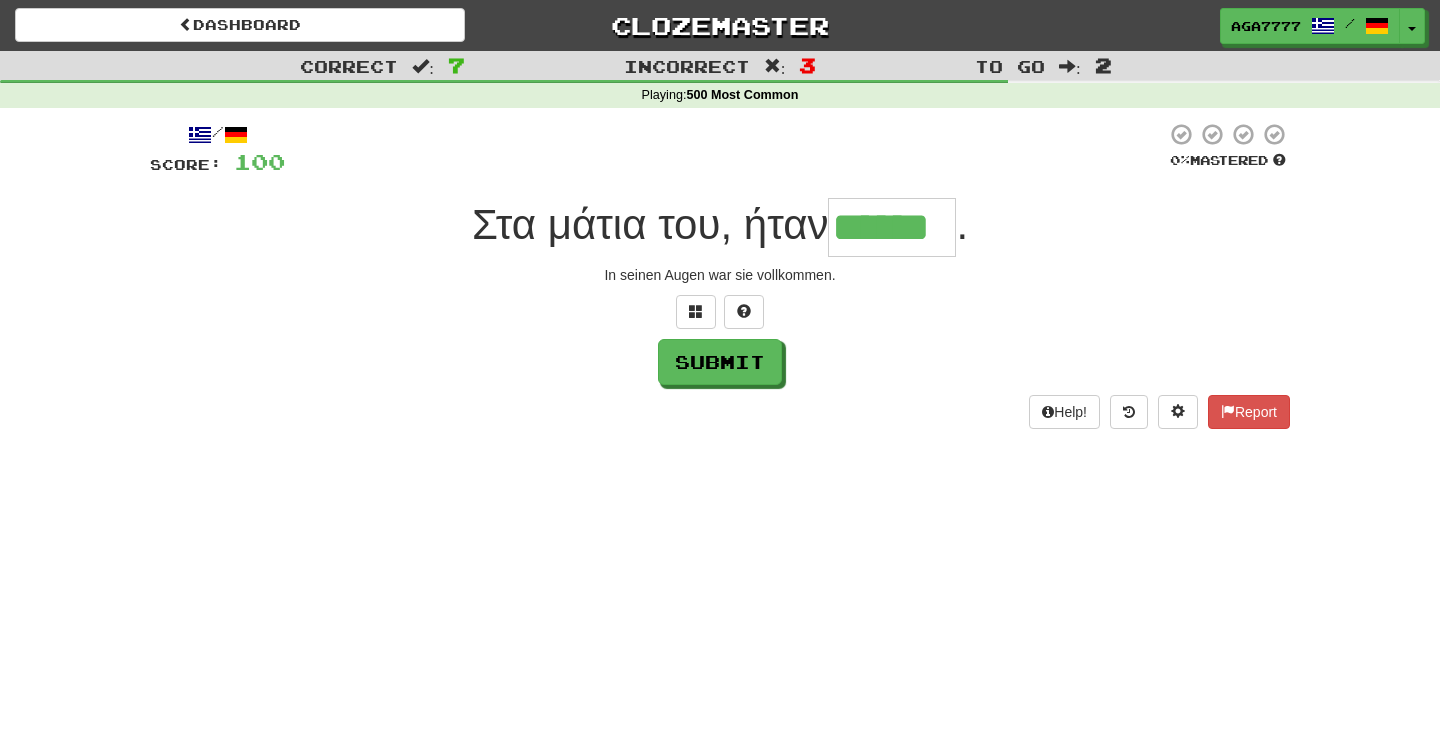 type on "******" 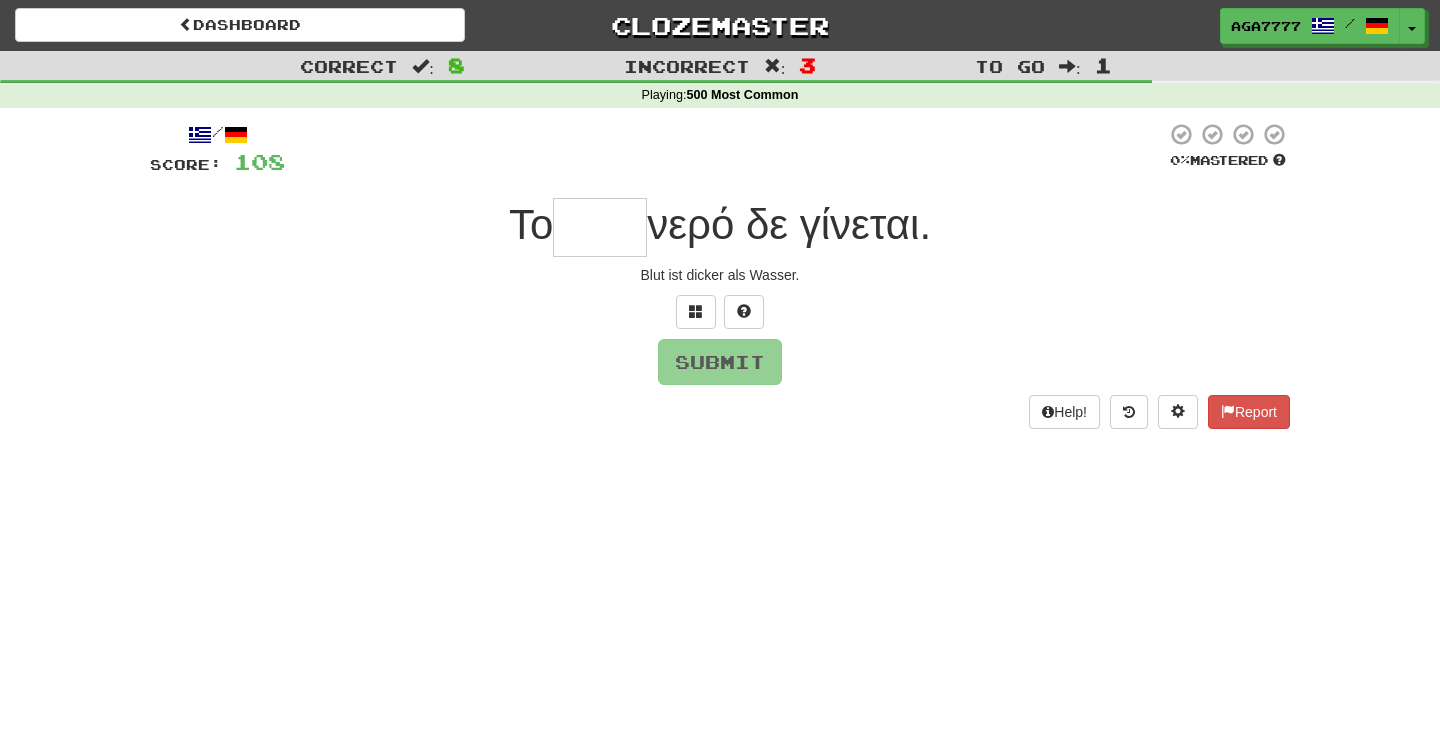 type on "****" 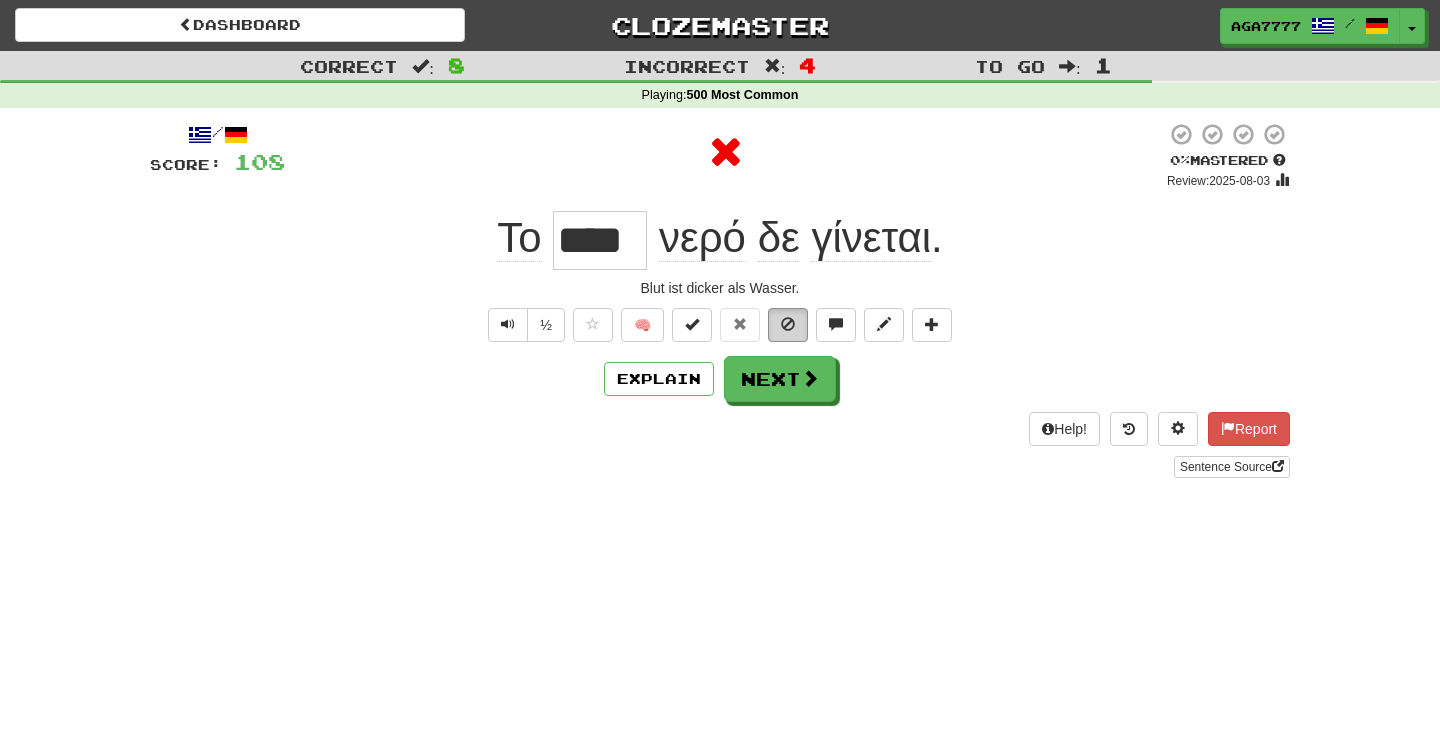 click at bounding box center (788, 324) 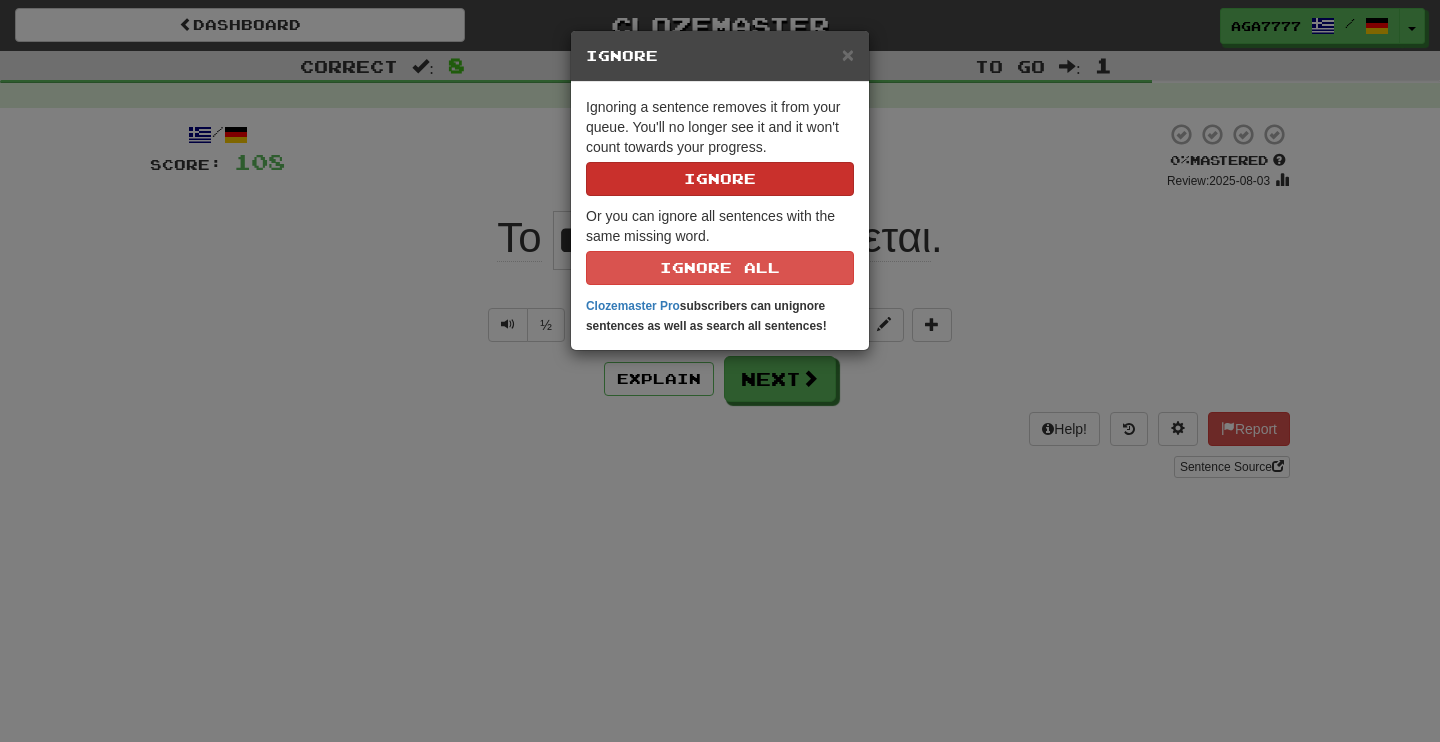 click on "Ignore" at bounding box center [720, 179] 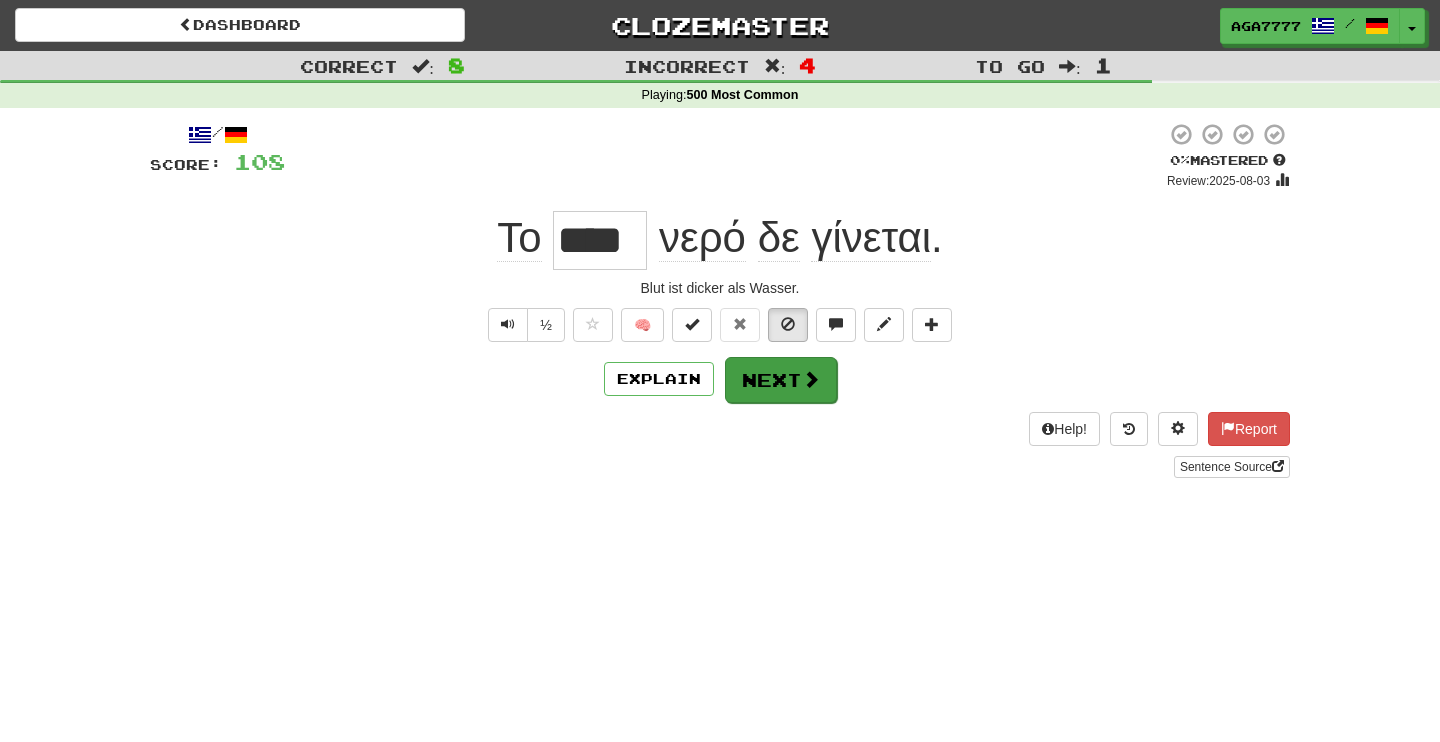 click on "Next" at bounding box center [781, 380] 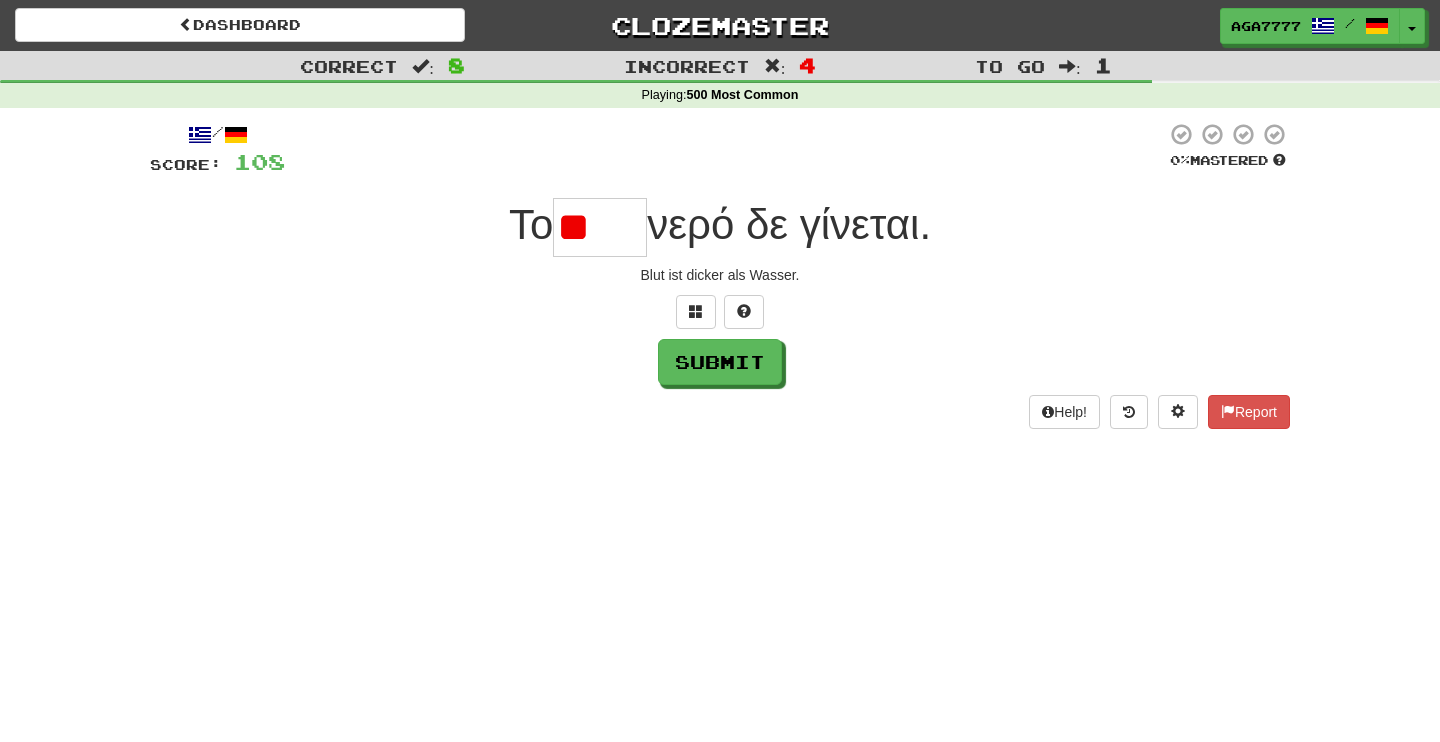 type on "*" 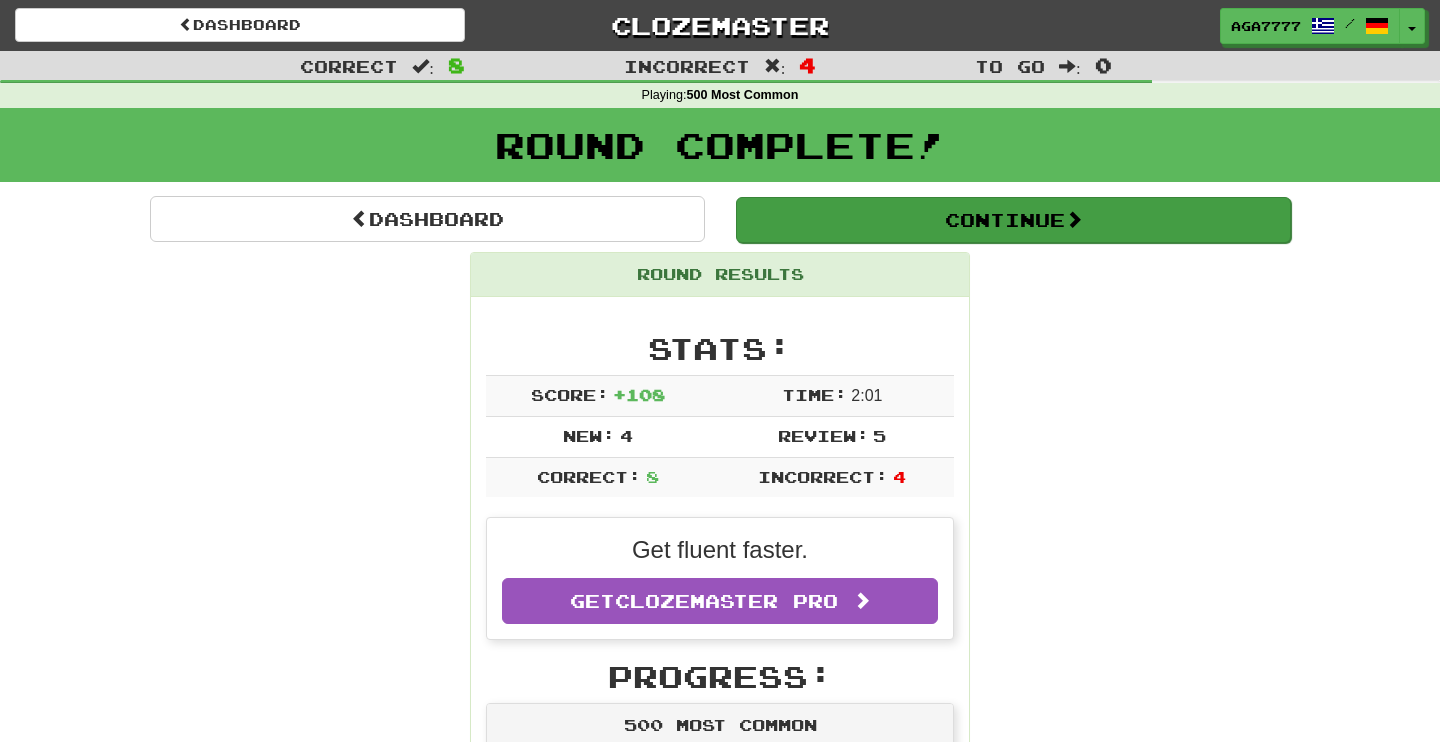 click on "Continue" at bounding box center [1013, 220] 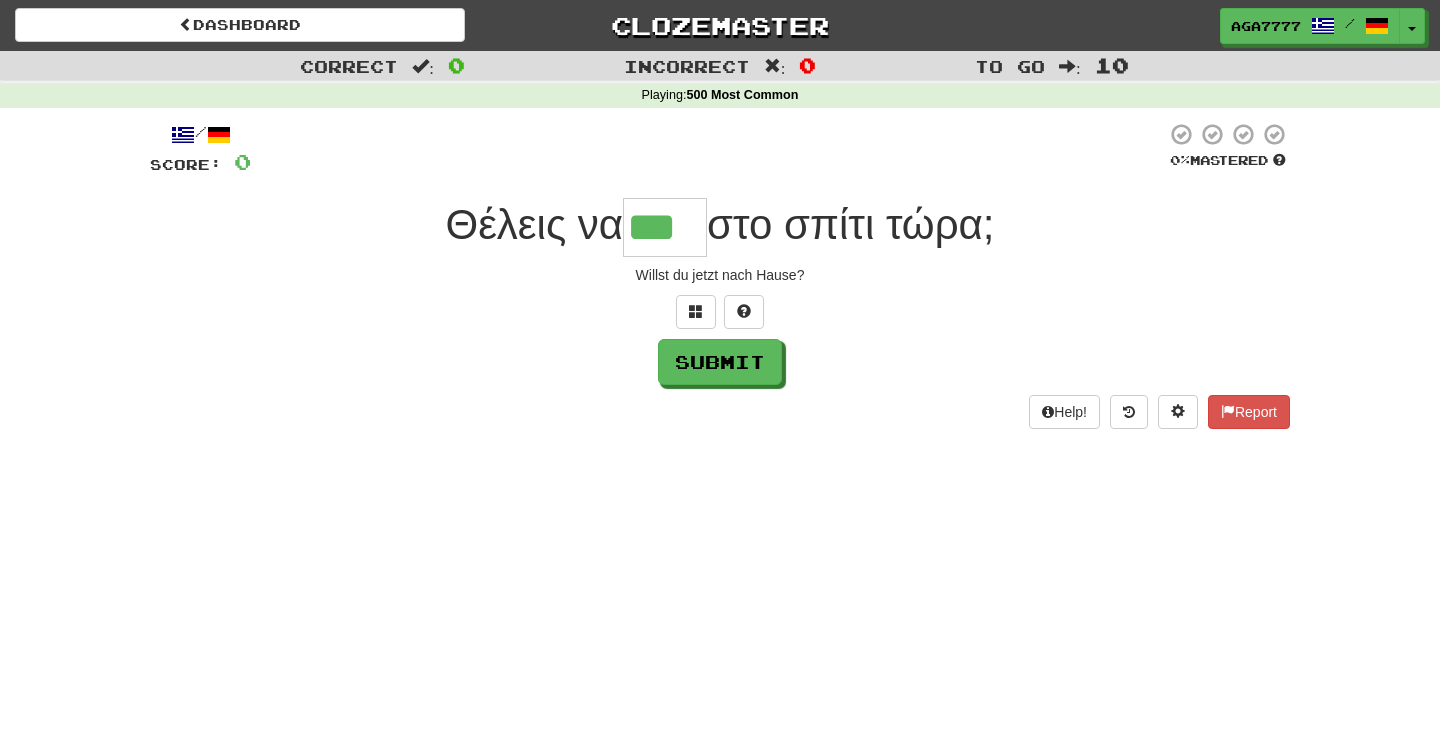 type on "***" 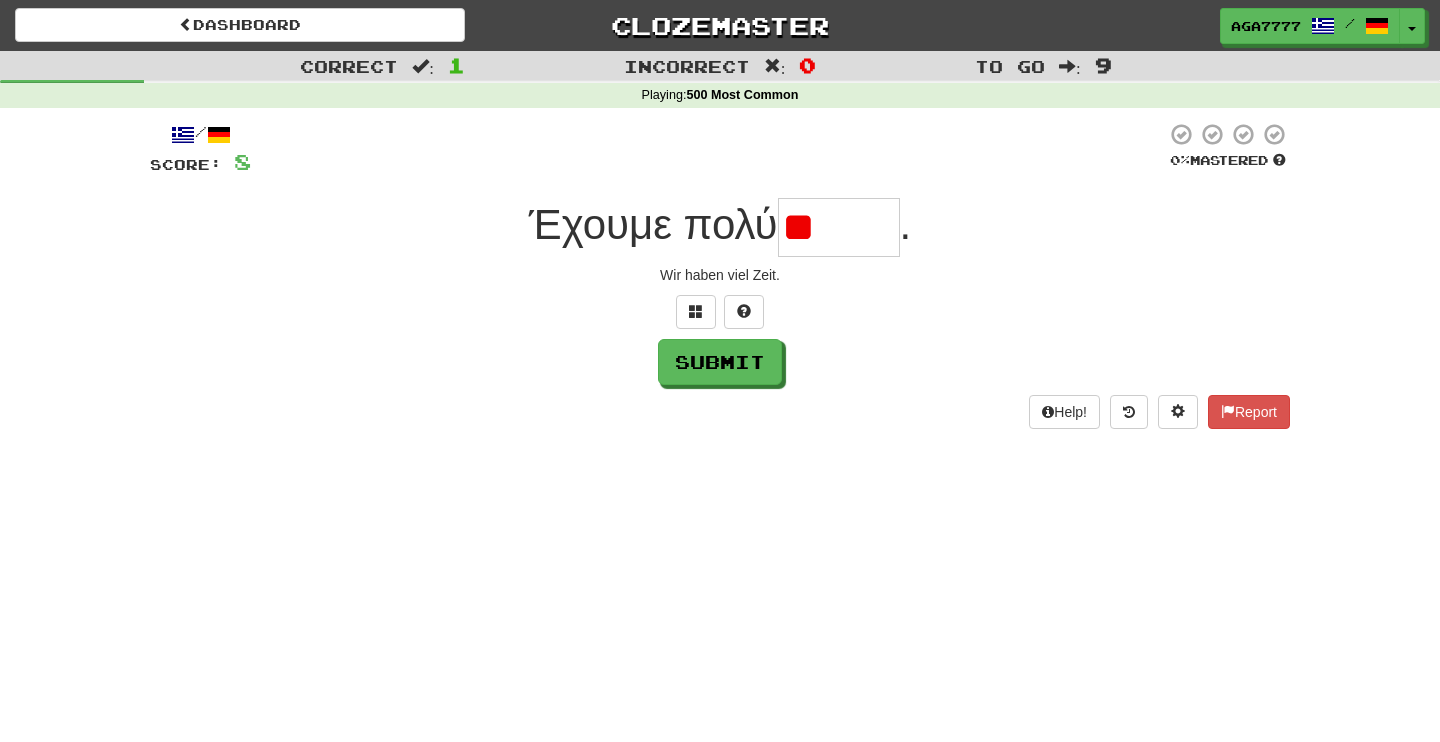 type on "*" 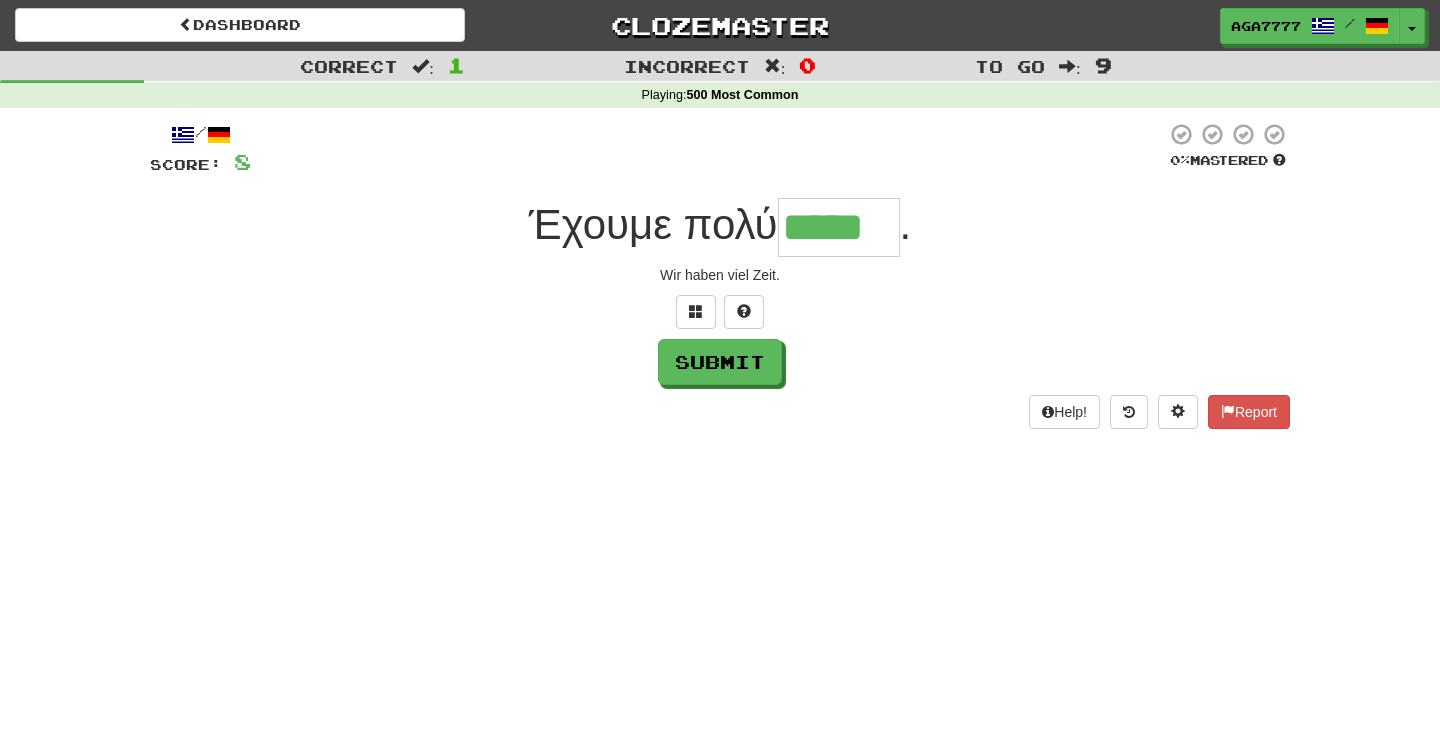 type on "*****" 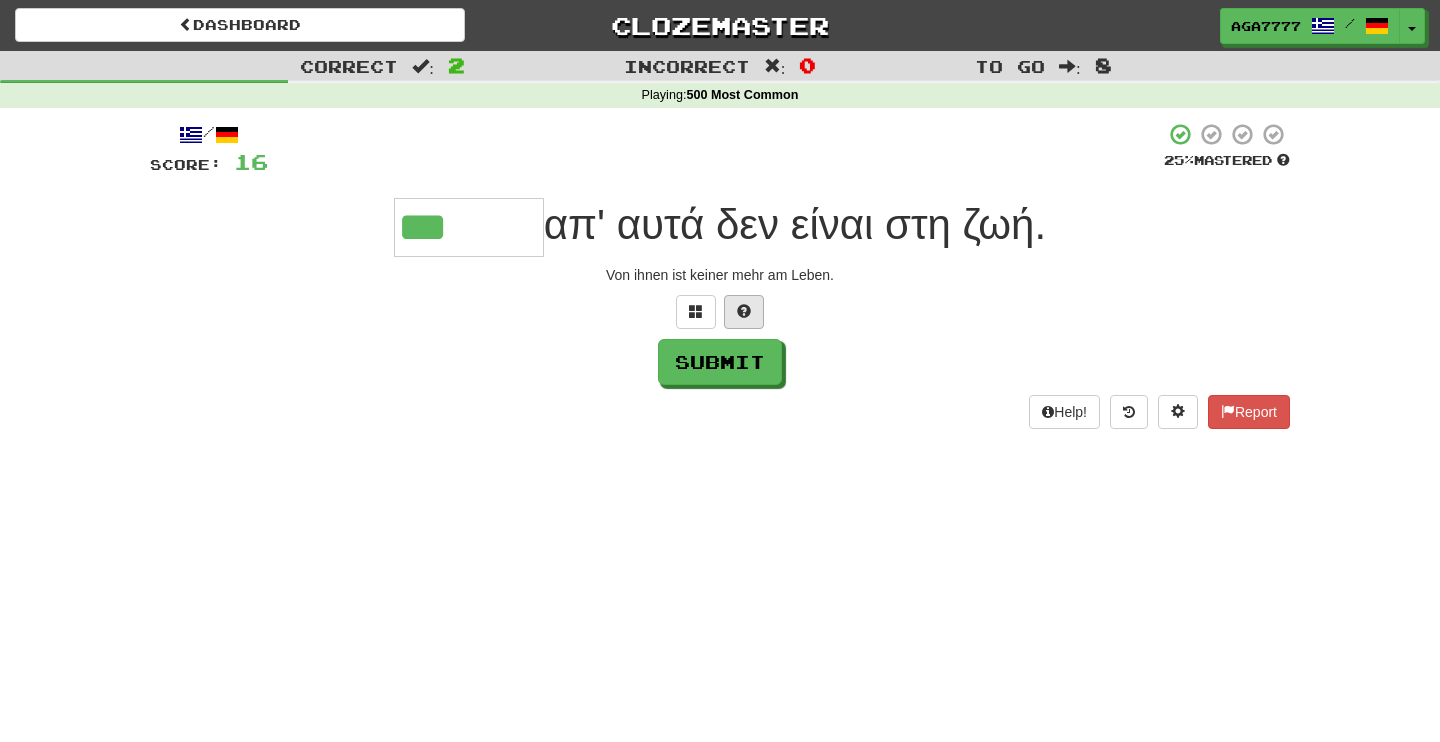 click at bounding box center (744, 311) 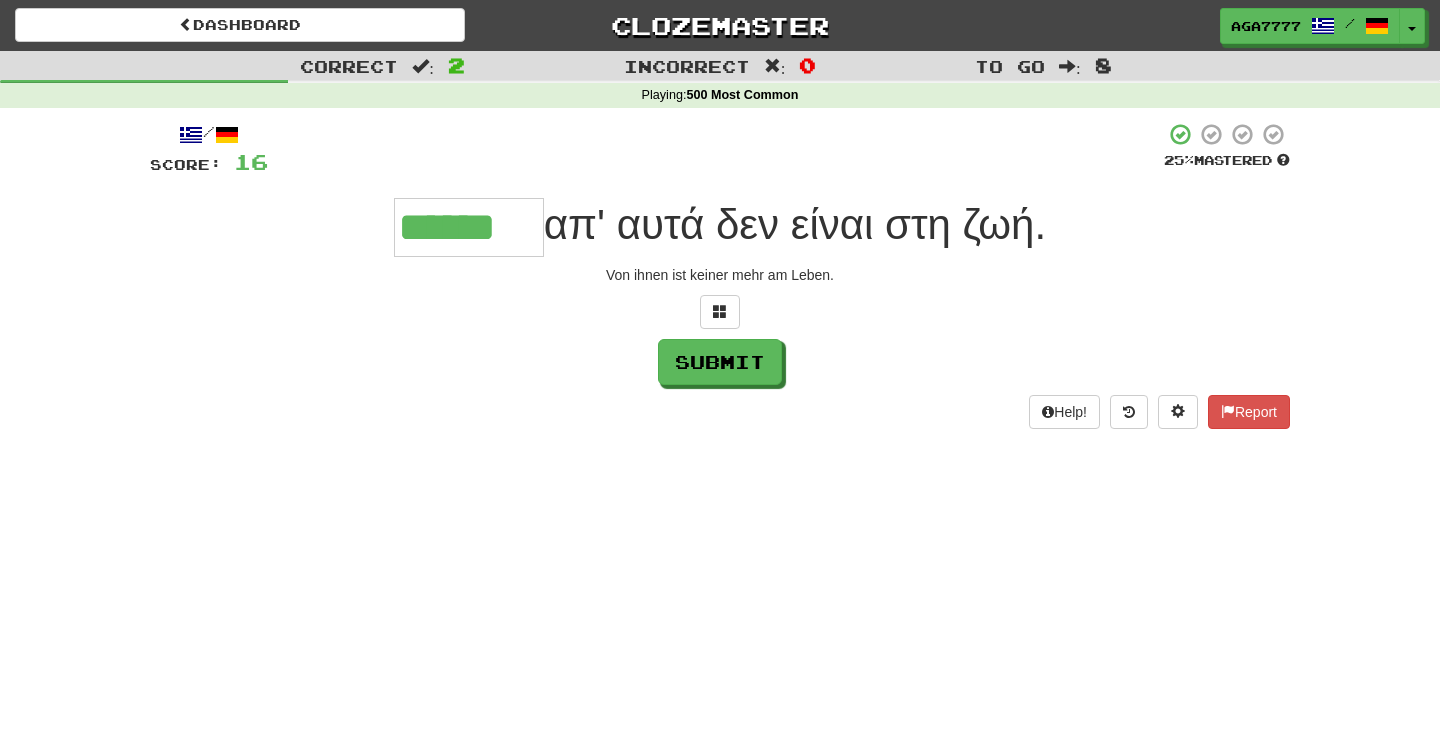 type on "******" 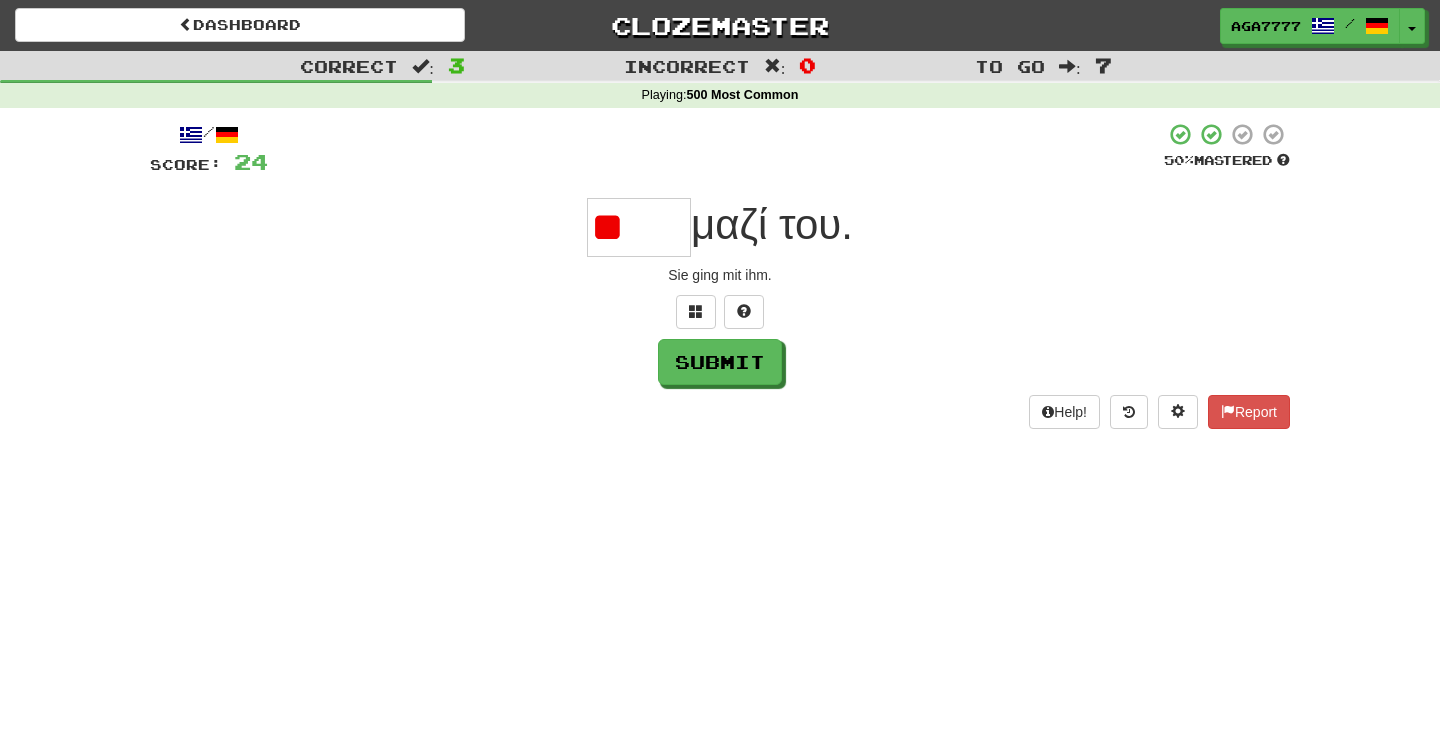 type on "*" 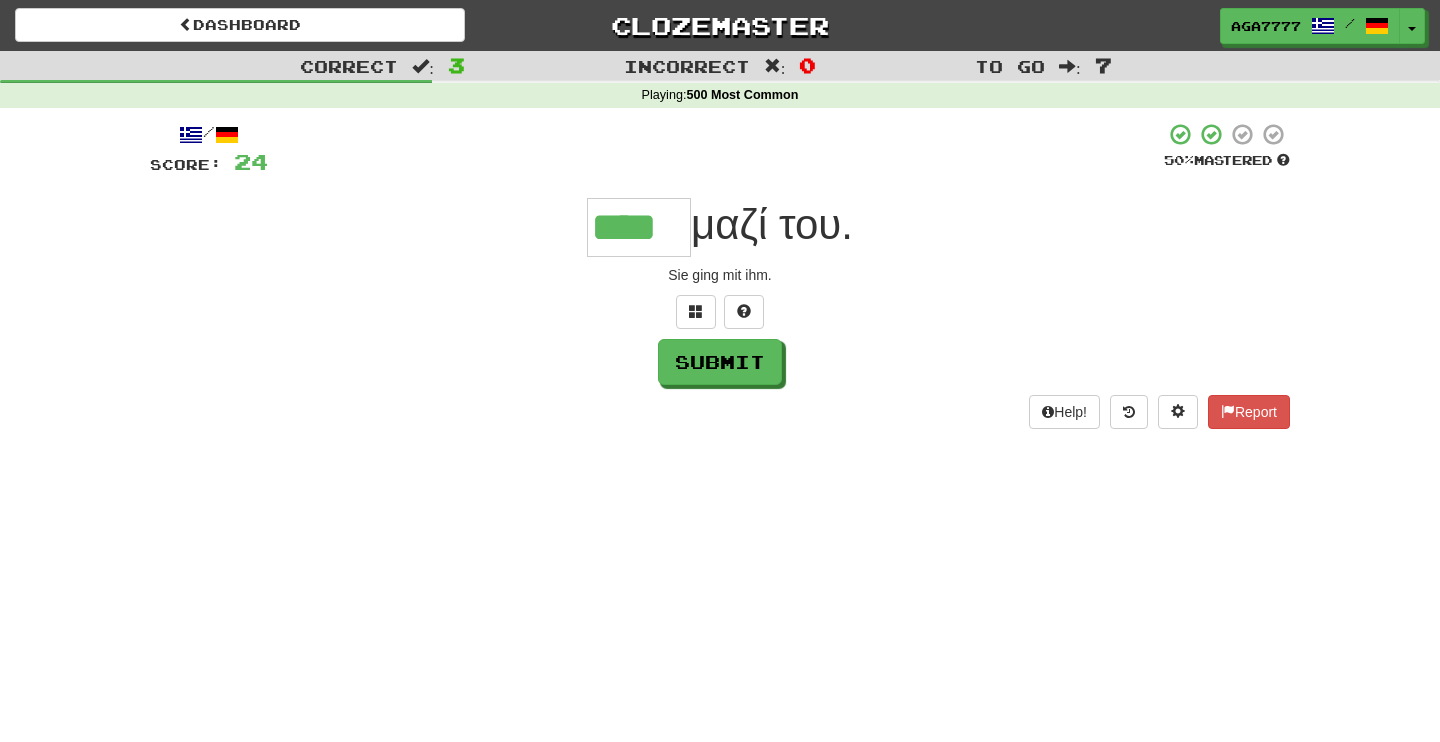 type on "****" 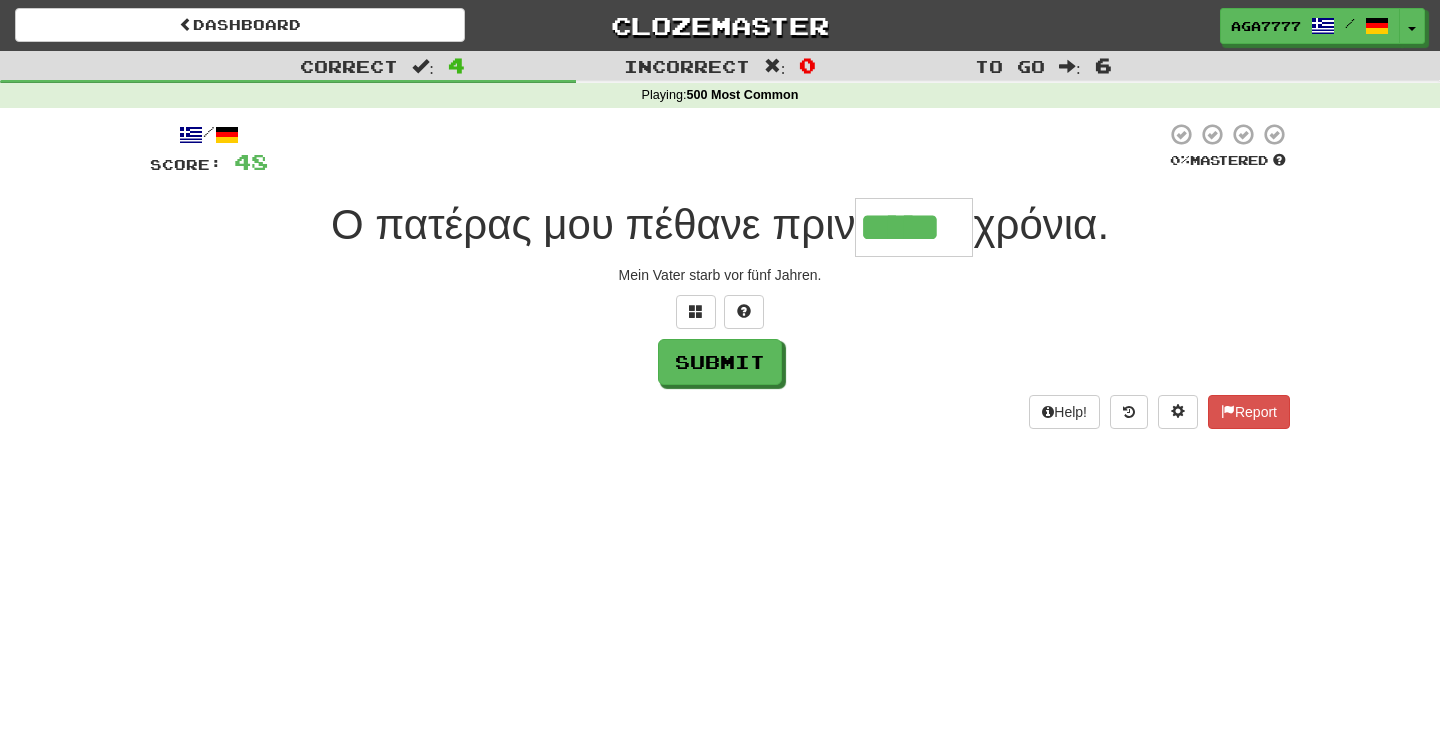 type on "*****" 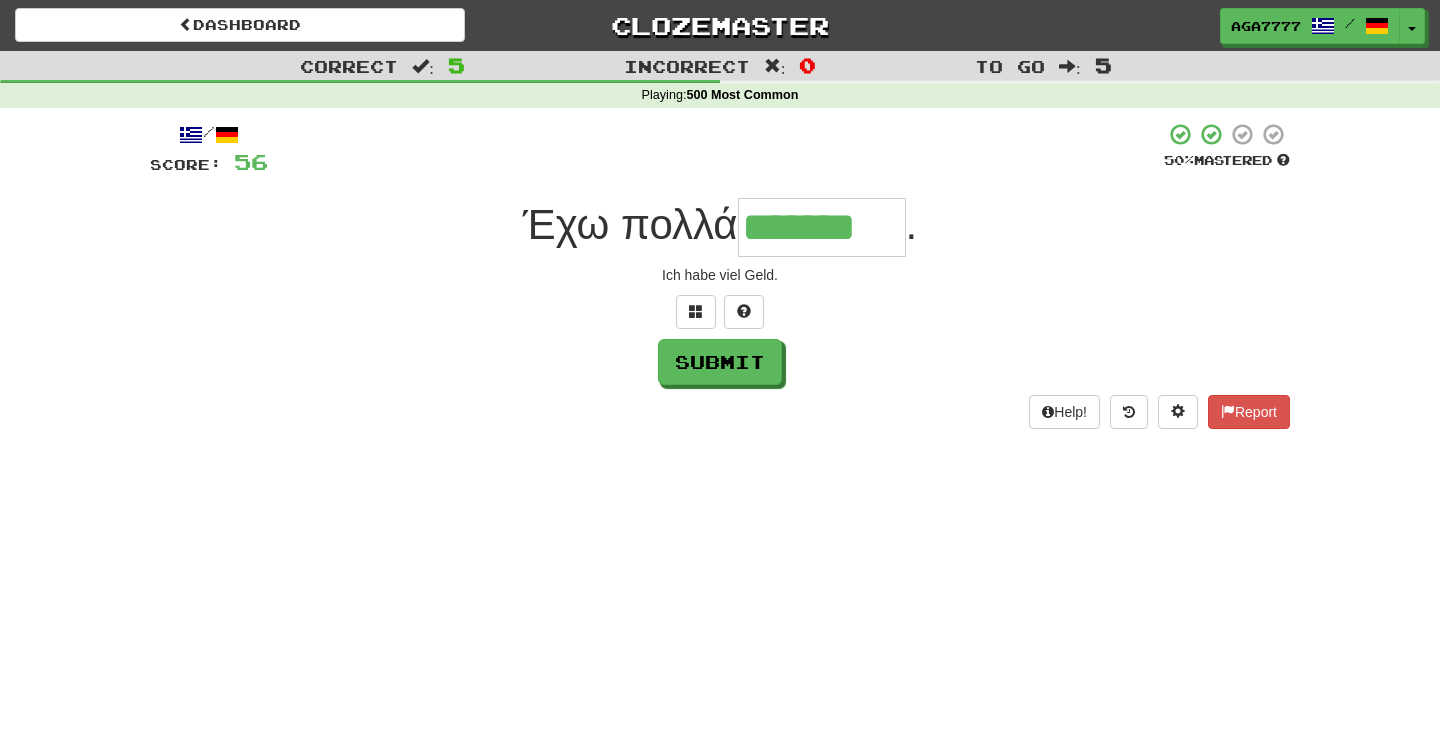 type on "*******" 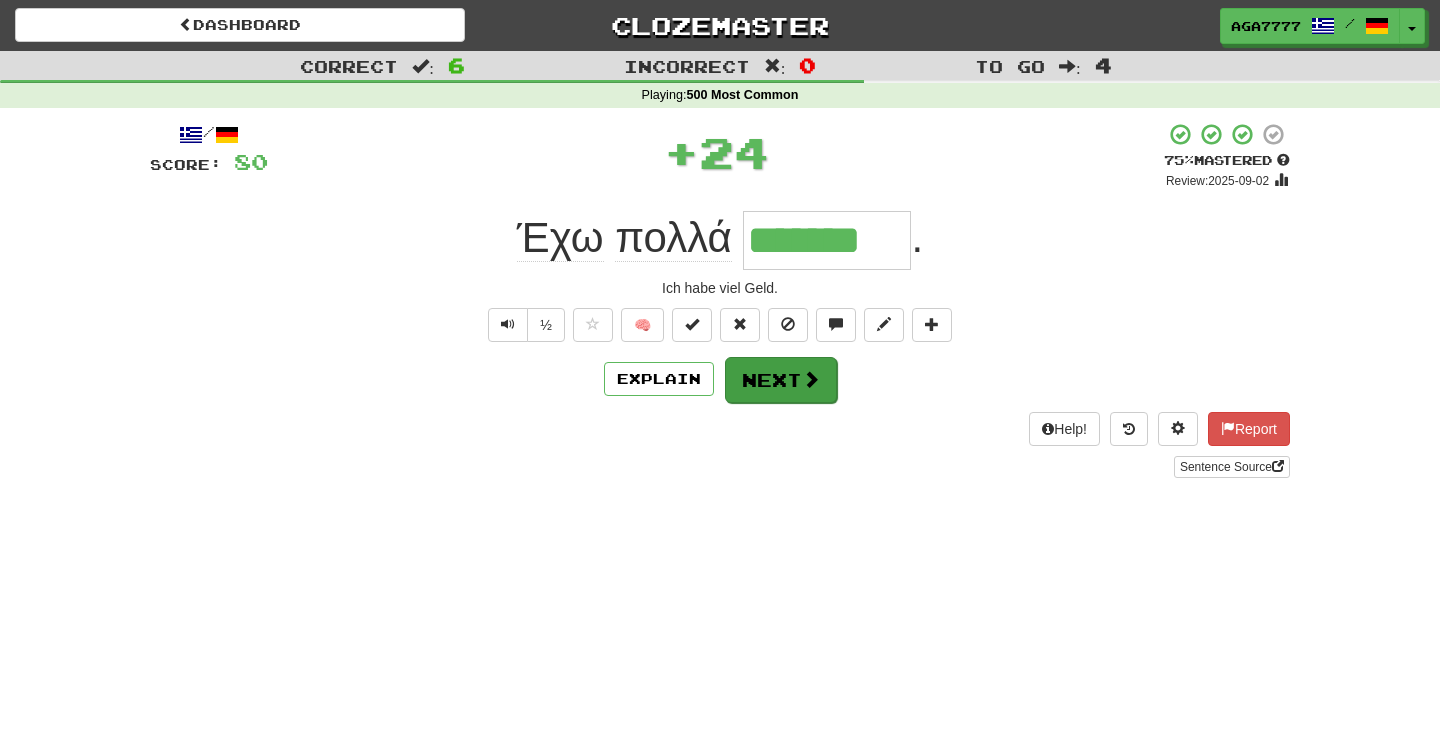 click on "Next" at bounding box center [781, 380] 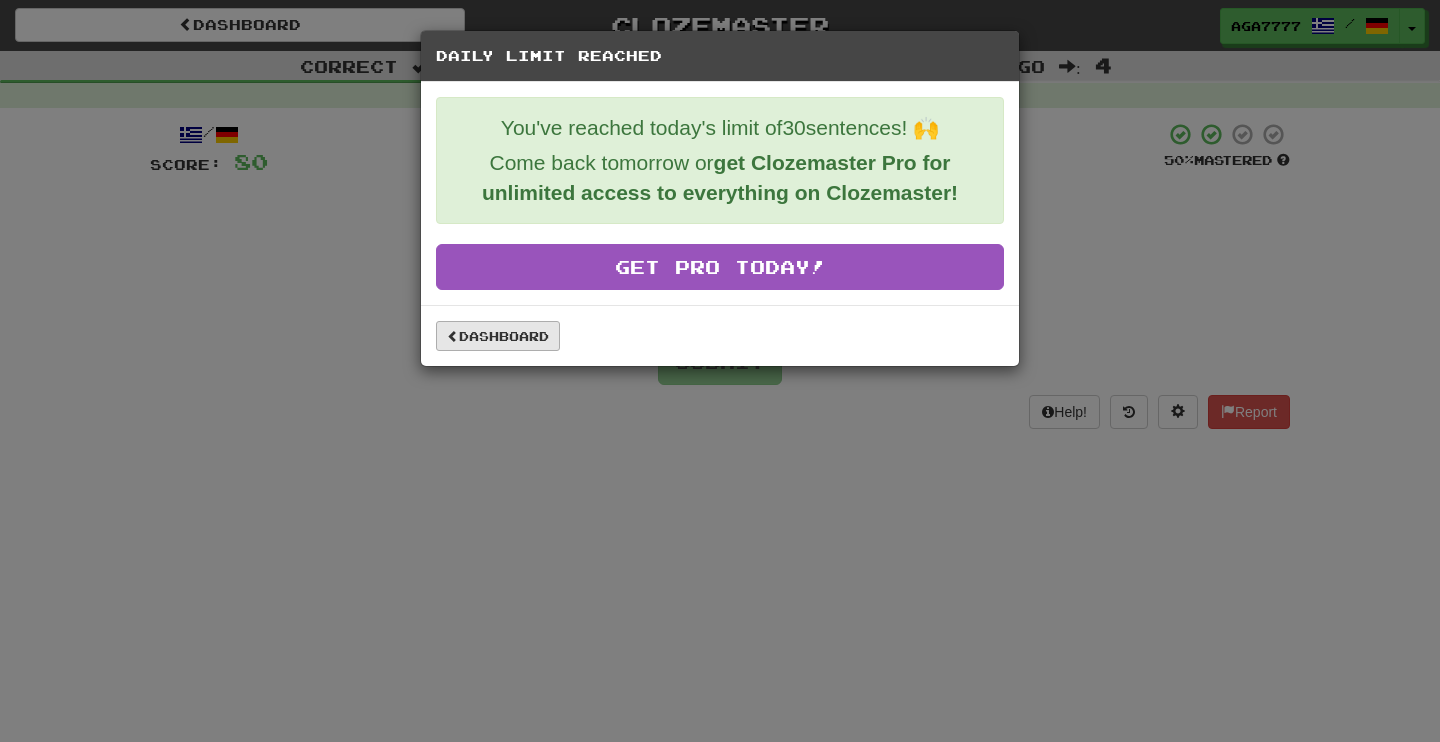 click on "Dashboard" at bounding box center [498, 336] 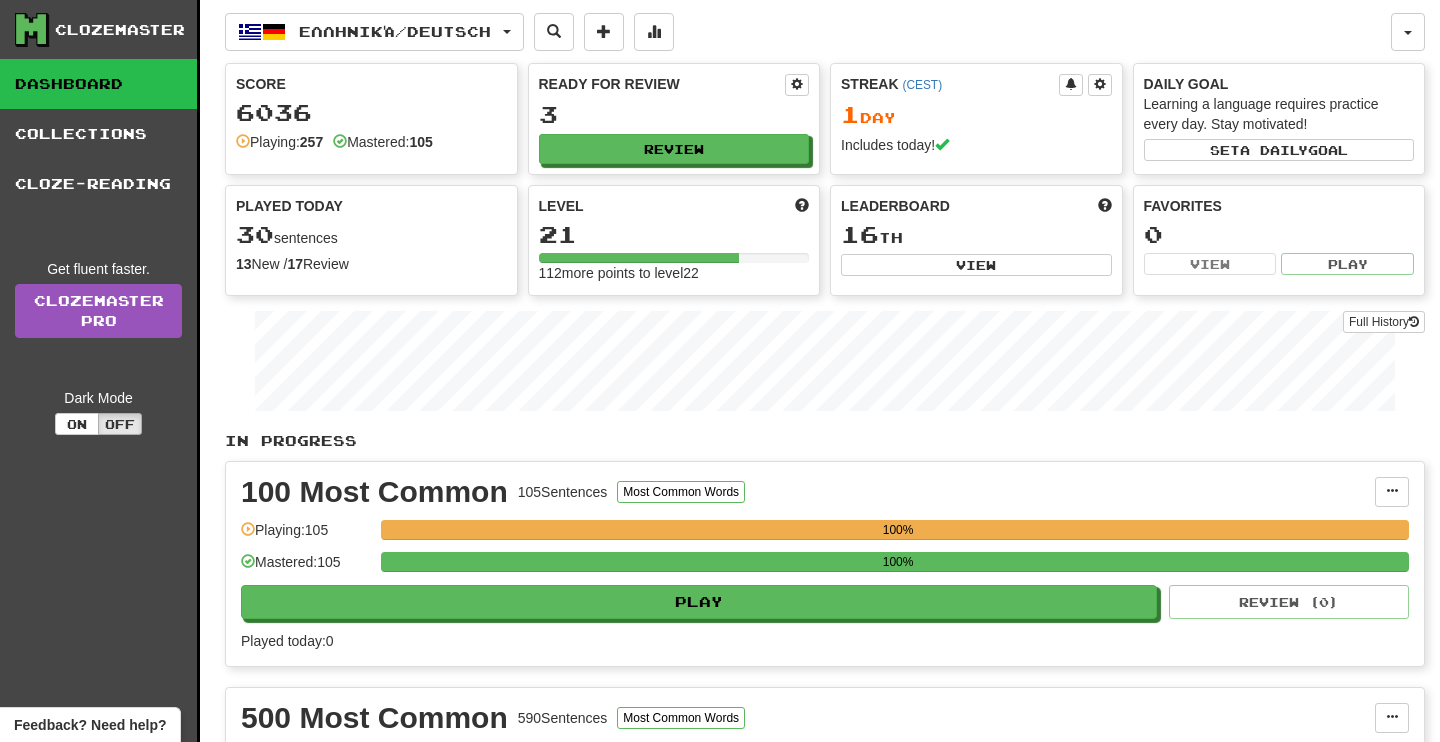 scroll, scrollTop: 0, scrollLeft: 0, axis: both 